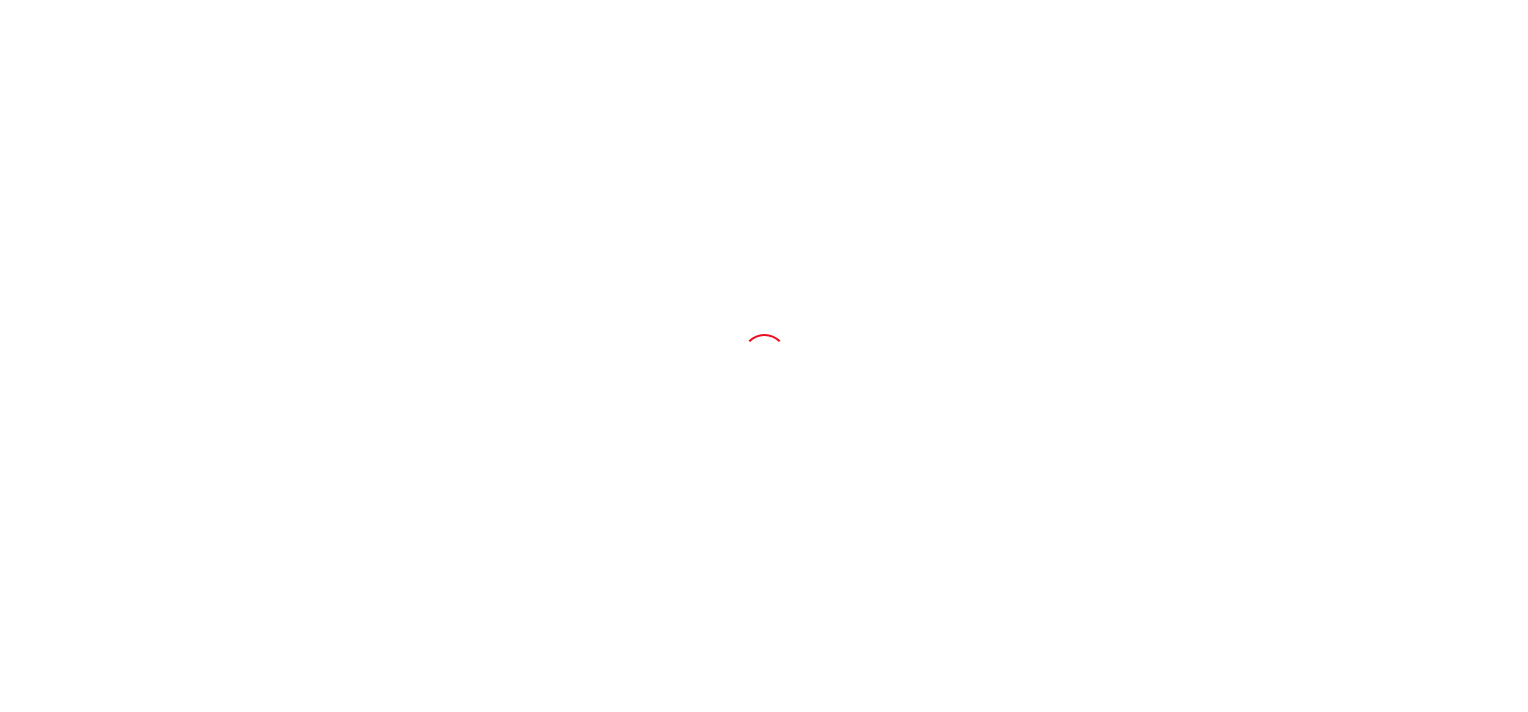 scroll, scrollTop: 0, scrollLeft: 0, axis: both 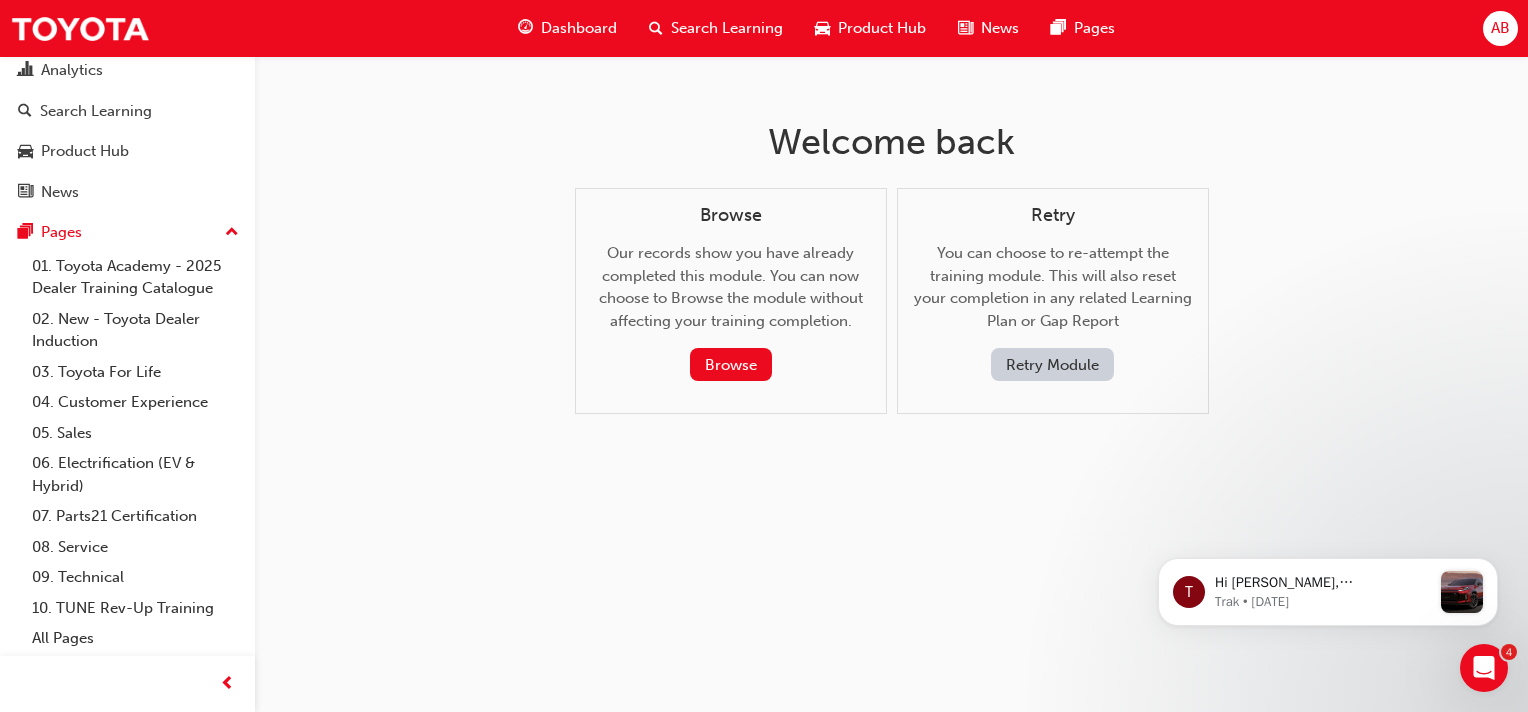 click on "Dashboard" at bounding box center [579, 28] 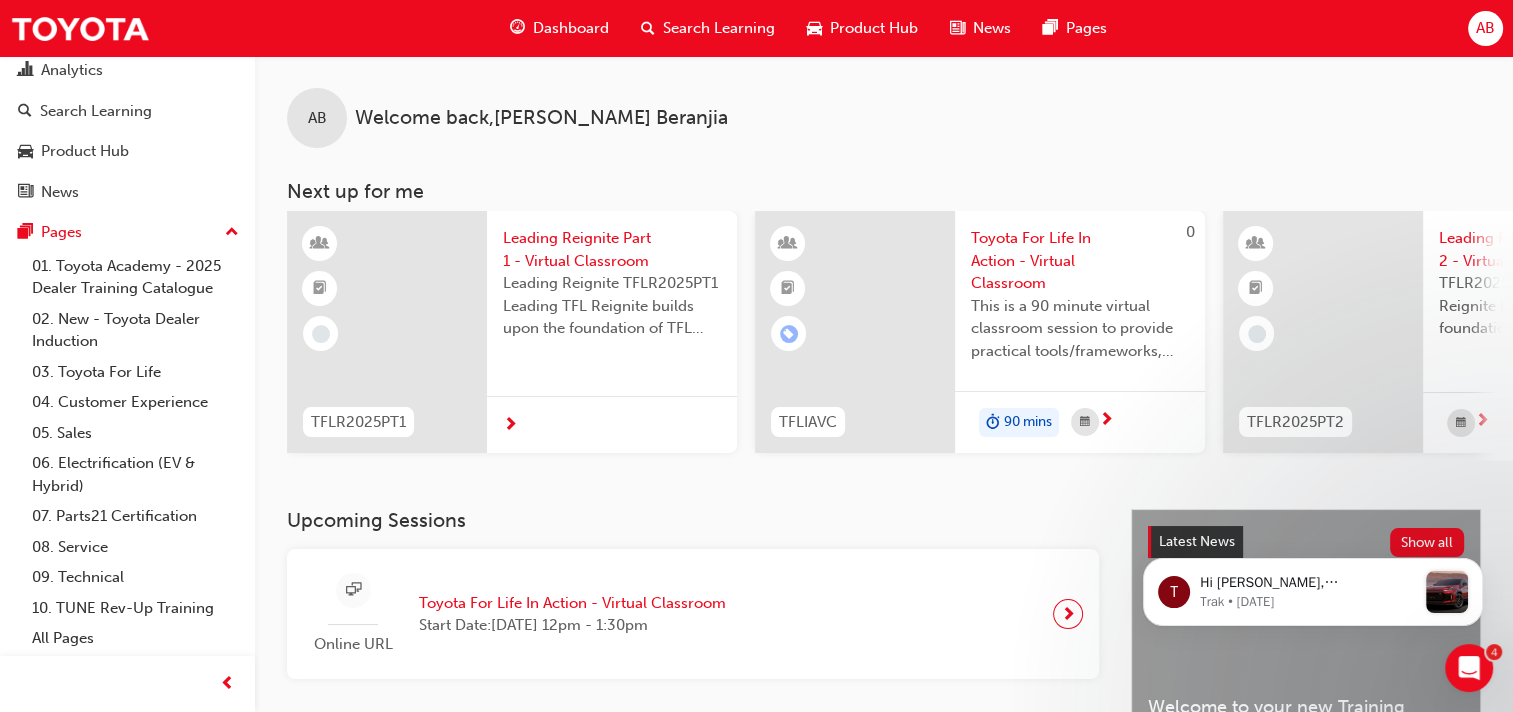scroll, scrollTop: 481, scrollLeft: 0, axis: vertical 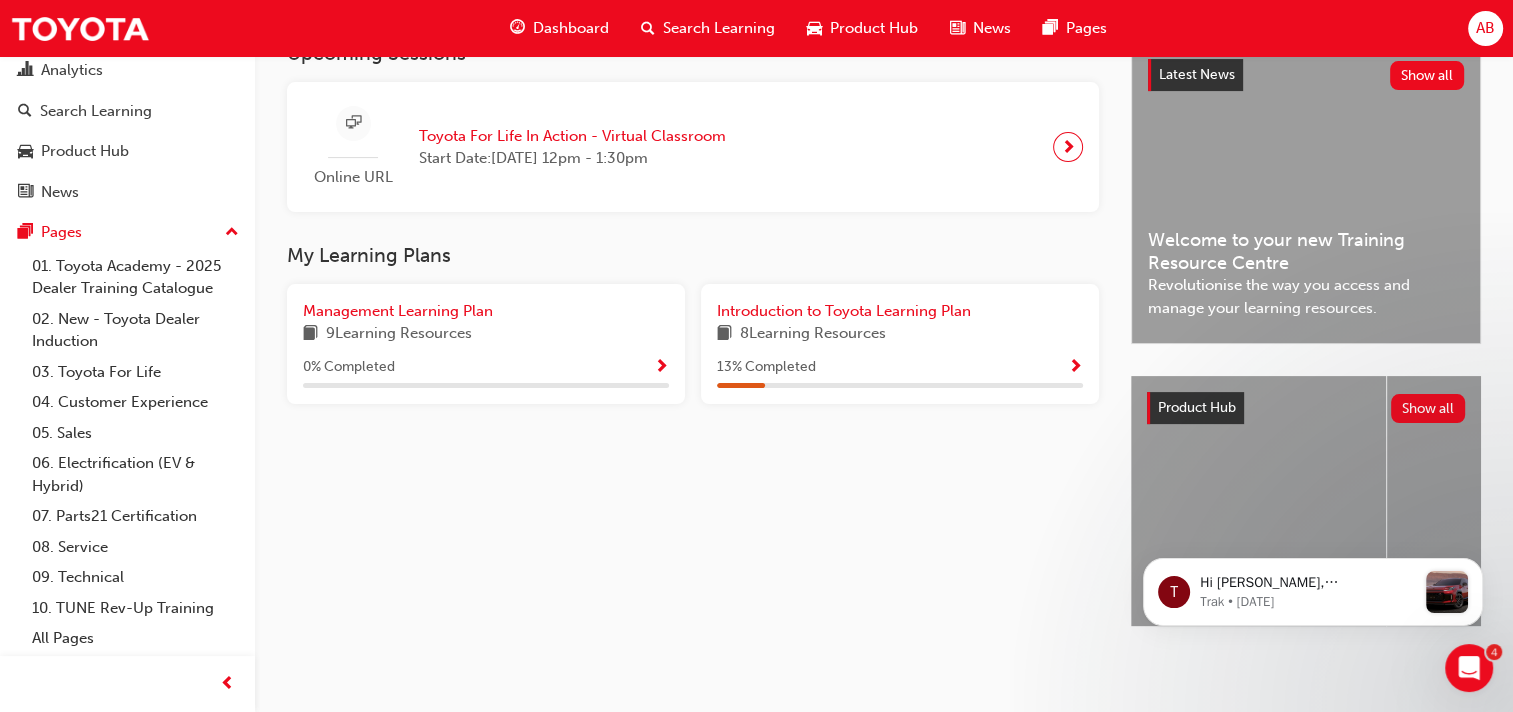 click at bounding box center [661, 368] 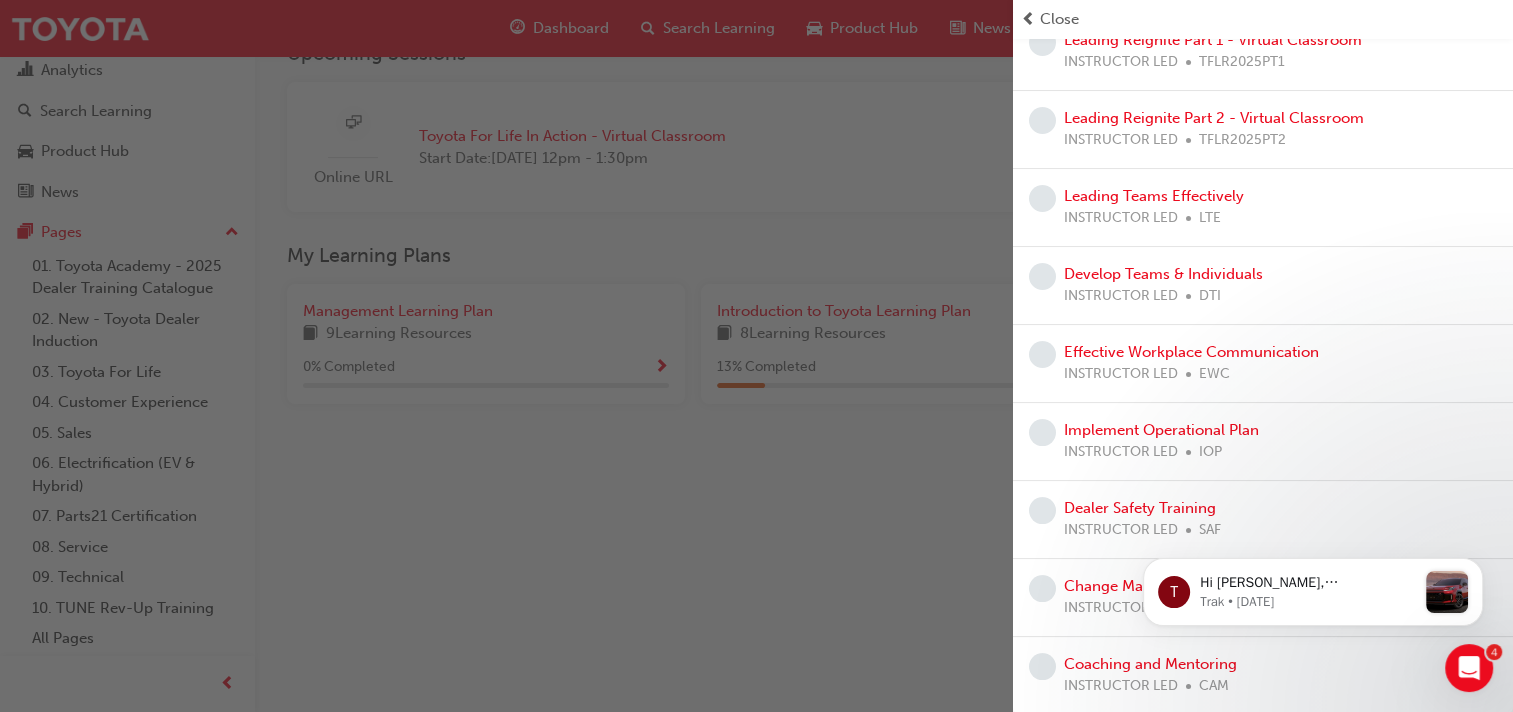 scroll, scrollTop: 0, scrollLeft: 0, axis: both 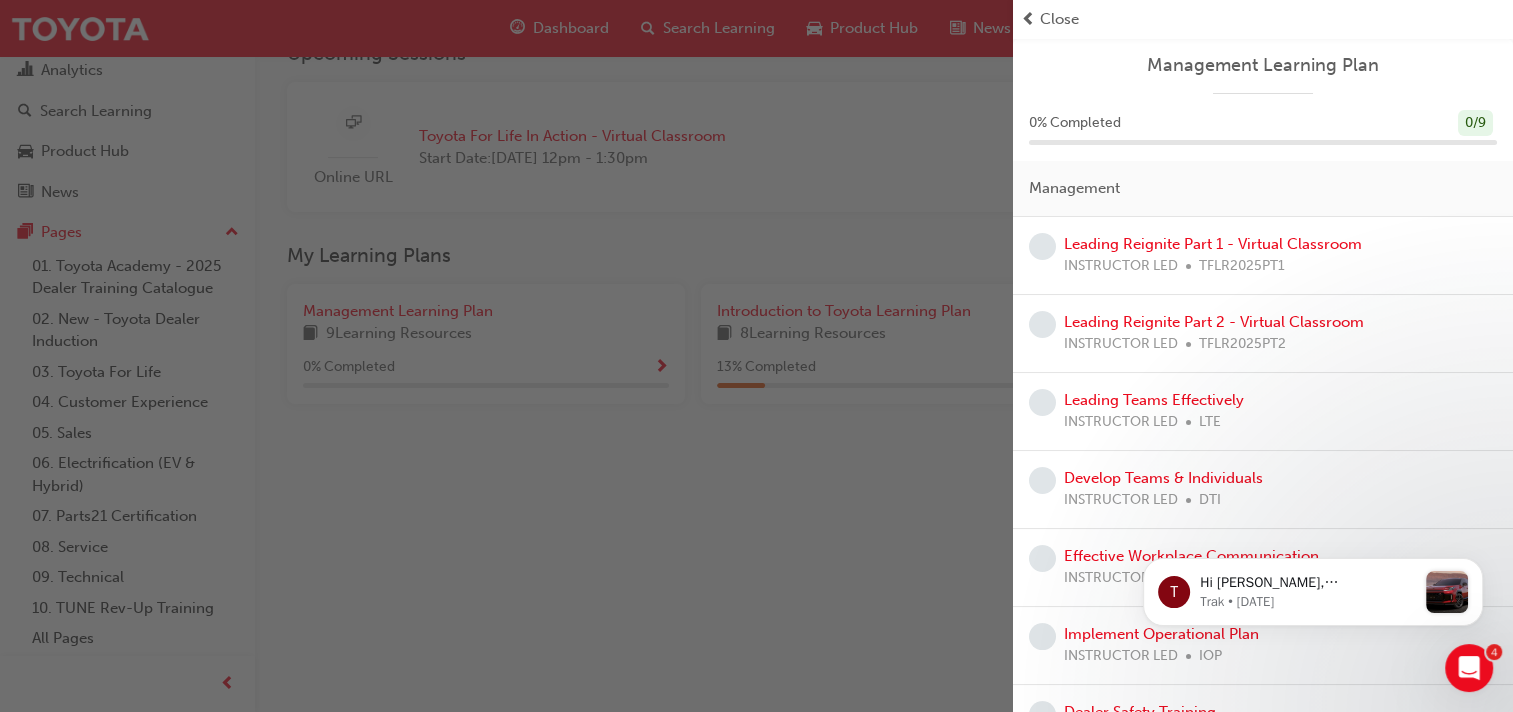 click at bounding box center (506, 356) 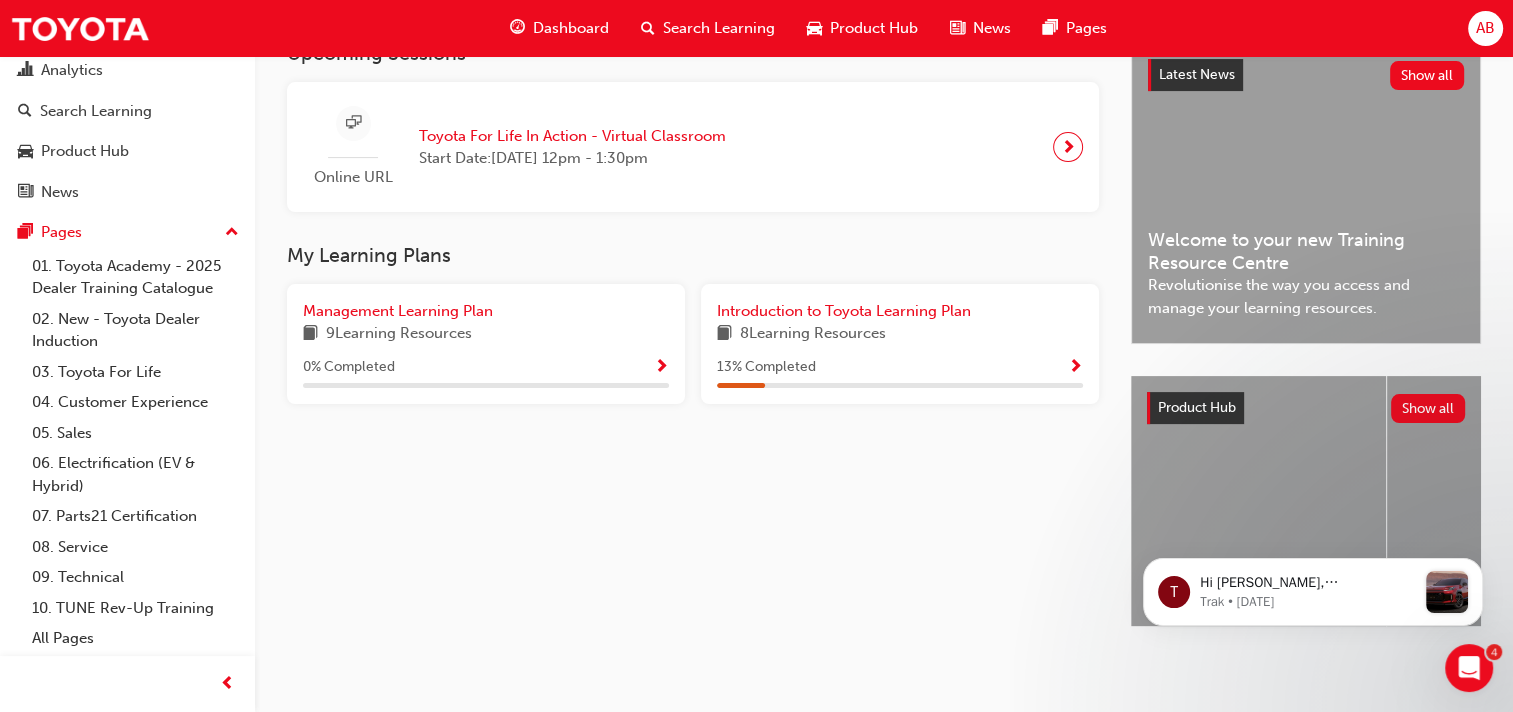 click at bounding box center [1075, 368] 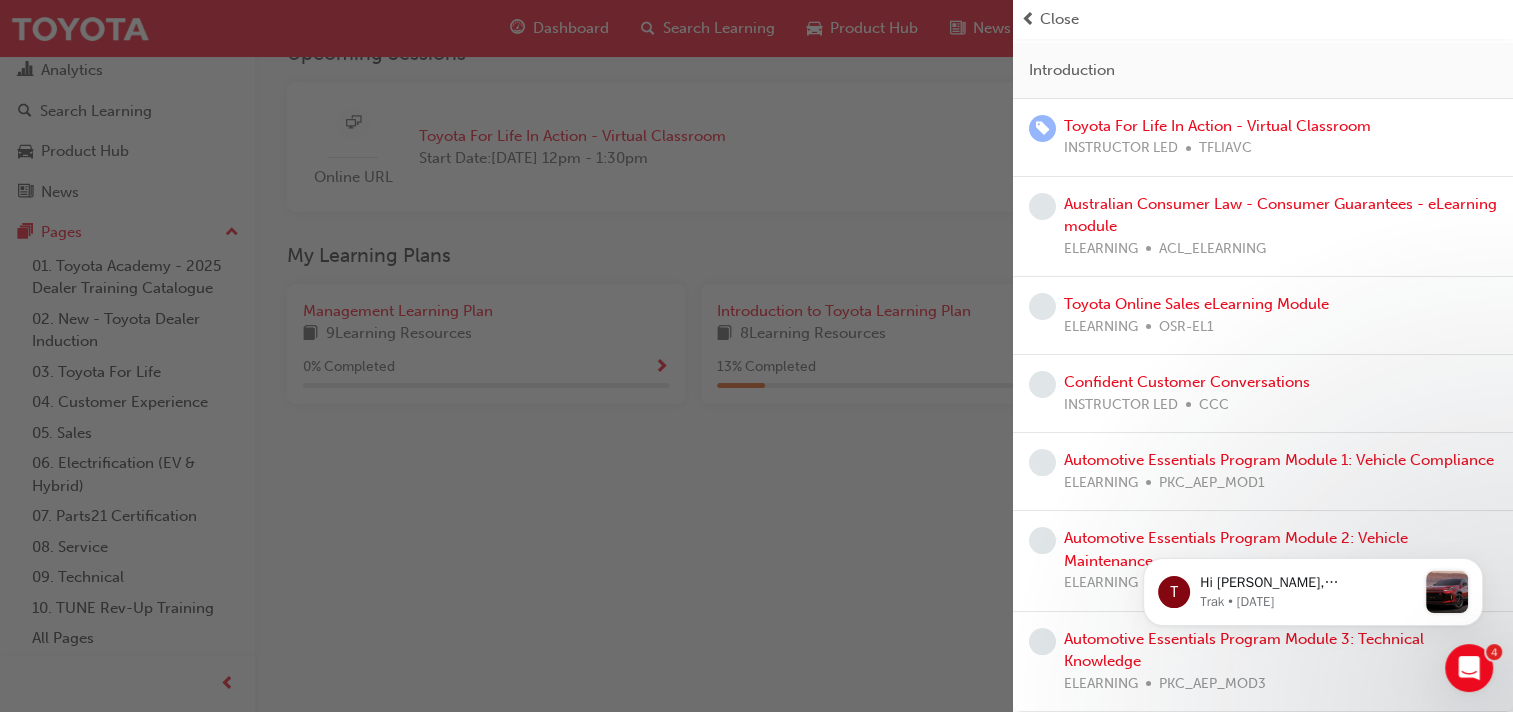 scroll, scrollTop: 0, scrollLeft: 0, axis: both 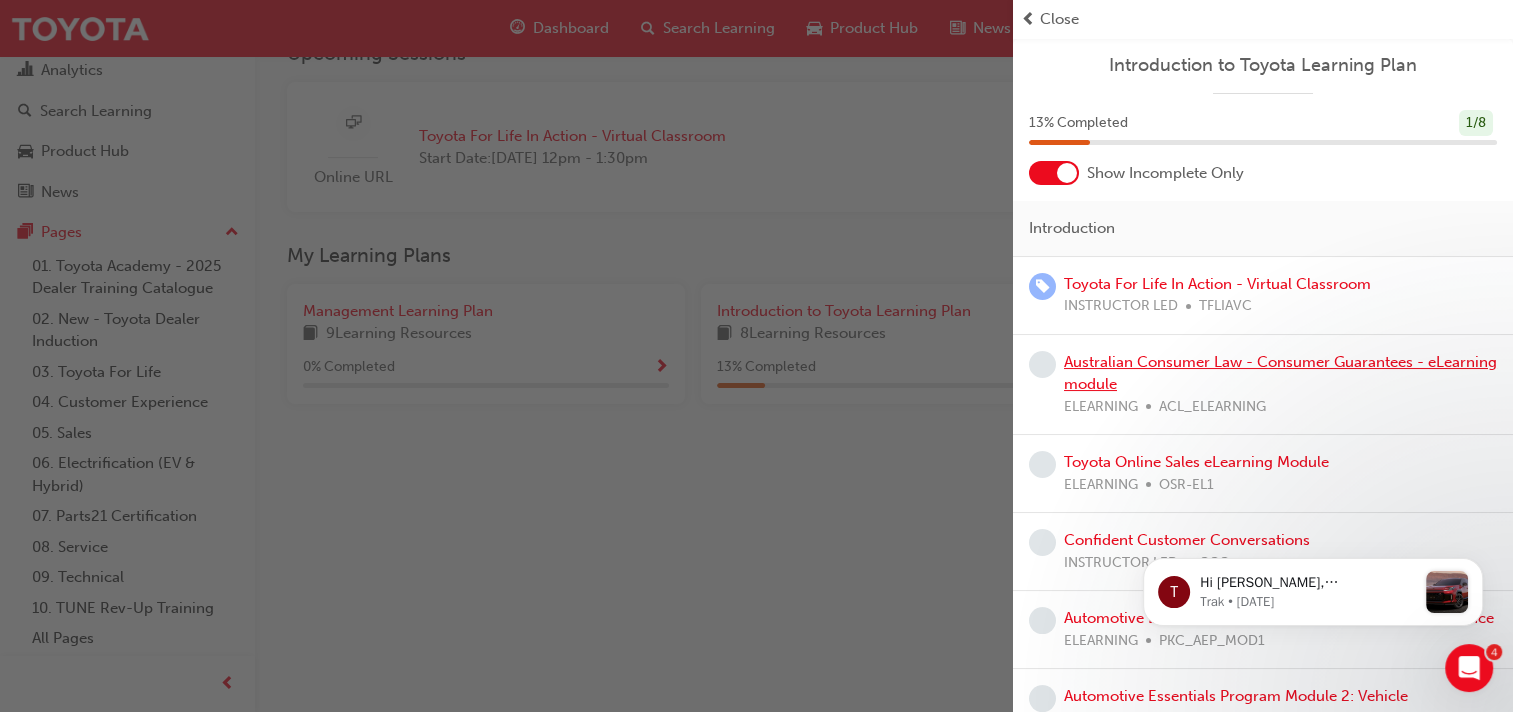 click on "Australian Consumer Law - Consumer Guarantees - eLearning module" at bounding box center [1280, 373] 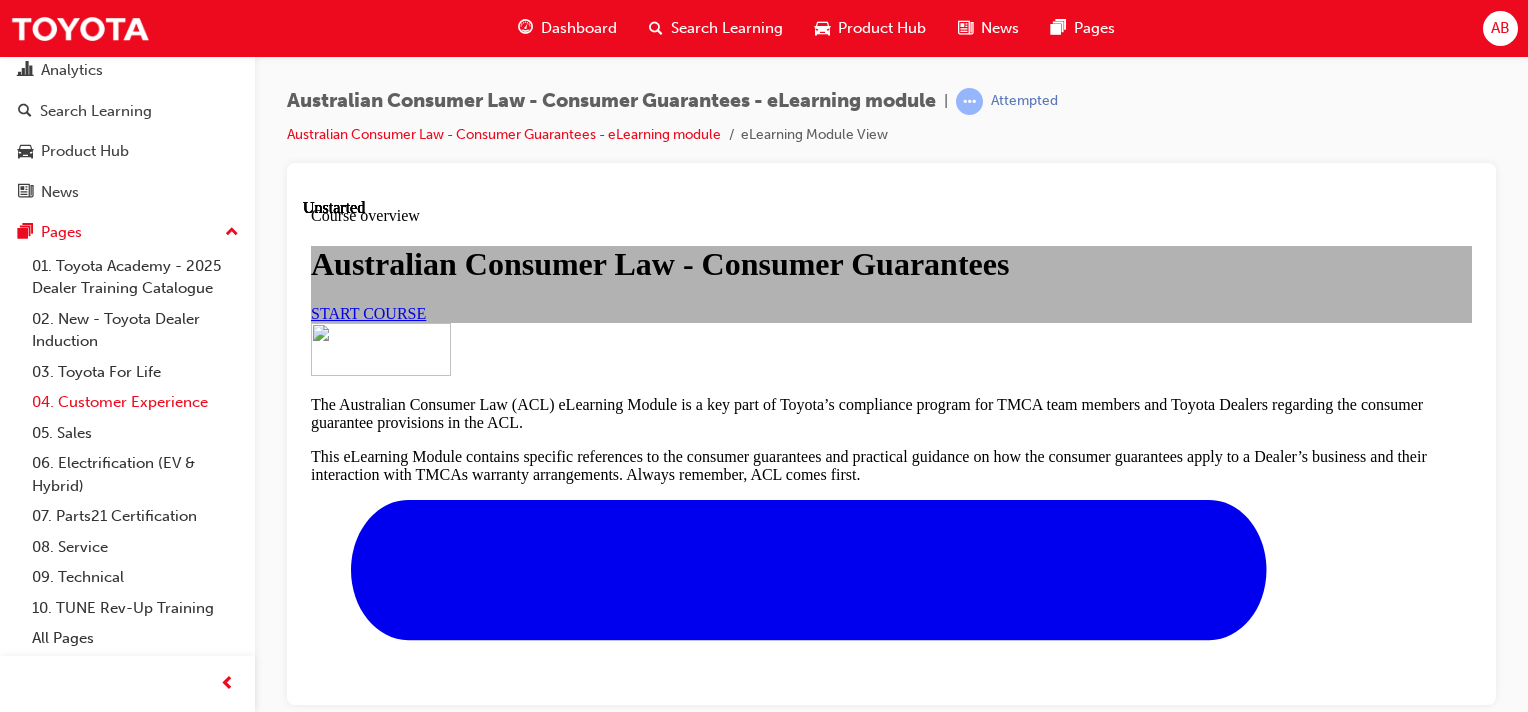 scroll, scrollTop: 0, scrollLeft: 0, axis: both 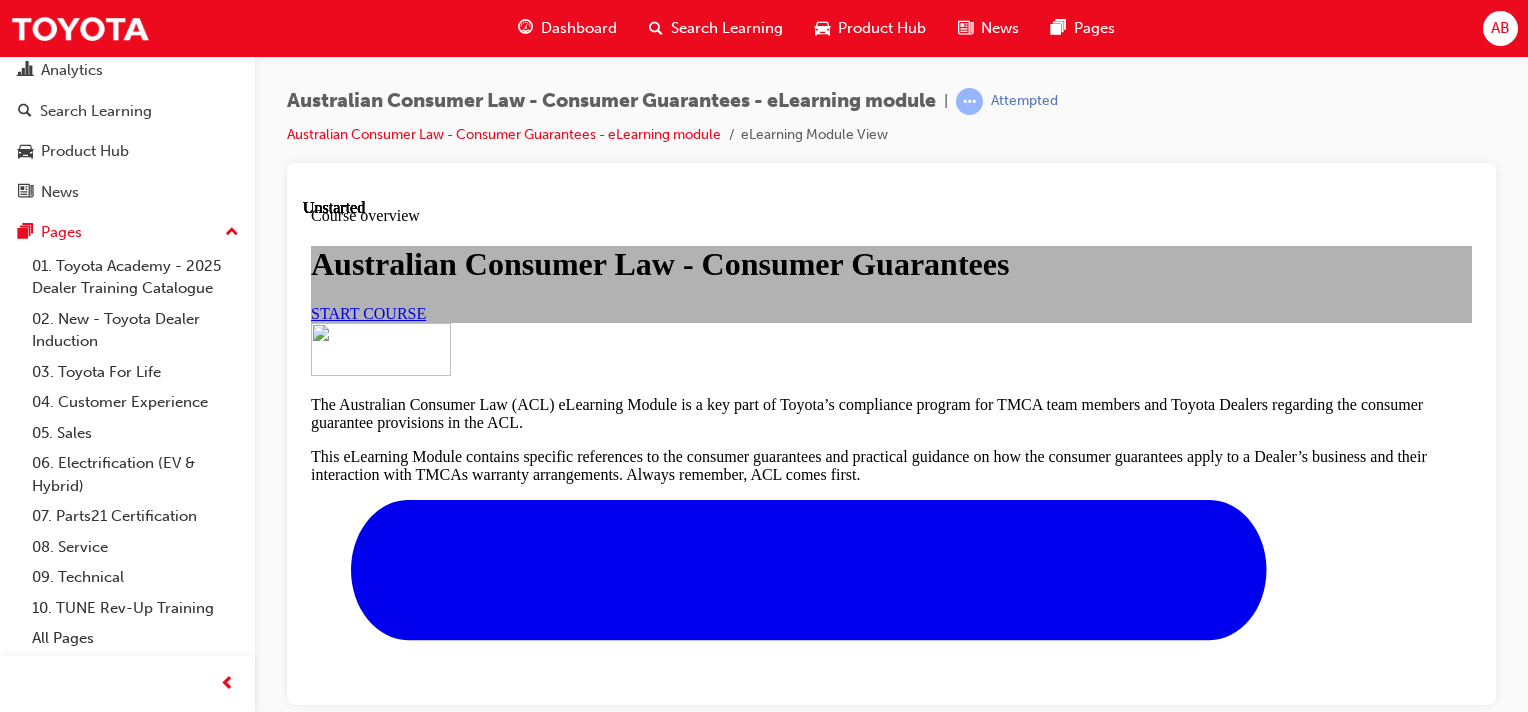 click on "START COURSE" at bounding box center [368, 312] 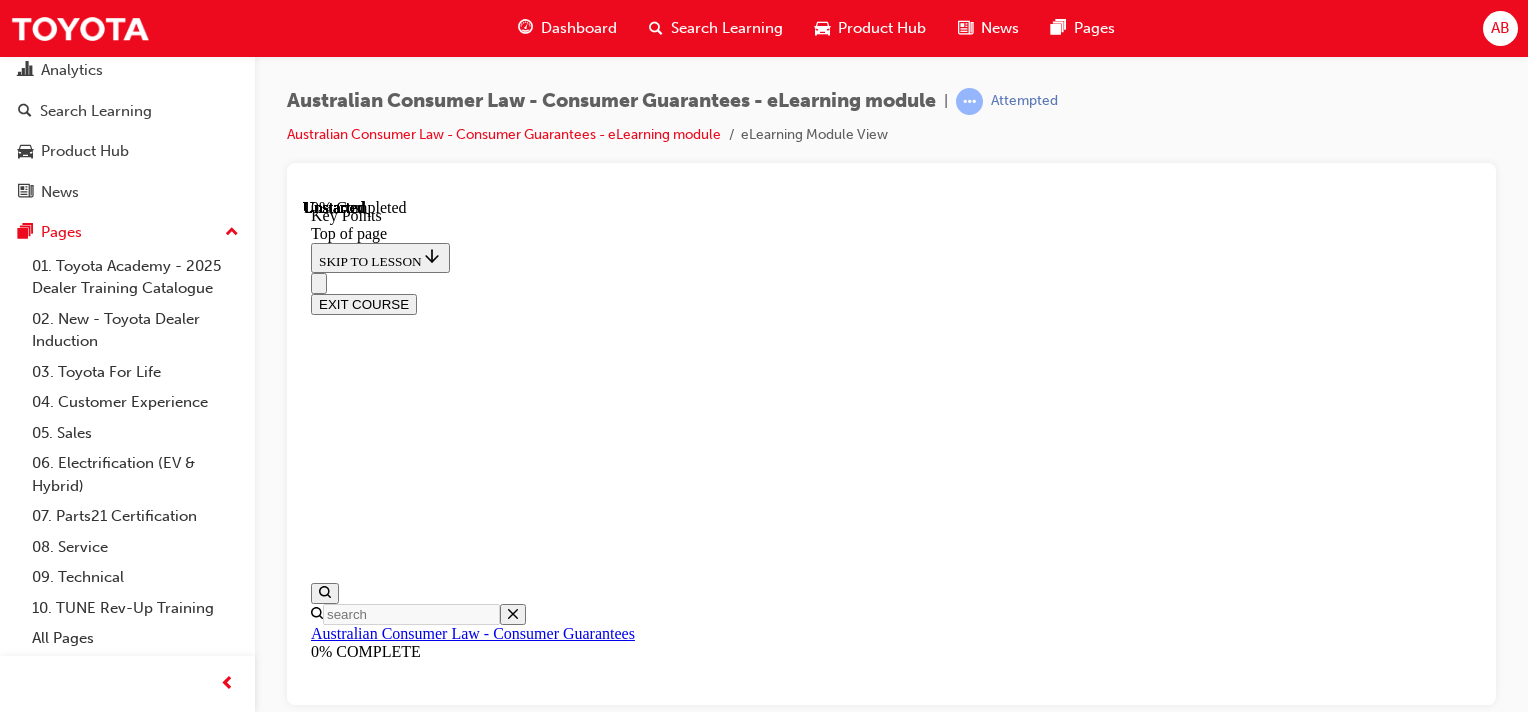 scroll, scrollTop: 62, scrollLeft: 0, axis: vertical 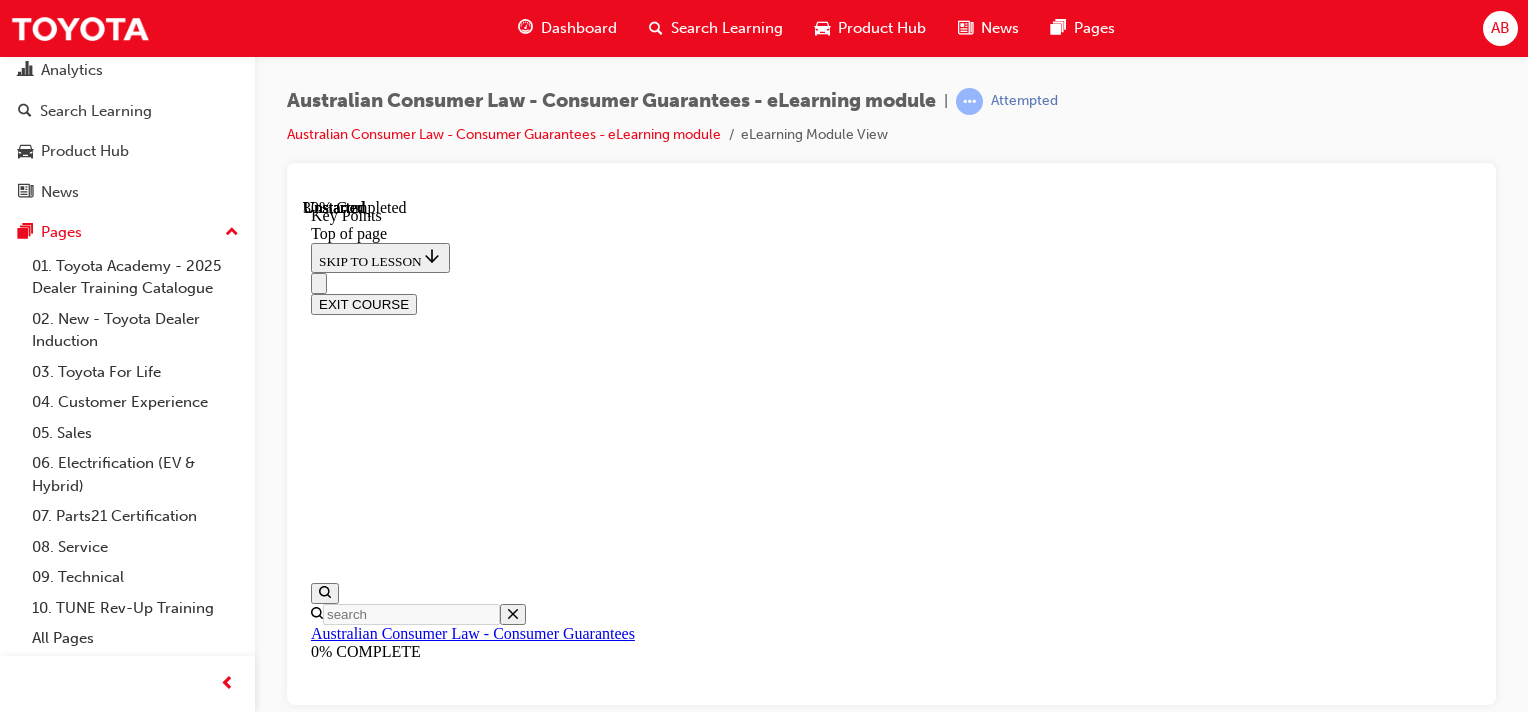 click on "CONTINUE" at bounding box center (353, 9596) 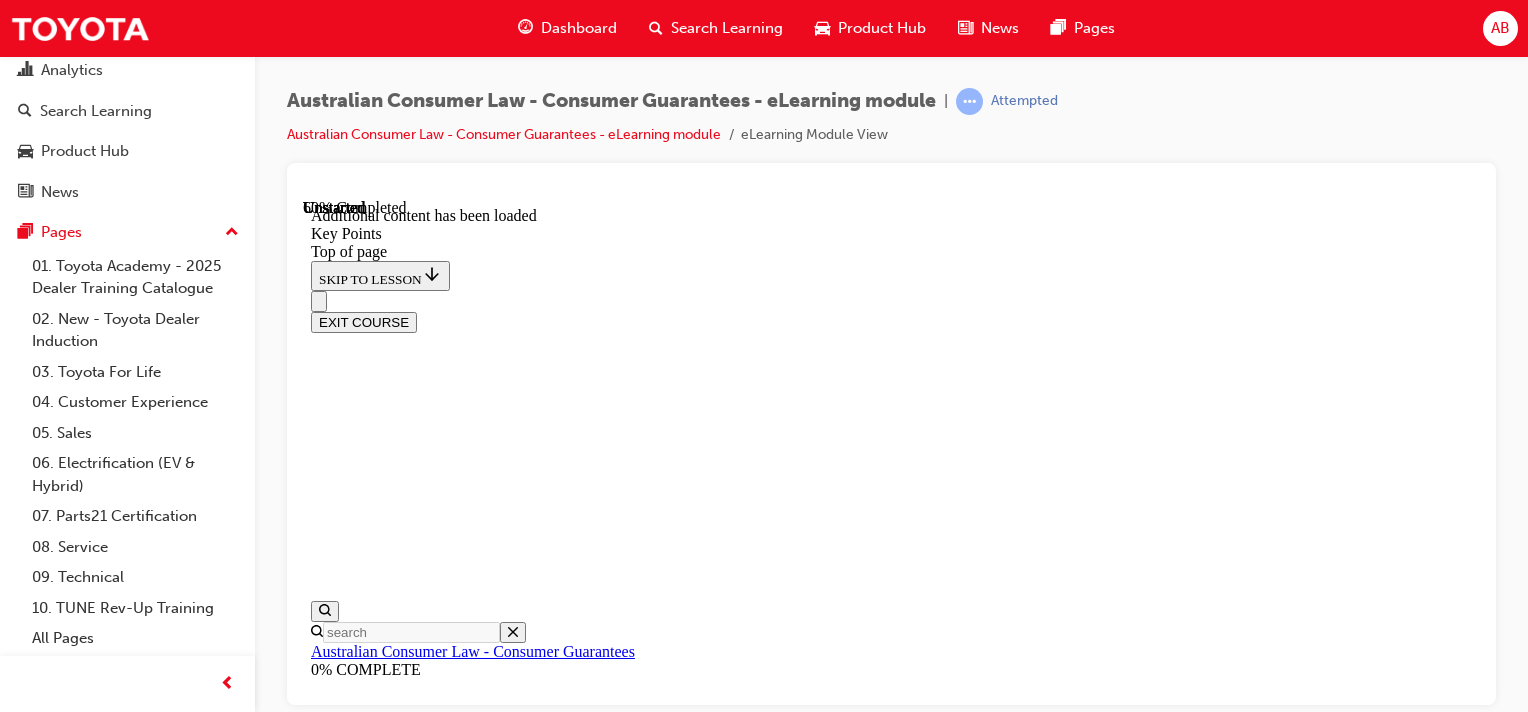 scroll, scrollTop: 2866, scrollLeft: 0, axis: vertical 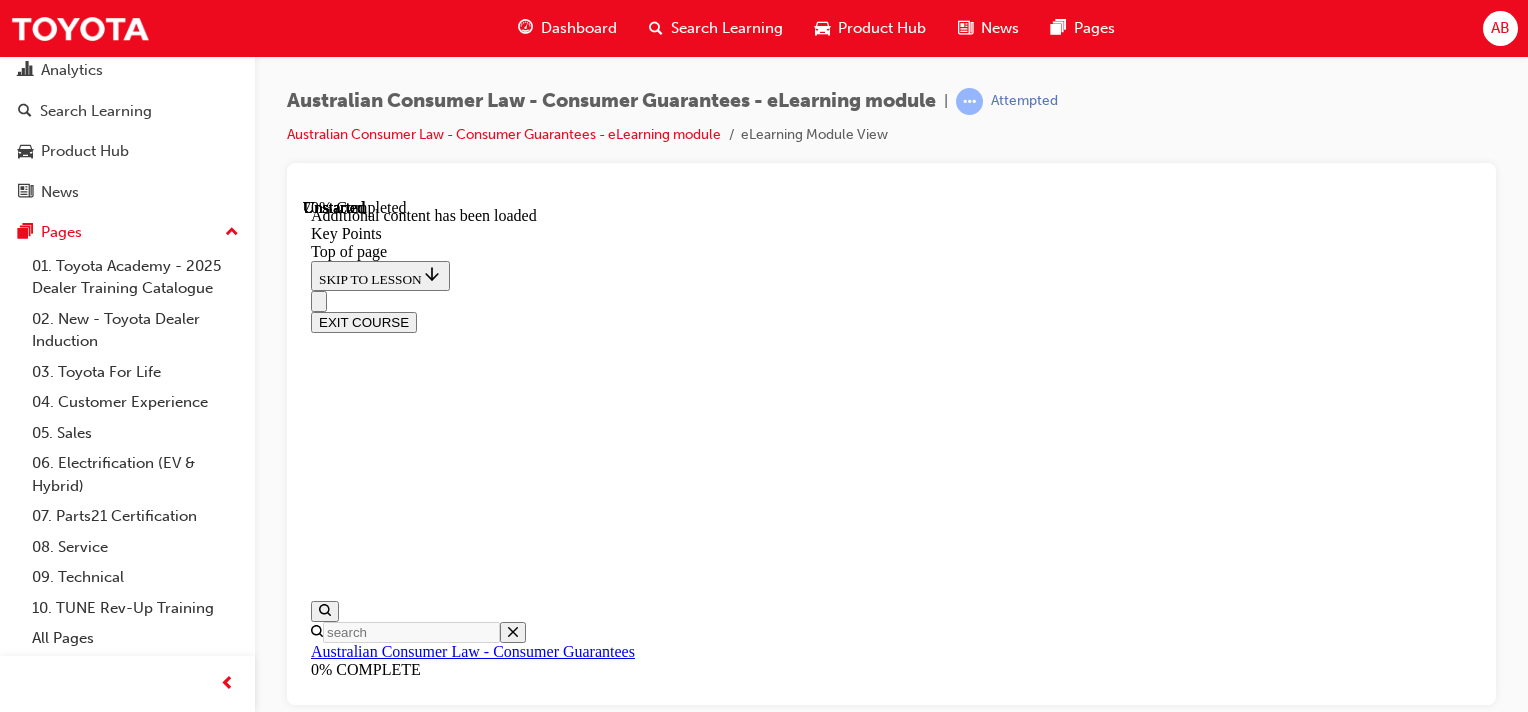 click on "CONTINUE" at bounding box center (353, 16521) 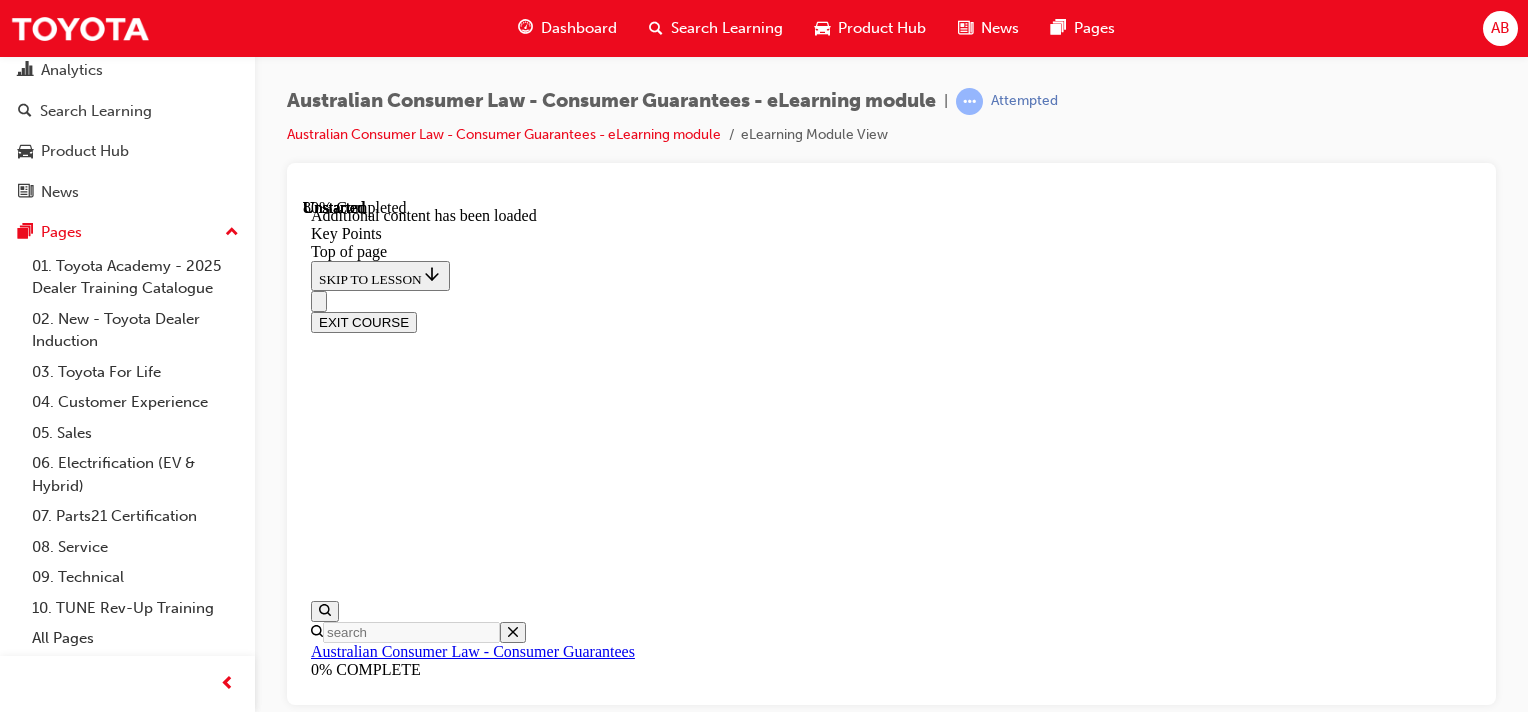 scroll, scrollTop: 3808, scrollLeft: 0, axis: vertical 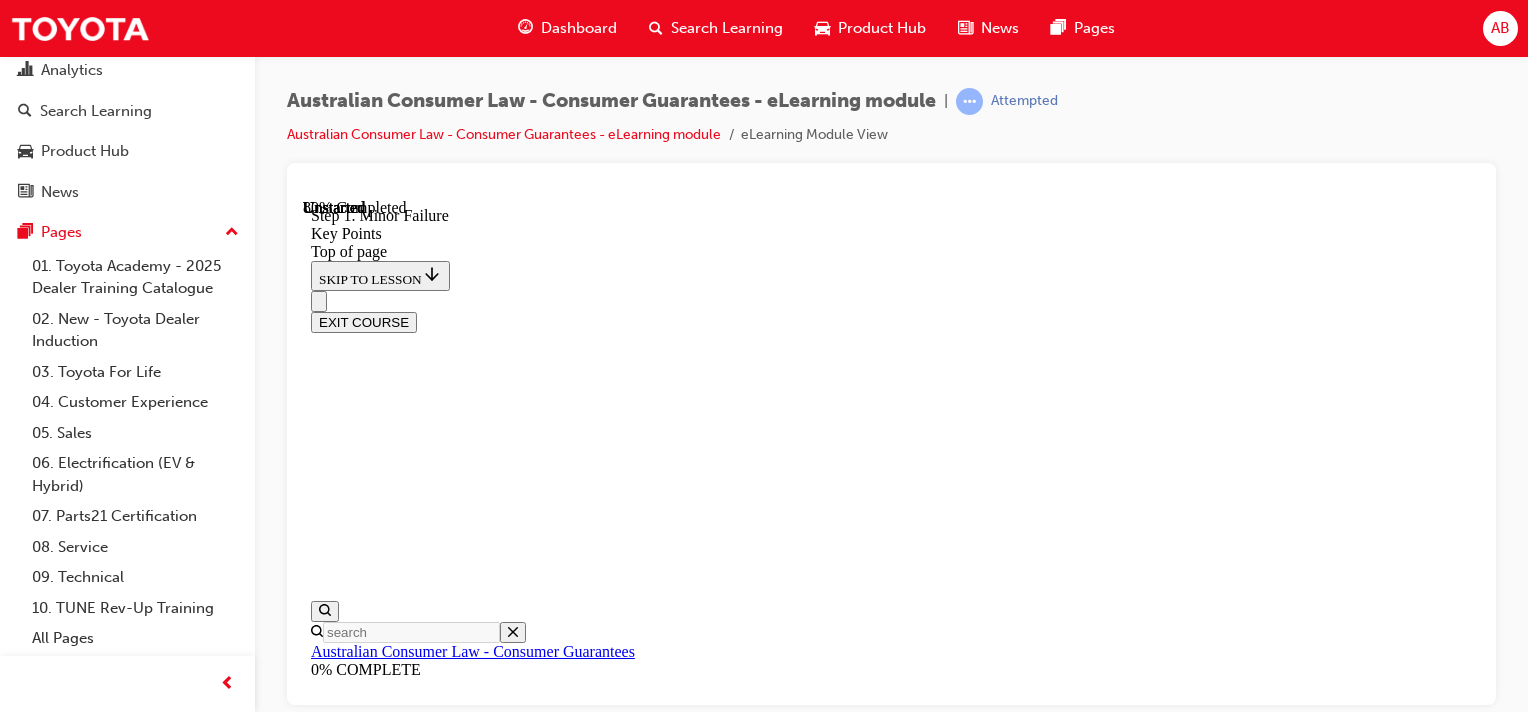 click on "2" at bounding box center [362, 17130] 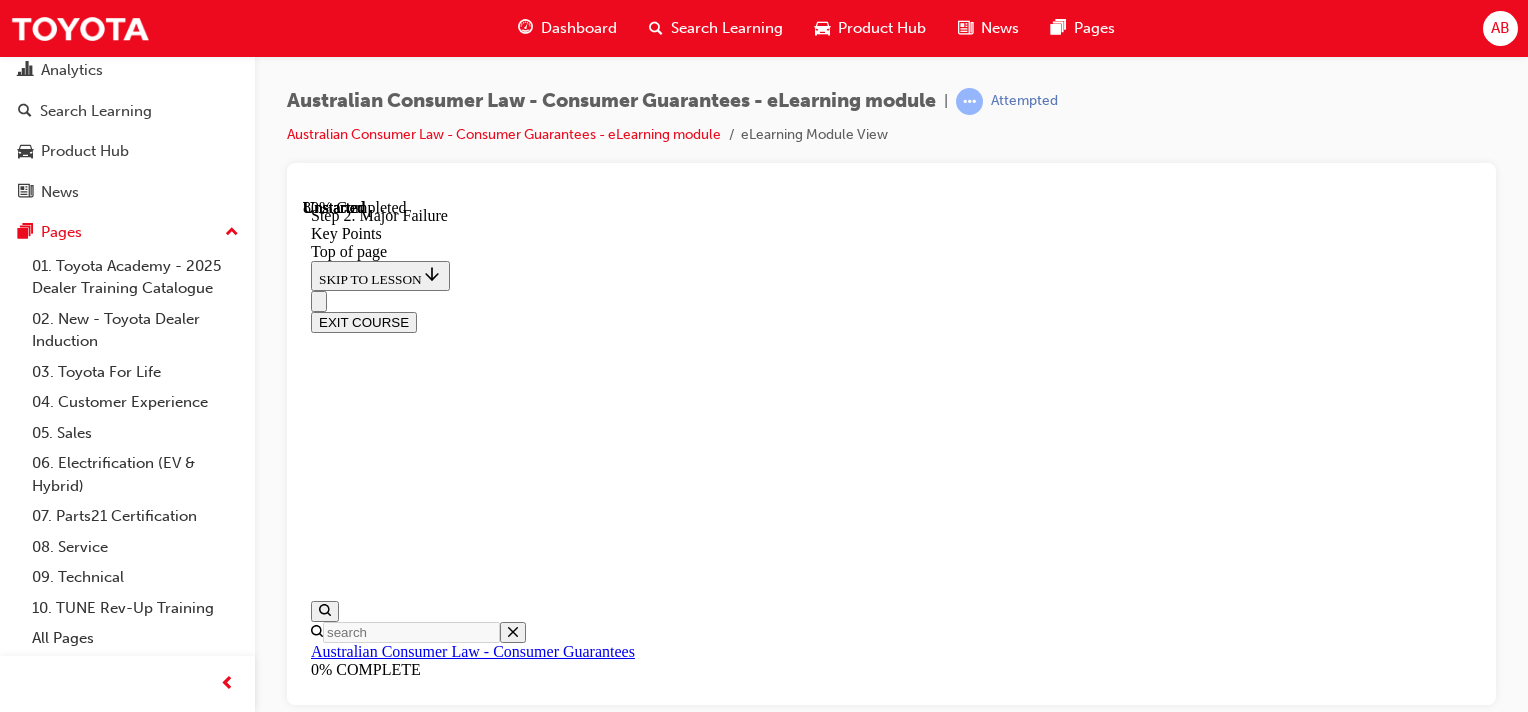 scroll, scrollTop: 4065, scrollLeft: 0, axis: vertical 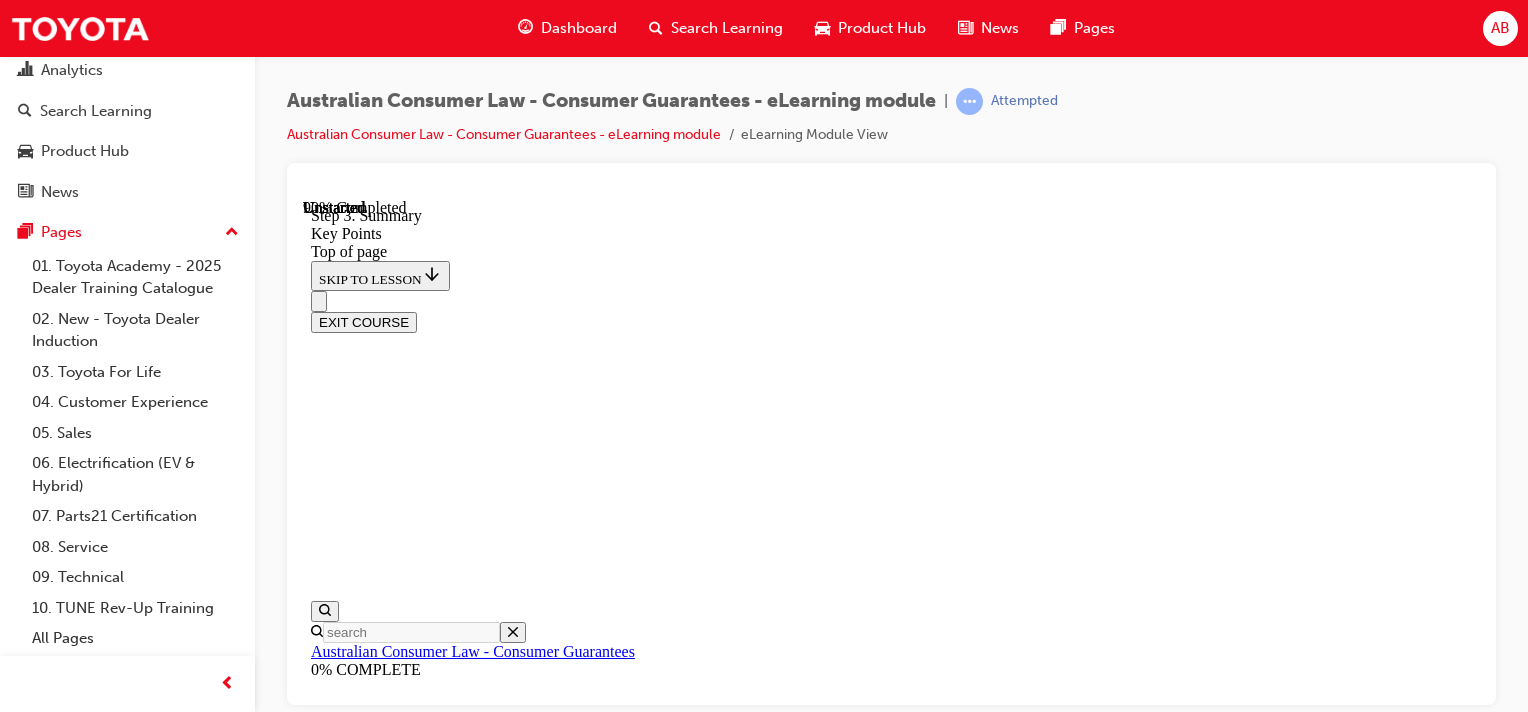 click on "CONTINUE" at bounding box center (353, 17066) 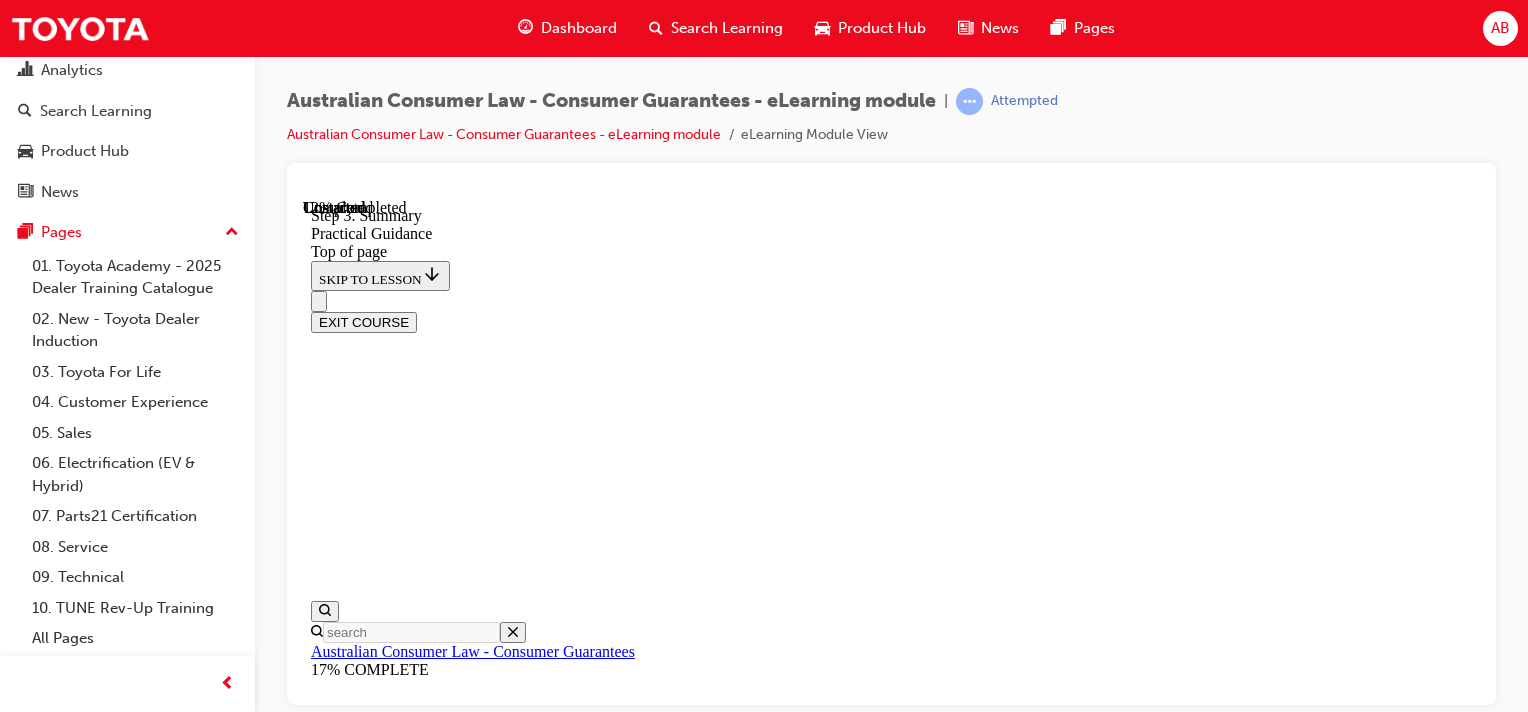 scroll, scrollTop: 515, scrollLeft: 0, axis: vertical 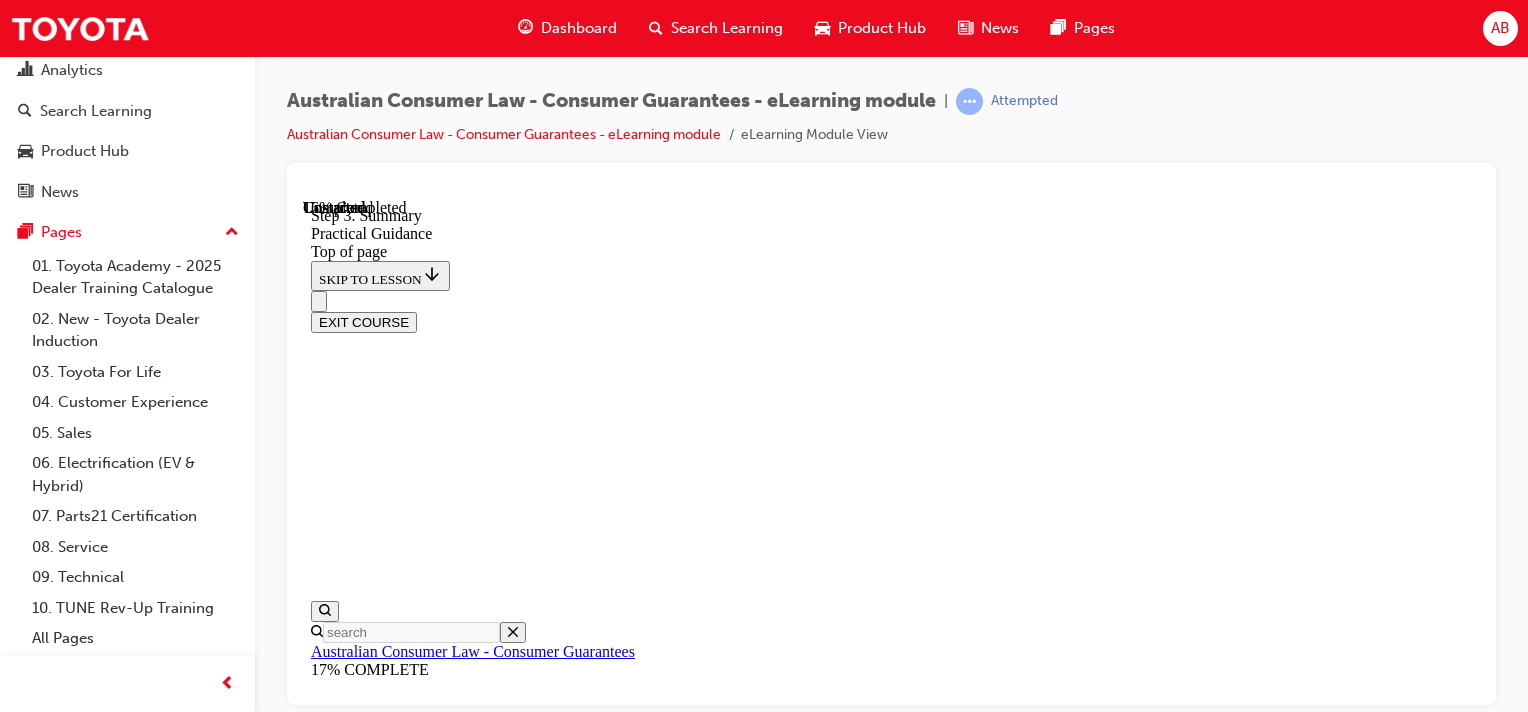 click on "CONTINUE" at bounding box center (353, 9769) 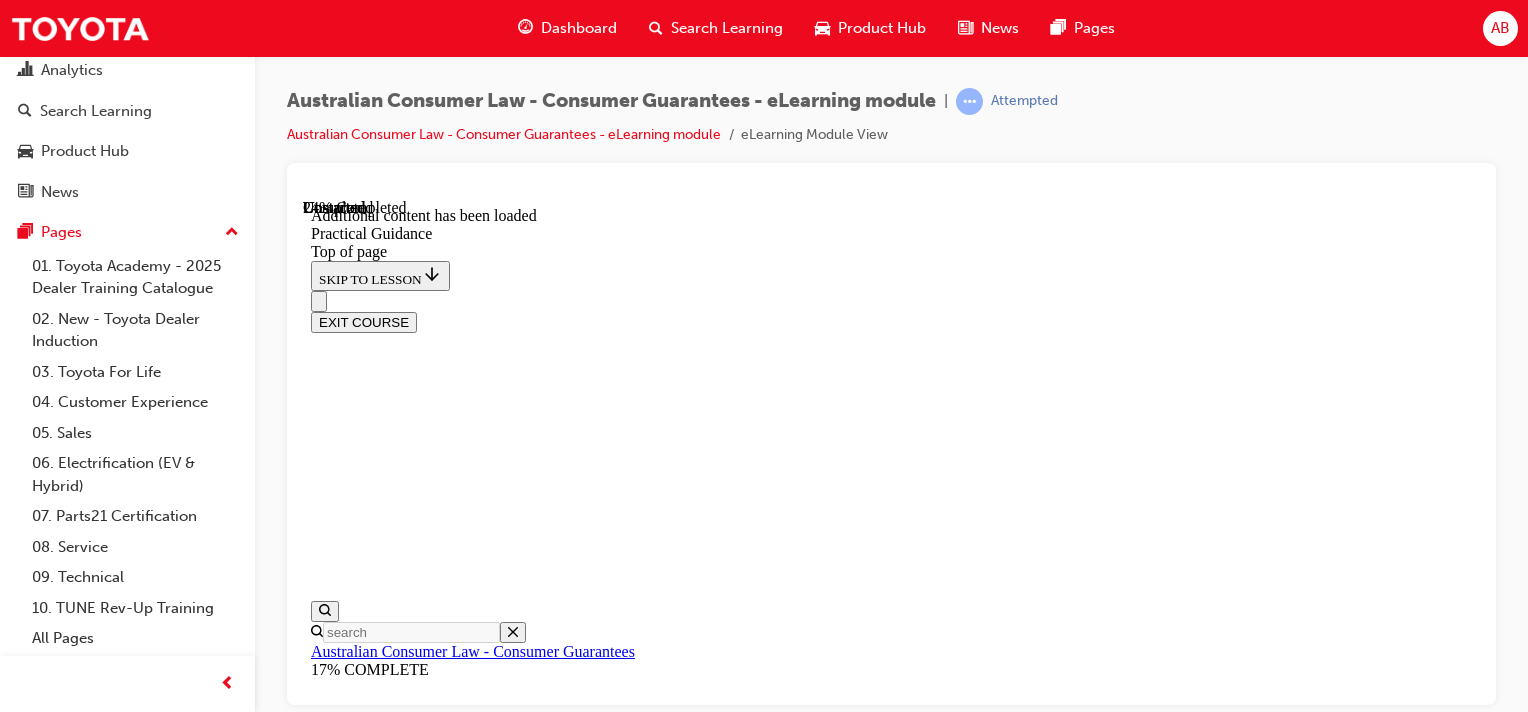 scroll, scrollTop: 1011, scrollLeft: 0, axis: vertical 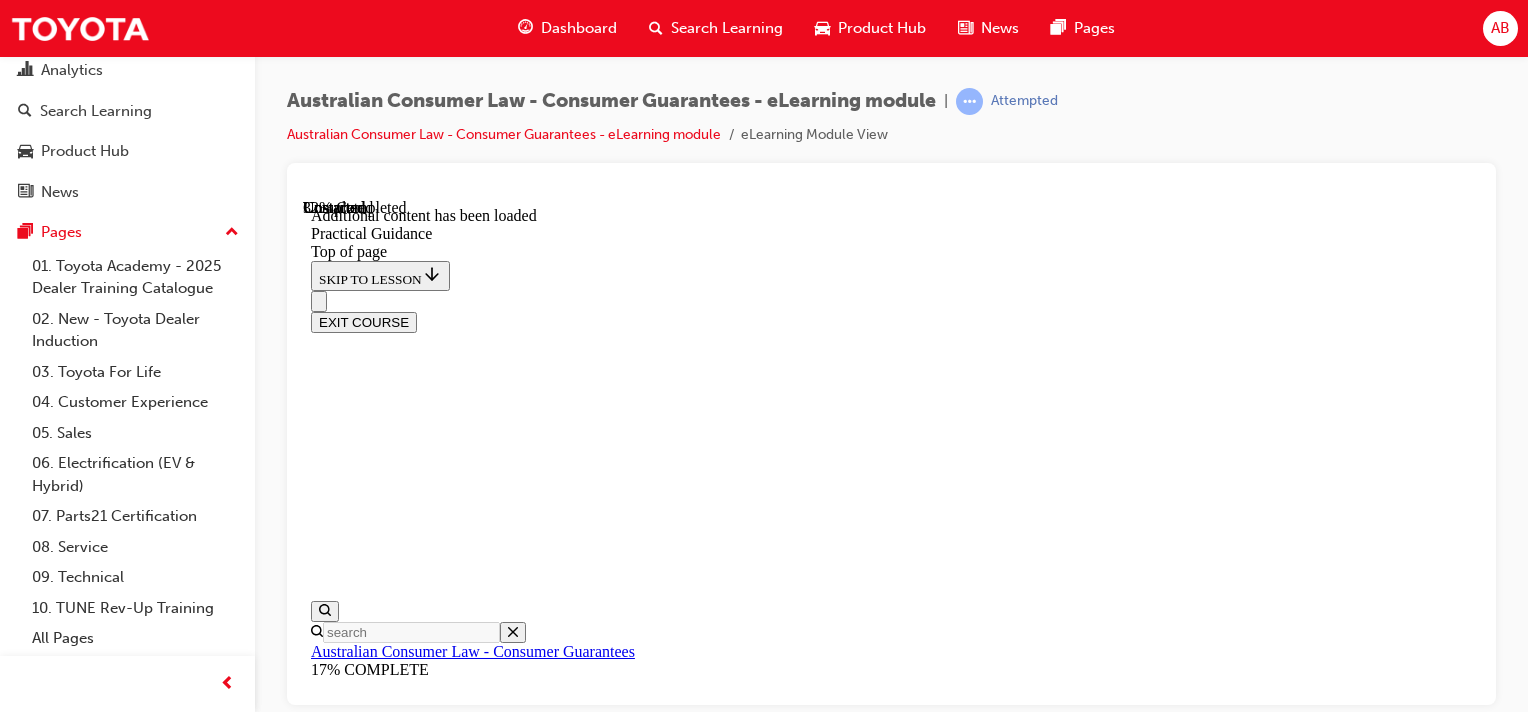 click on "CONTINUE" at bounding box center (353, 17588) 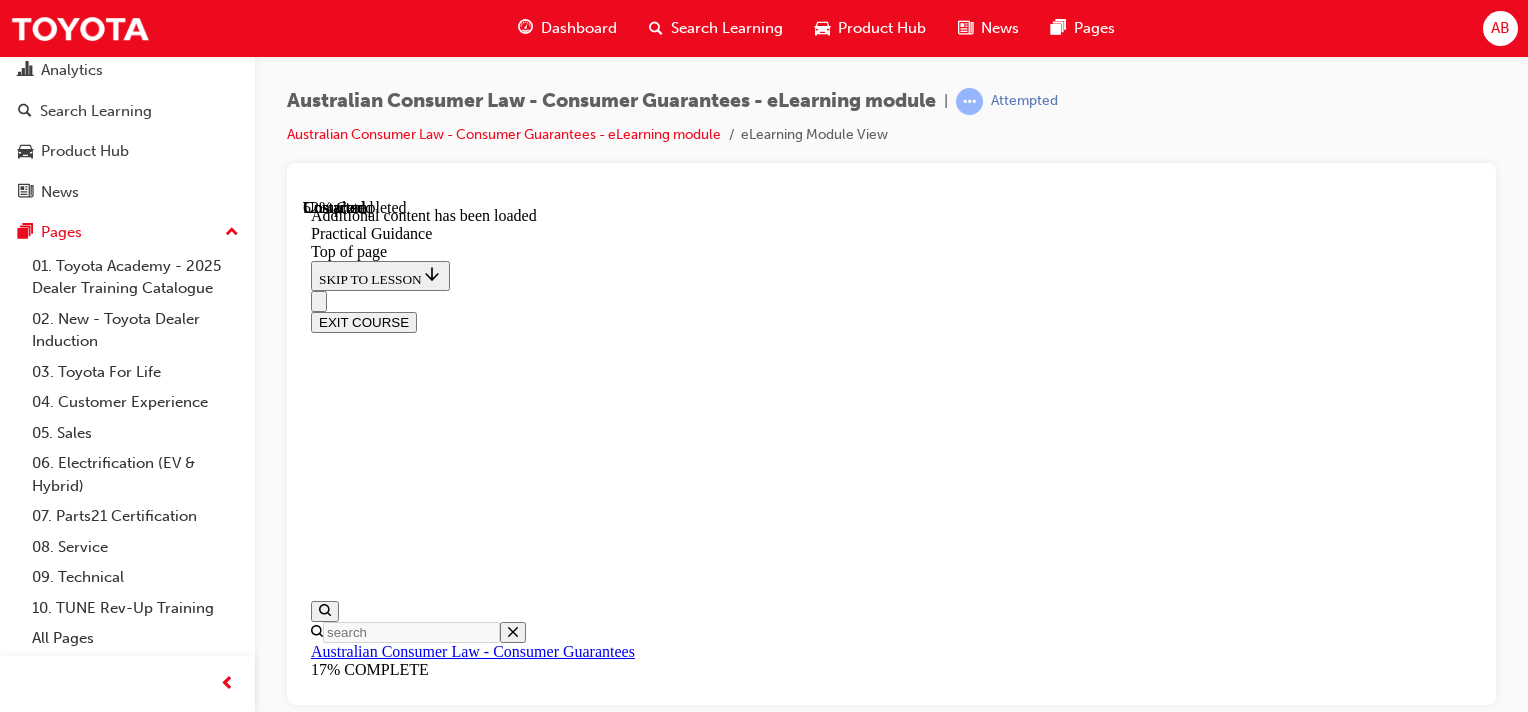 scroll, scrollTop: 3269, scrollLeft: 0, axis: vertical 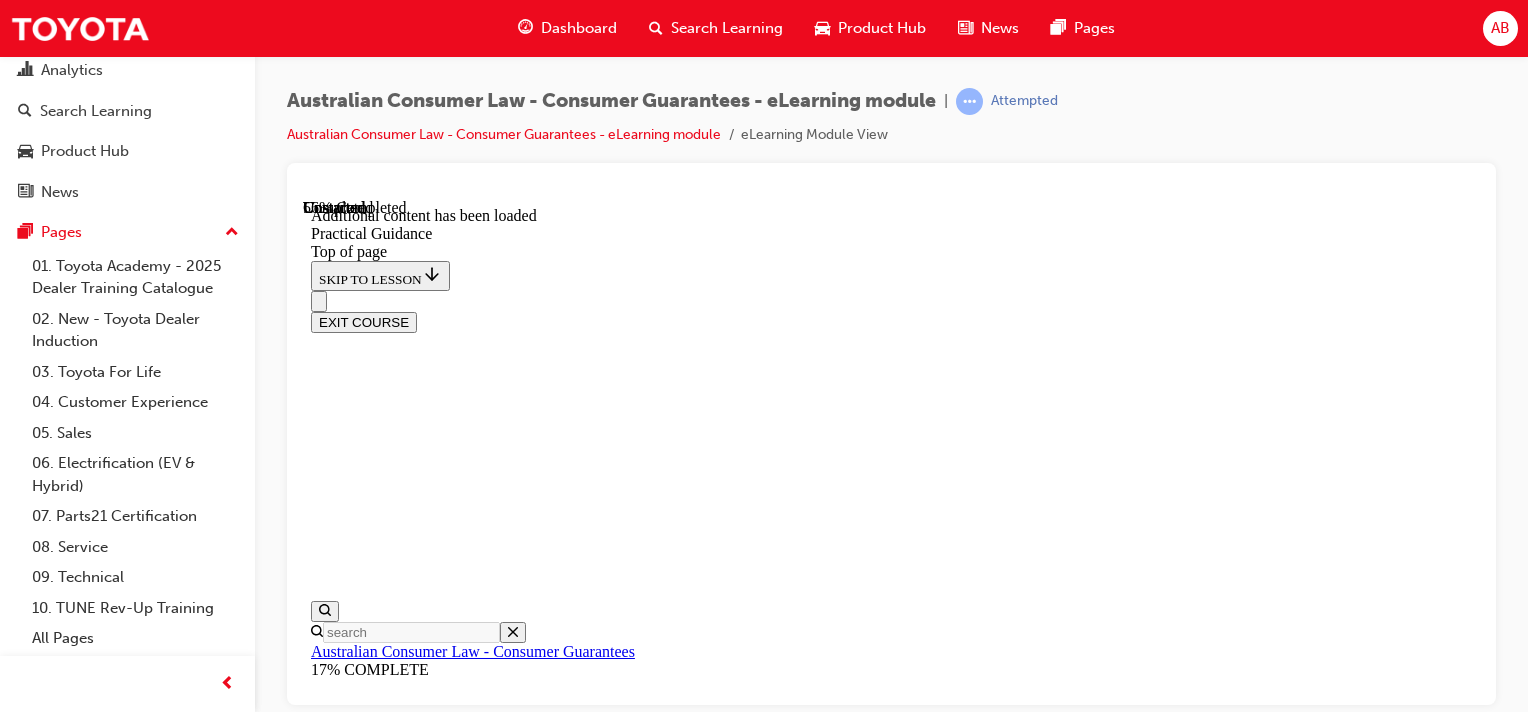 click on "CONTINUE" at bounding box center [353, 18334] 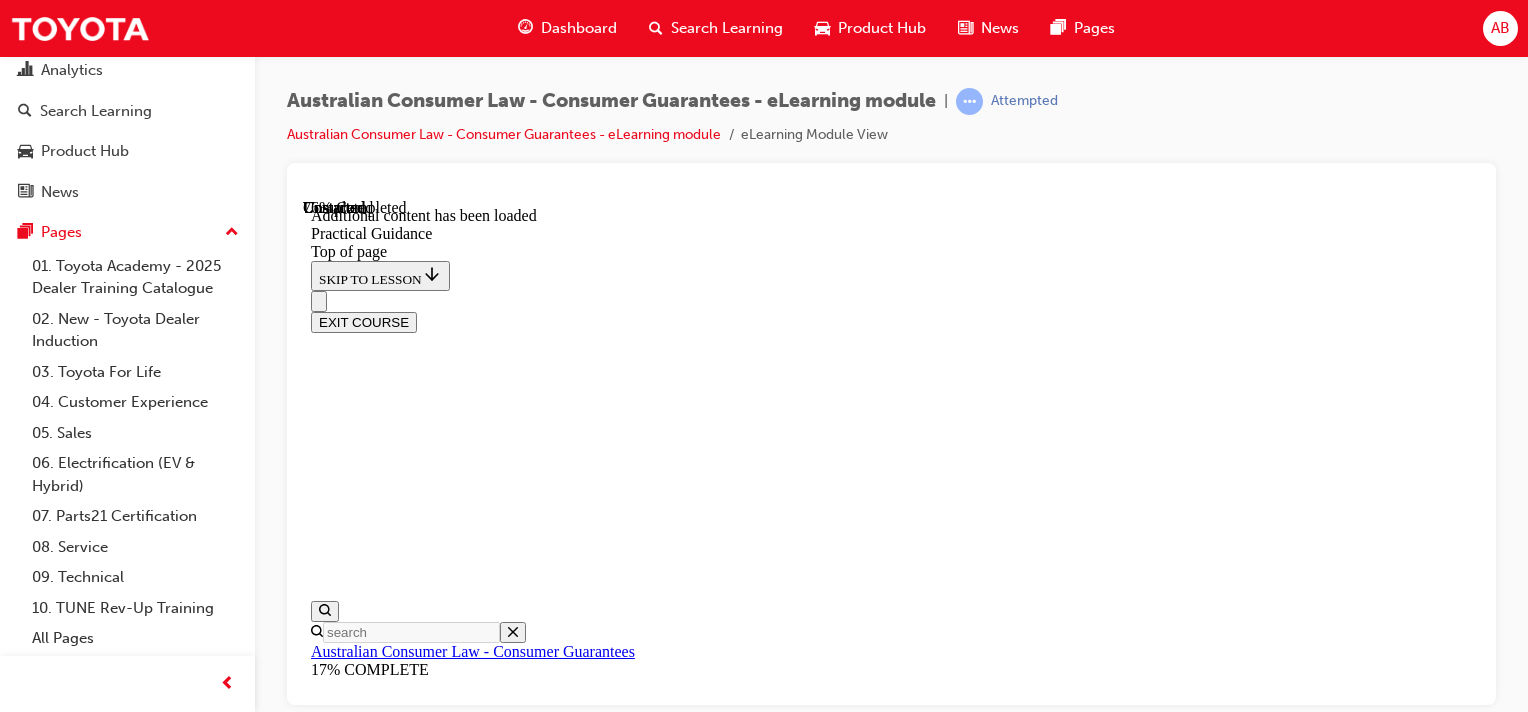 click on "CONTINUE" at bounding box center (353, 24838) 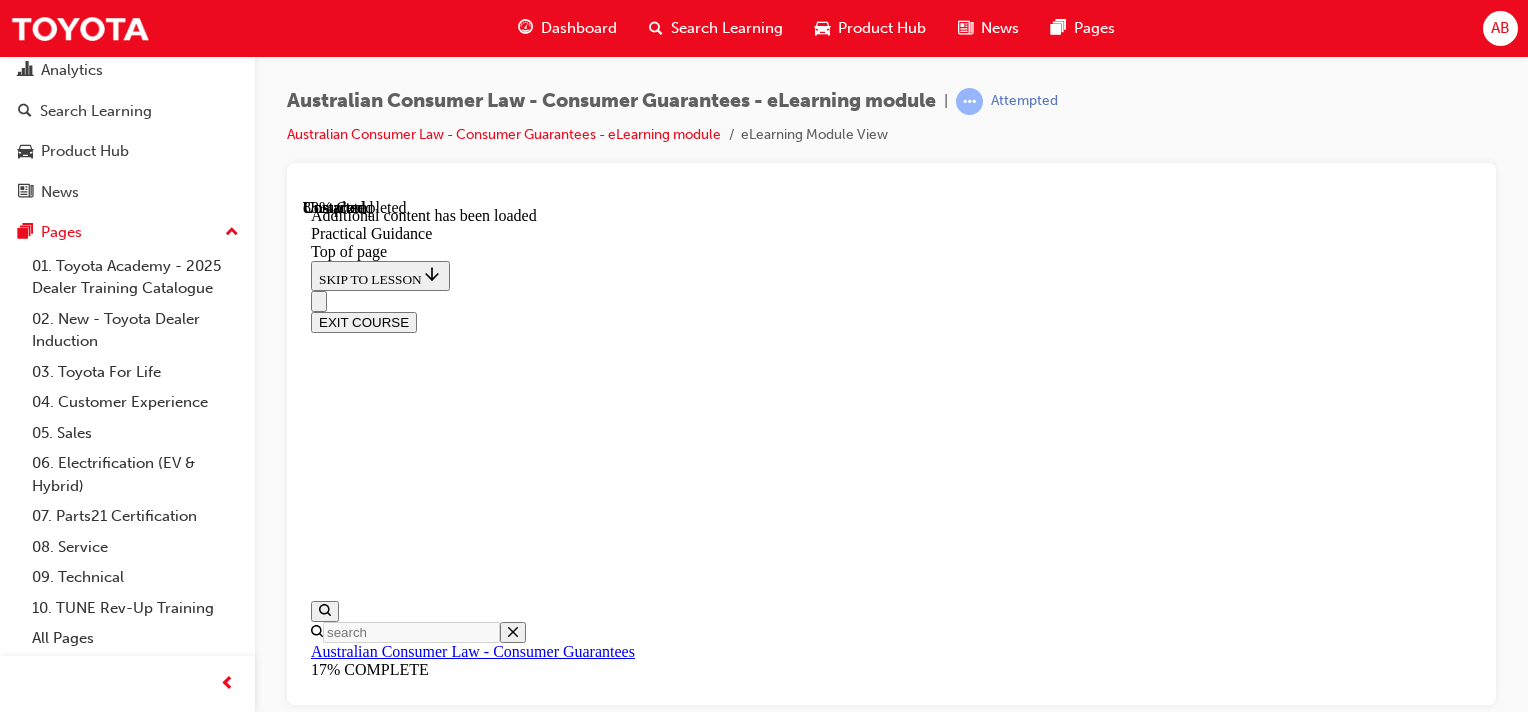scroll, scrollTop: 5211, scrollLeft: 0, axis: vertical 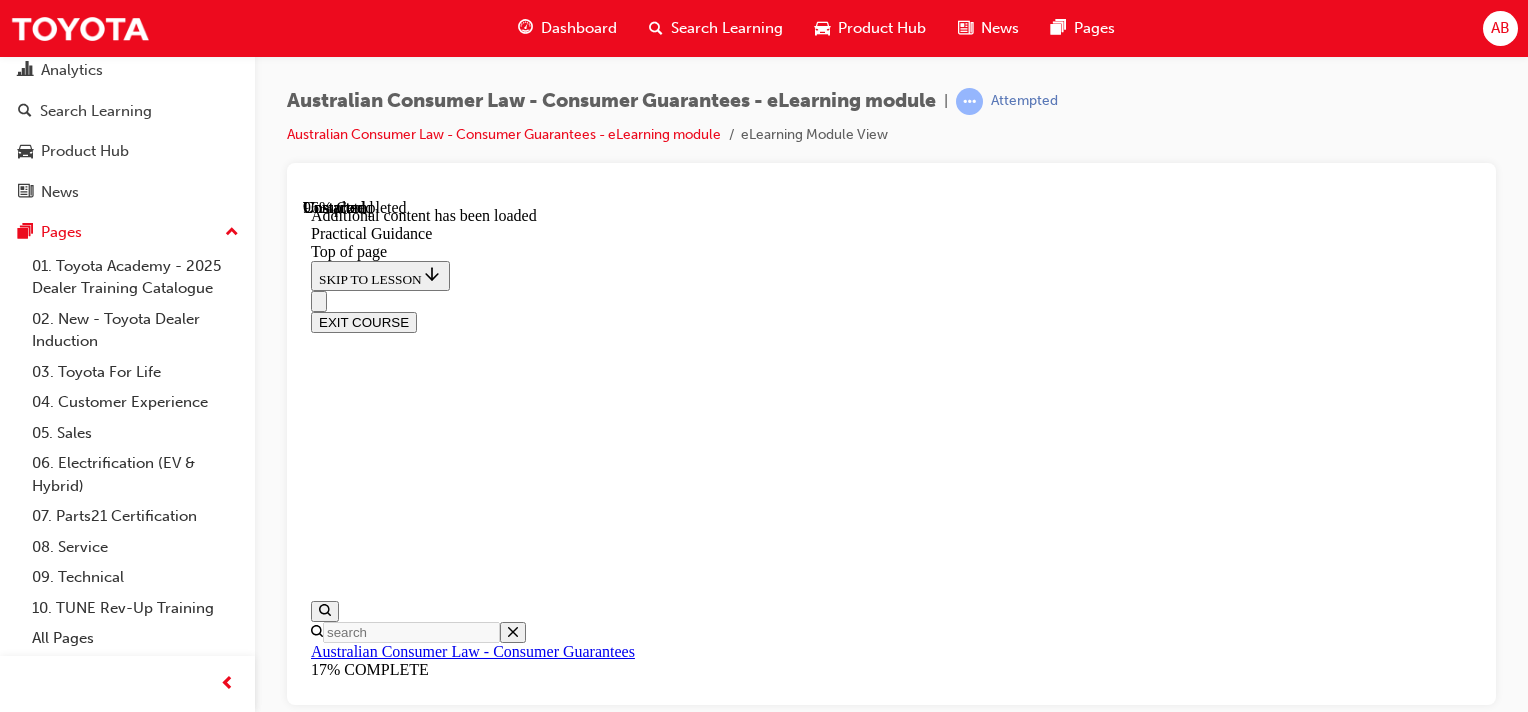 click on "CONTINUE" at bounding box center (353, 25517) 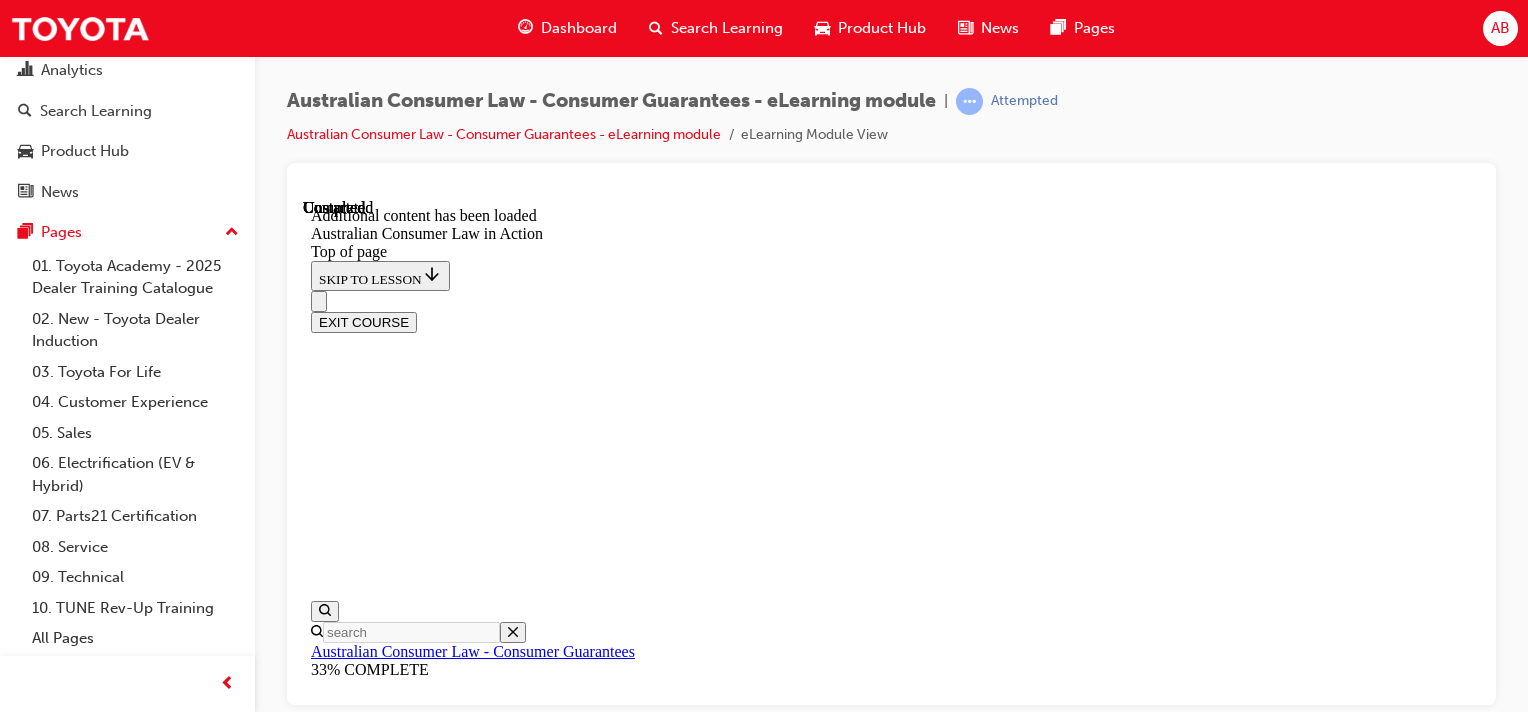 scroll, scrollTop: 0, scrollLeft: 0, axis: both 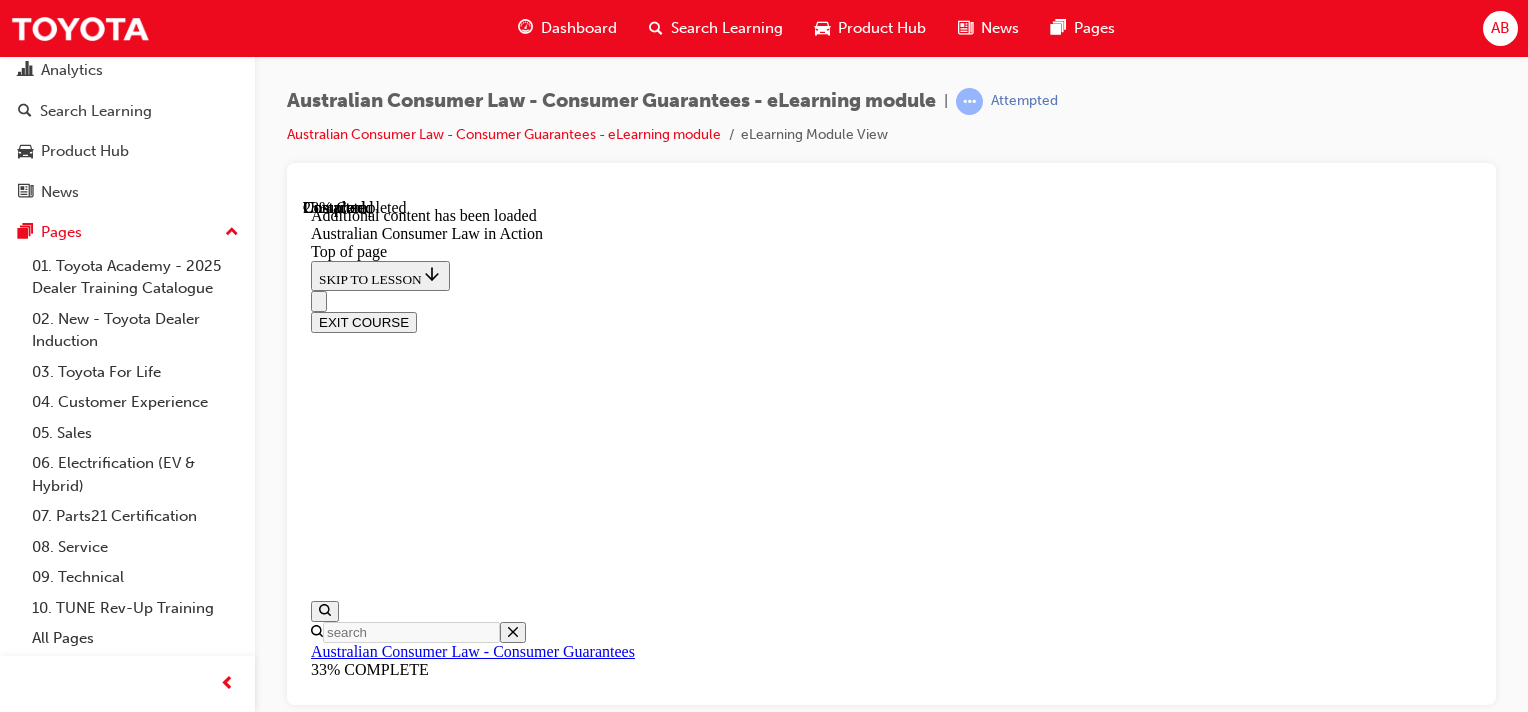 click on "CONTINUE" at bounding box center (353, 12386) 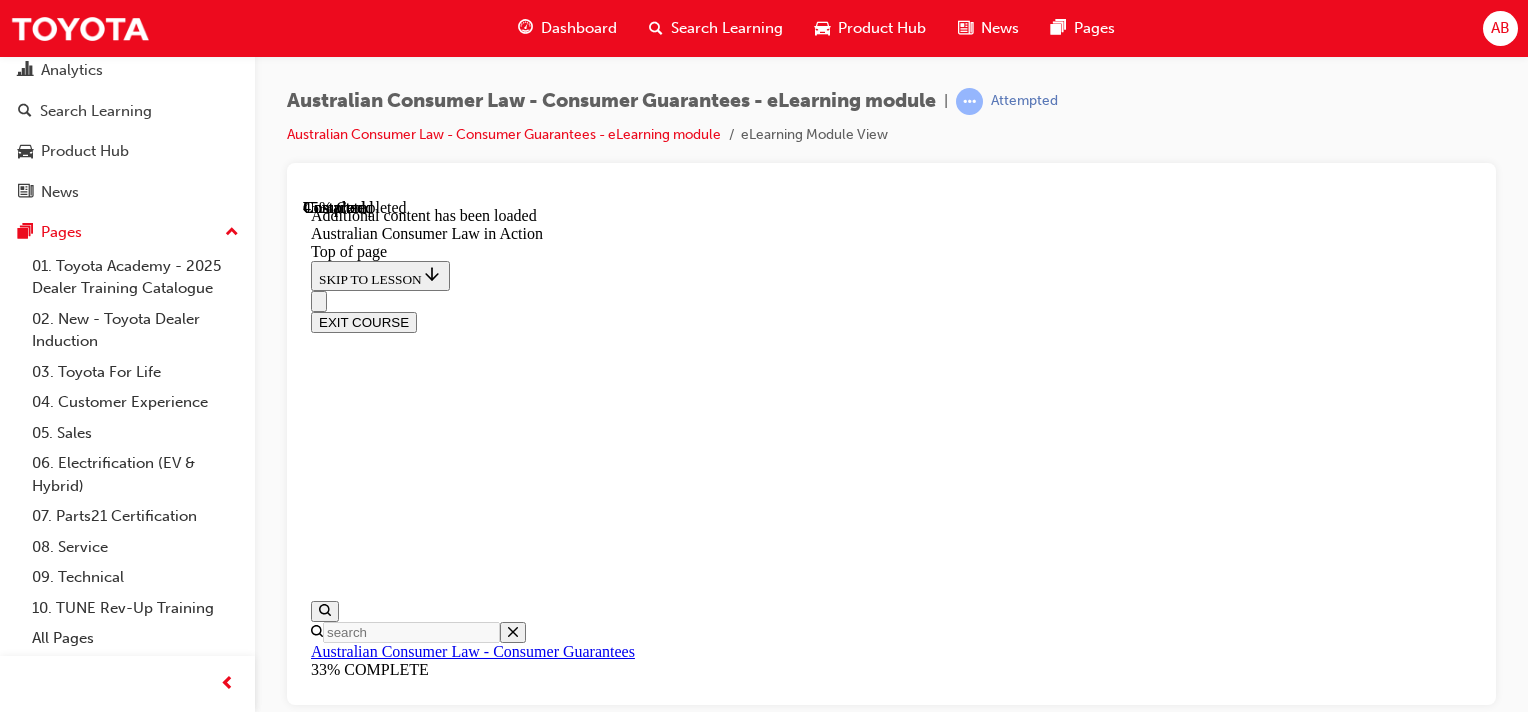 click on "CONTINUE" at bounding box center (353, 16419) 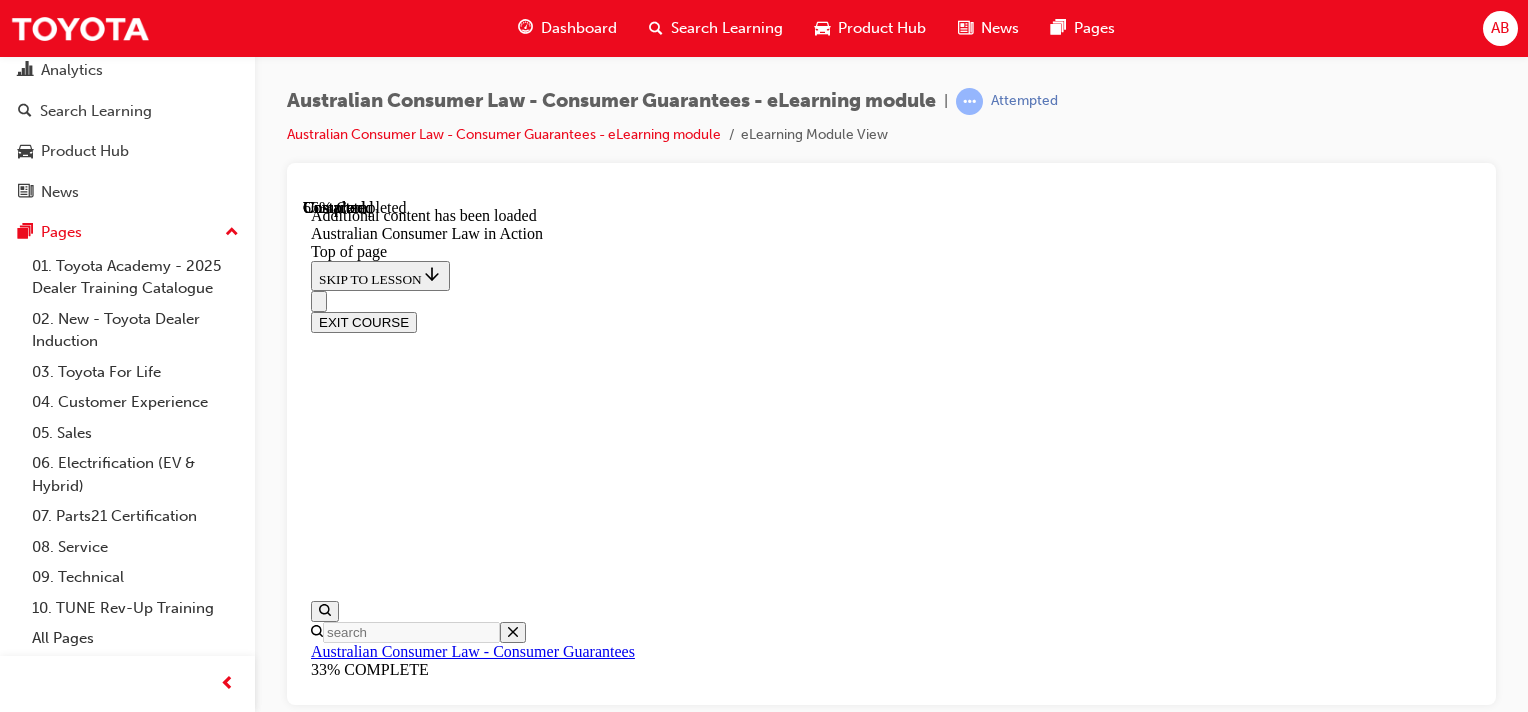 scroll, scrollTop: 3000, scrollLeft: 0, axis: vertical 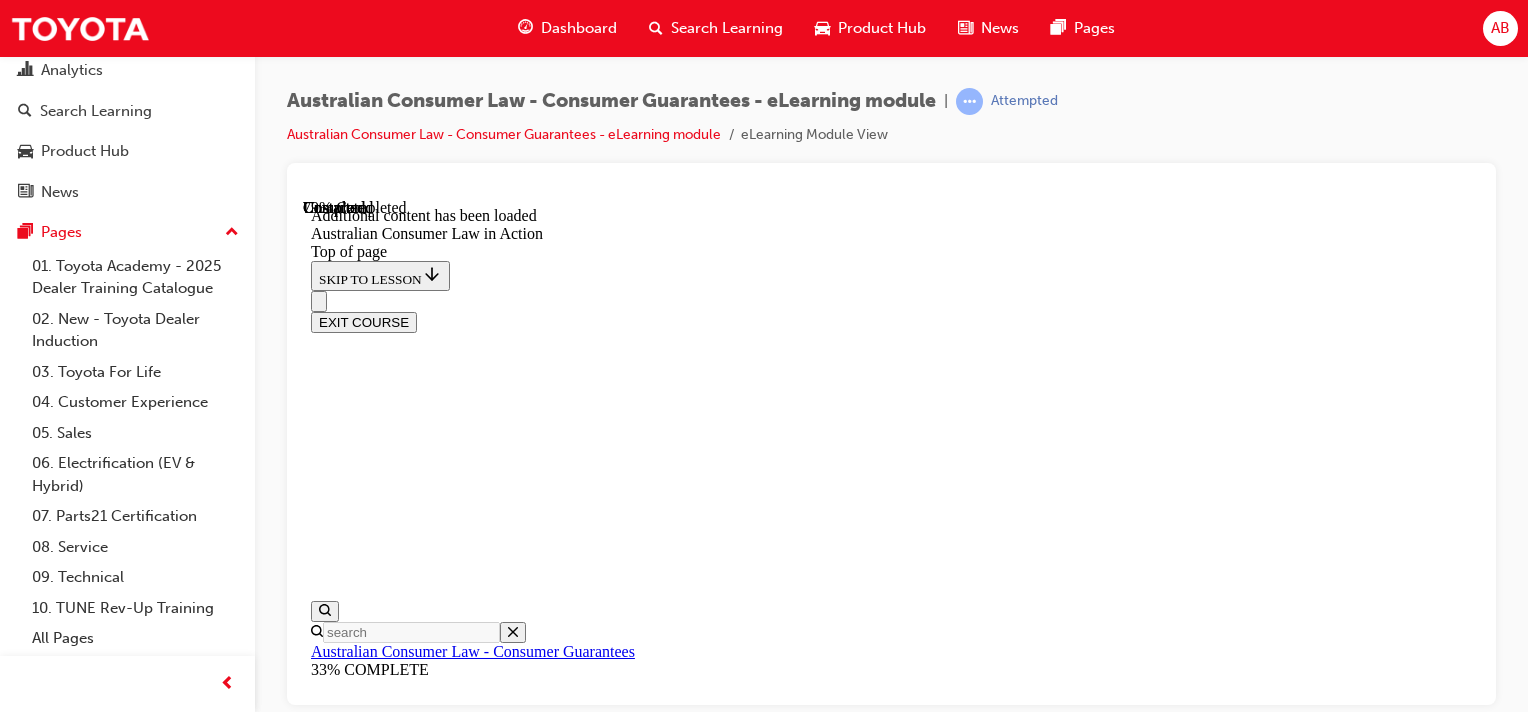 click on "CONTINUE" at bounding box center (353, 23342) 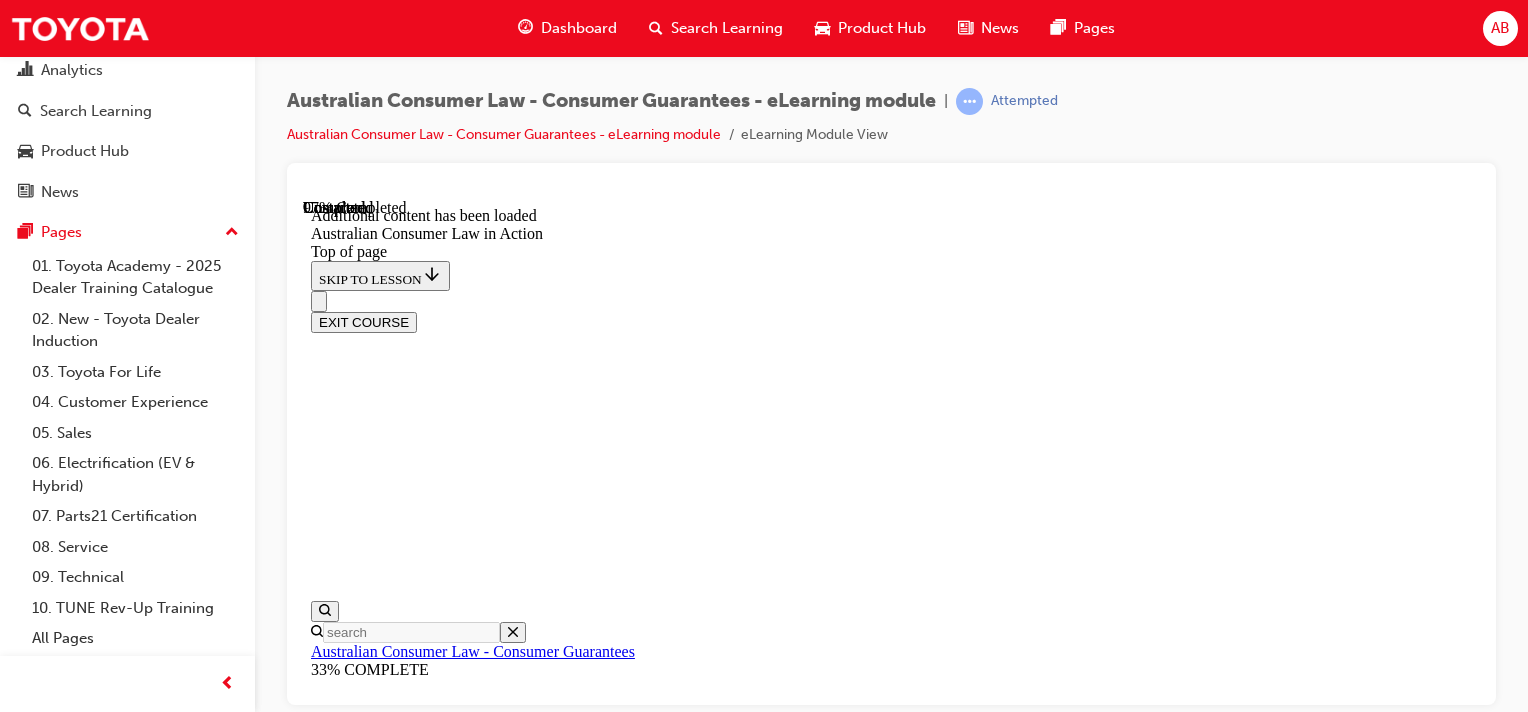 scroll, scrollTop: 4239, scrollLeft: 0, axis: vertical 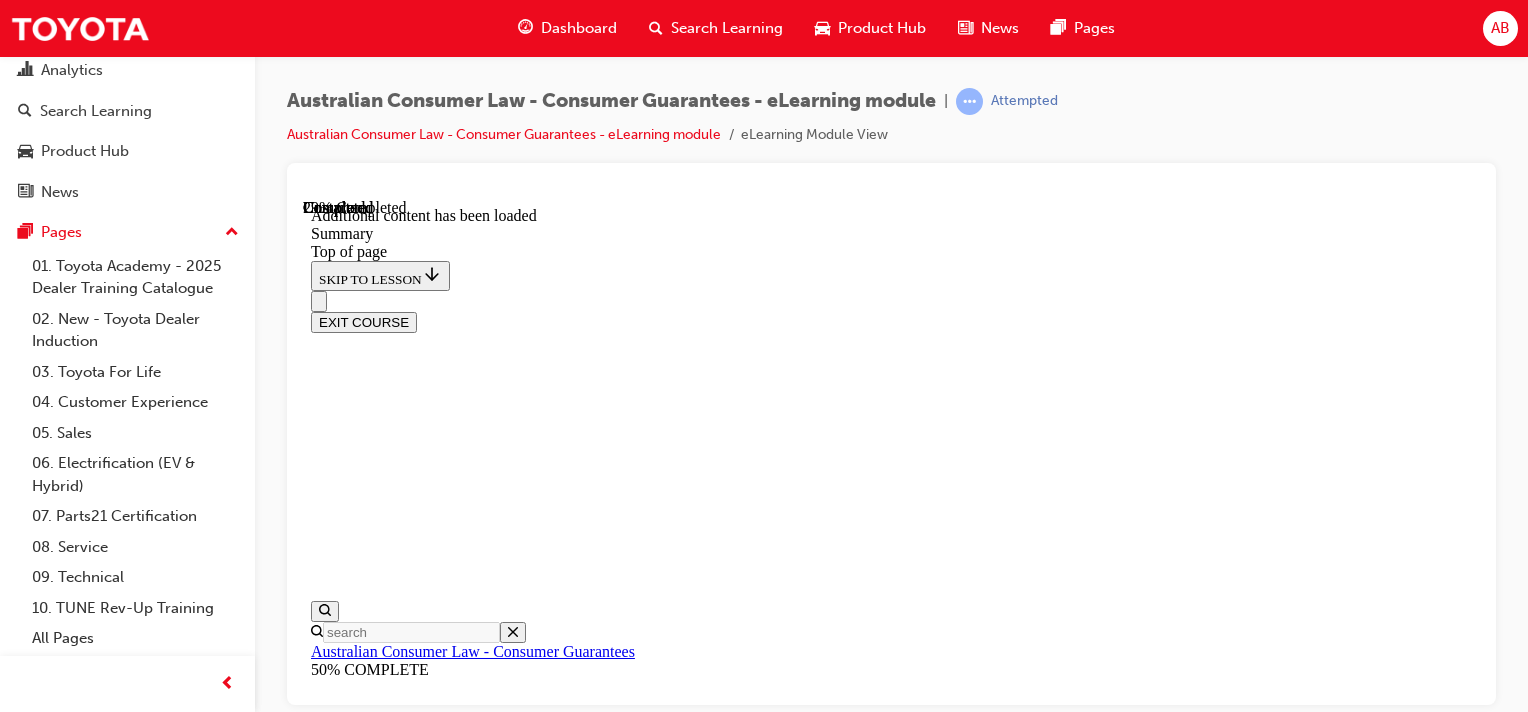 click on "CONTINUE" at bounding box center (353, 9650) 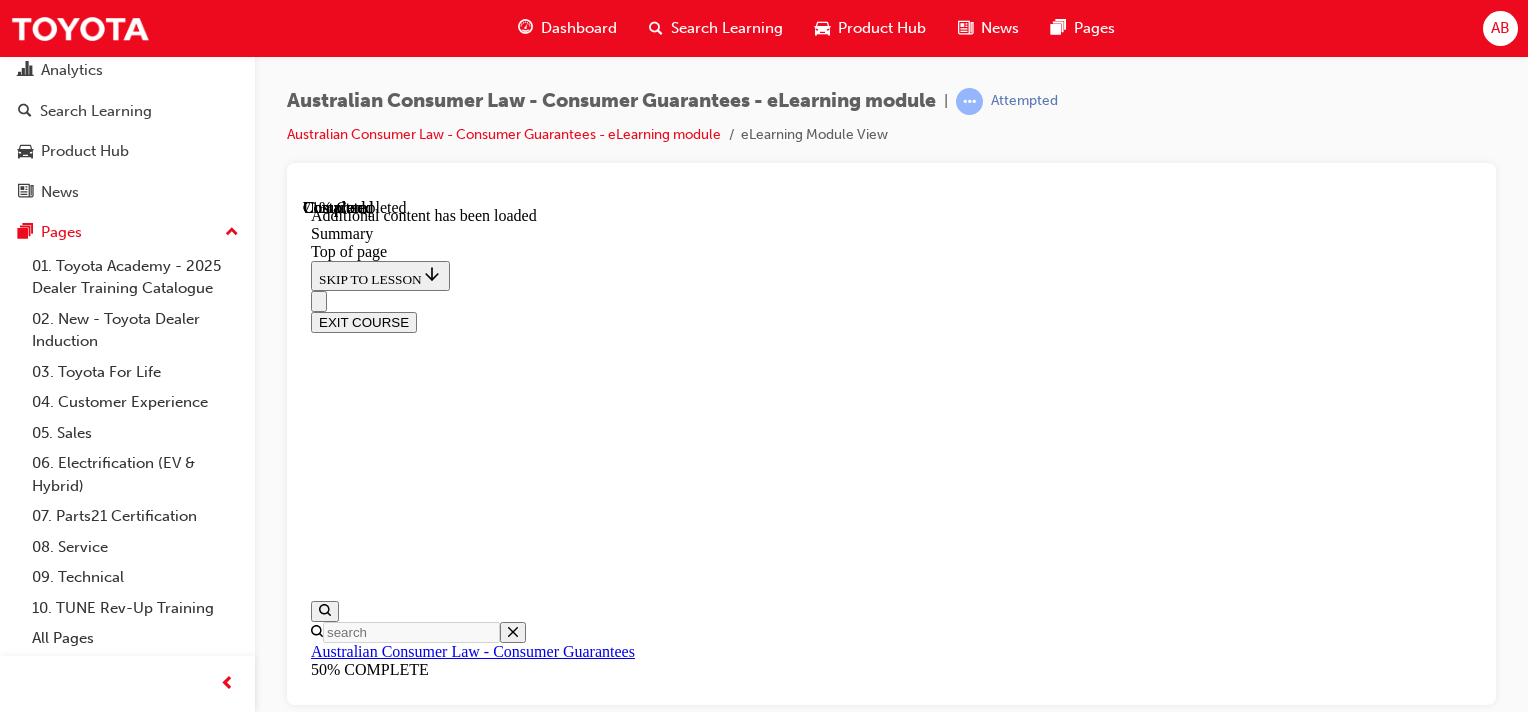 scroll, scrollTop: 1695, scrollLeft: 0, axis: vertical 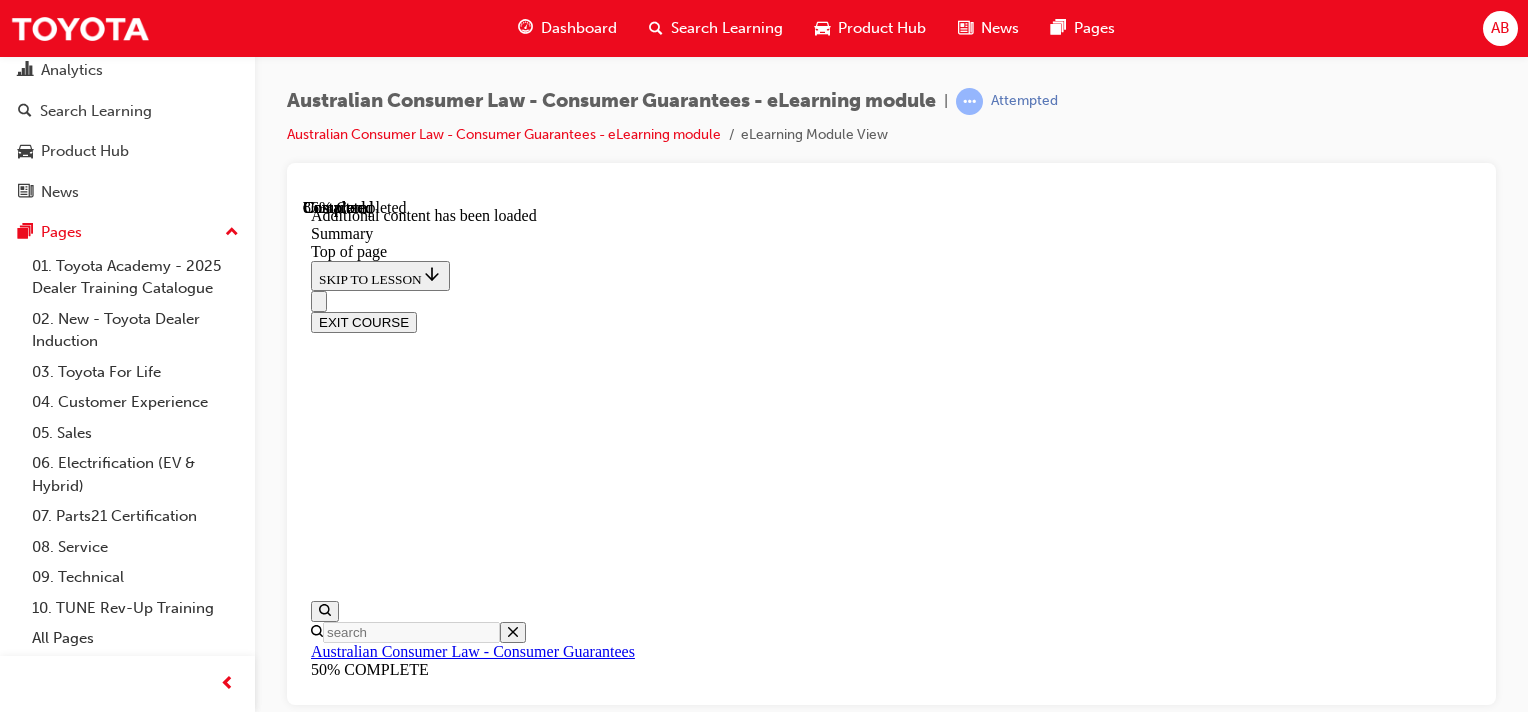 click on "CONTINUE" at bounding box center (353, 11232) 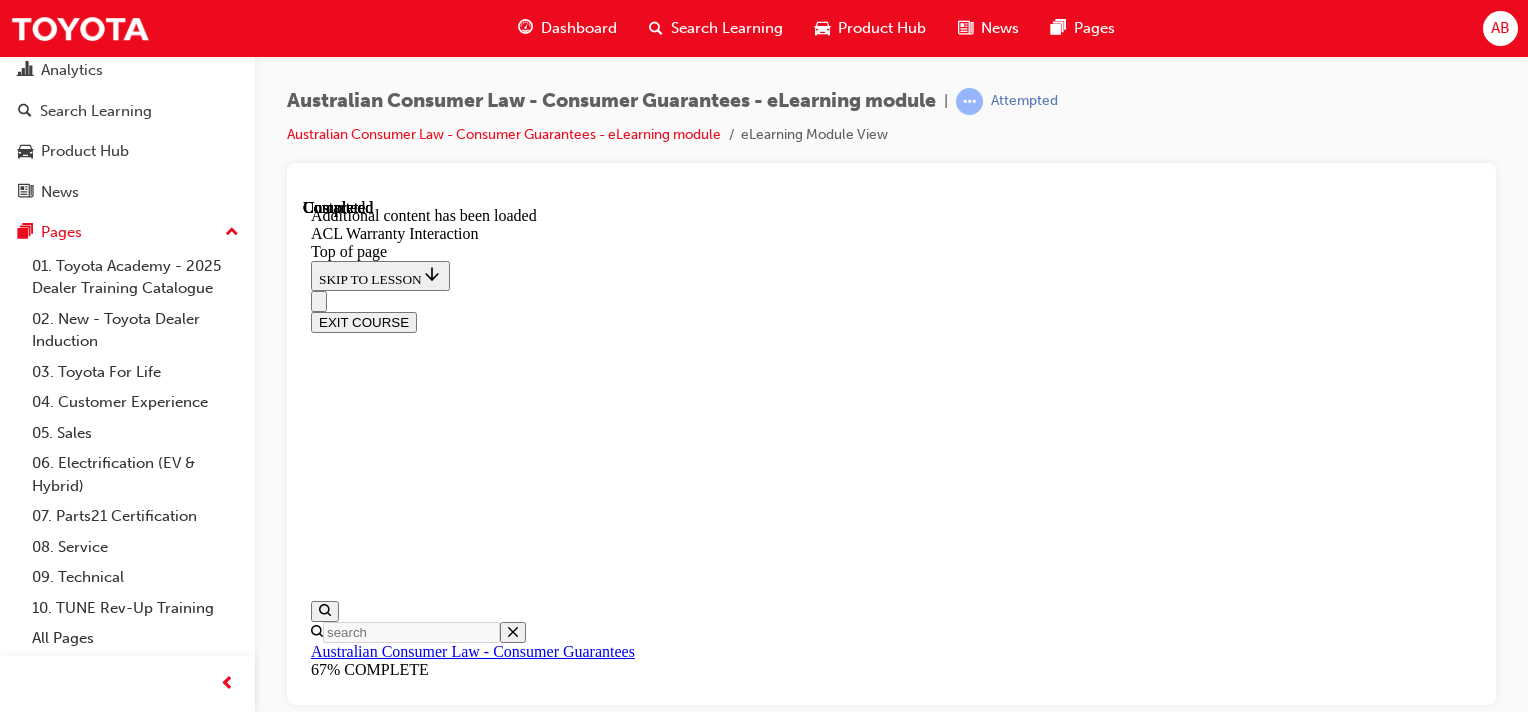 scroll, scrollTop: 0, scrollLeft: 0, axis: both 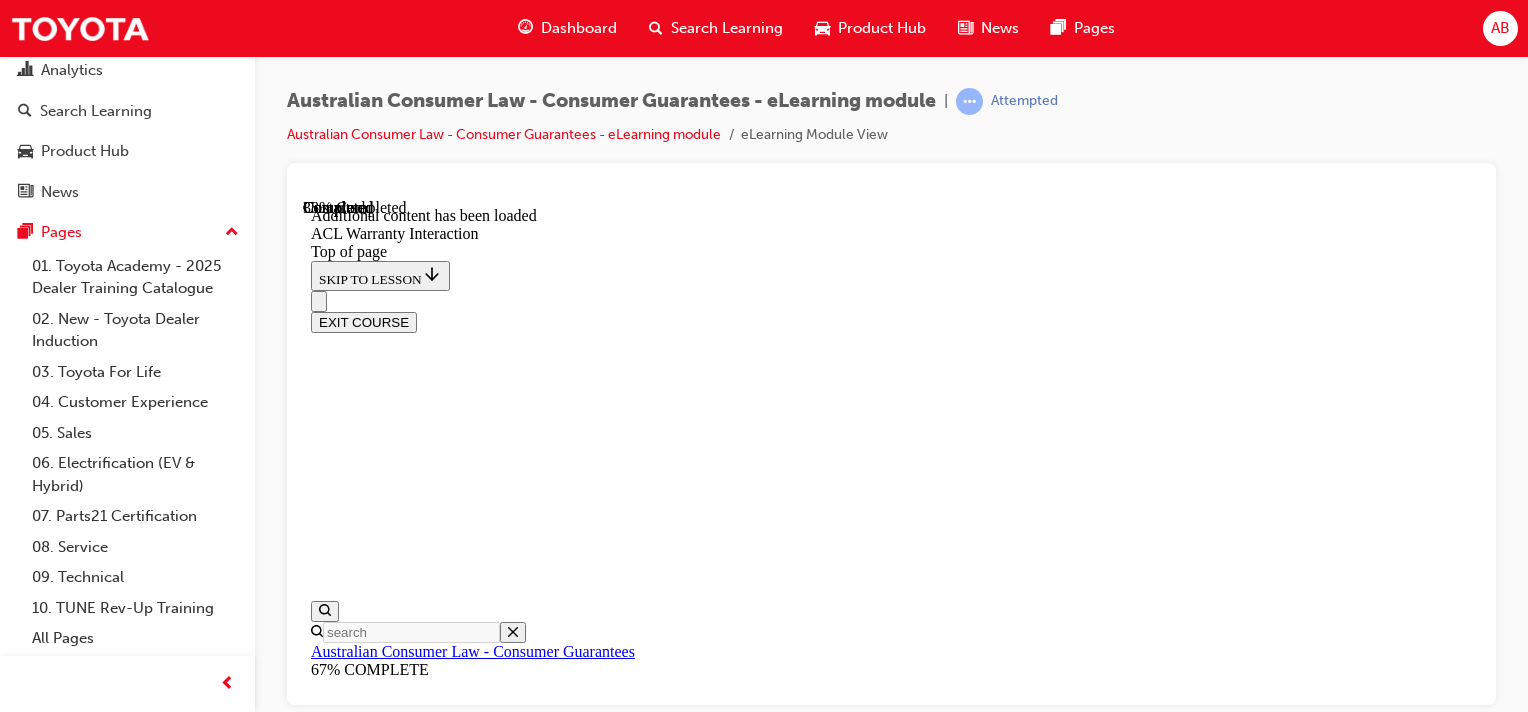 click at bounding box center [409, 9373] 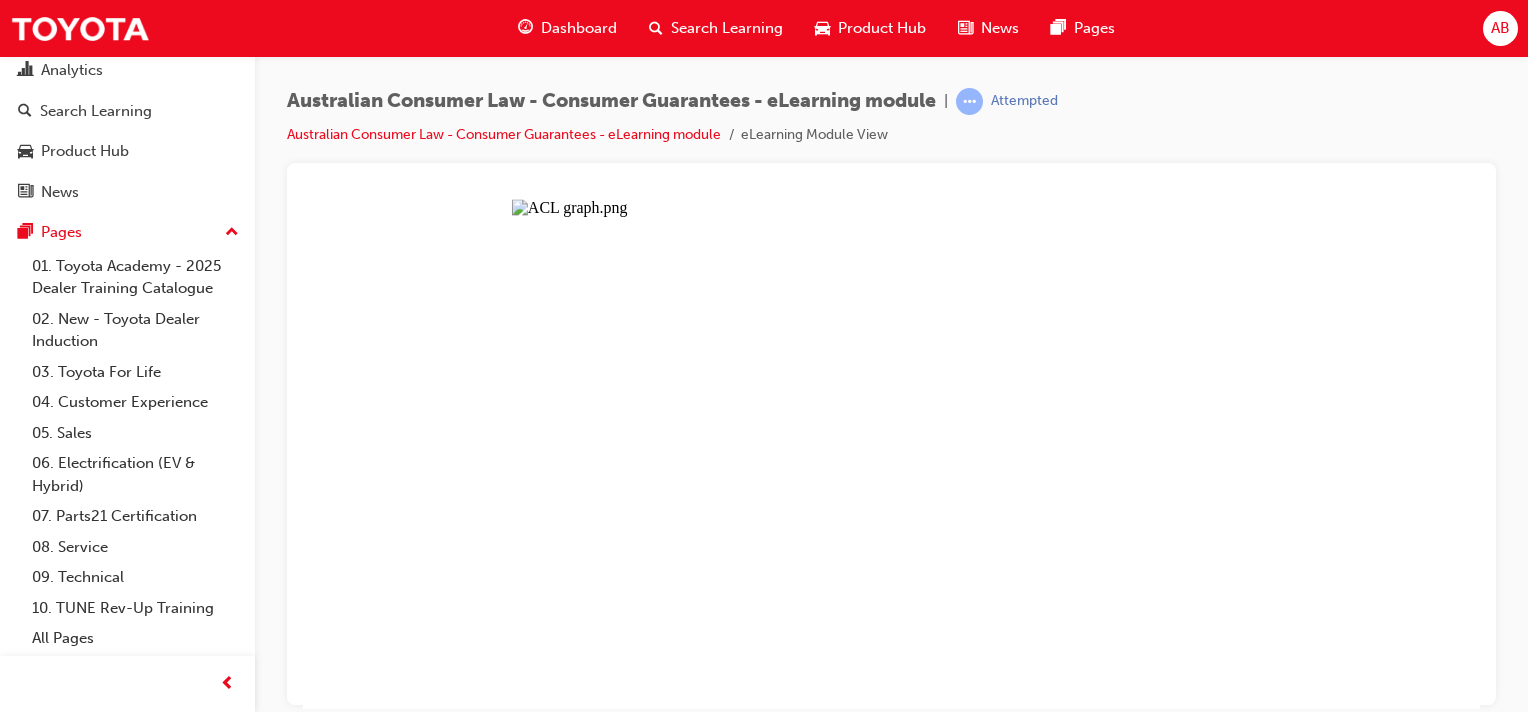 click at bounding box center [891, 453] 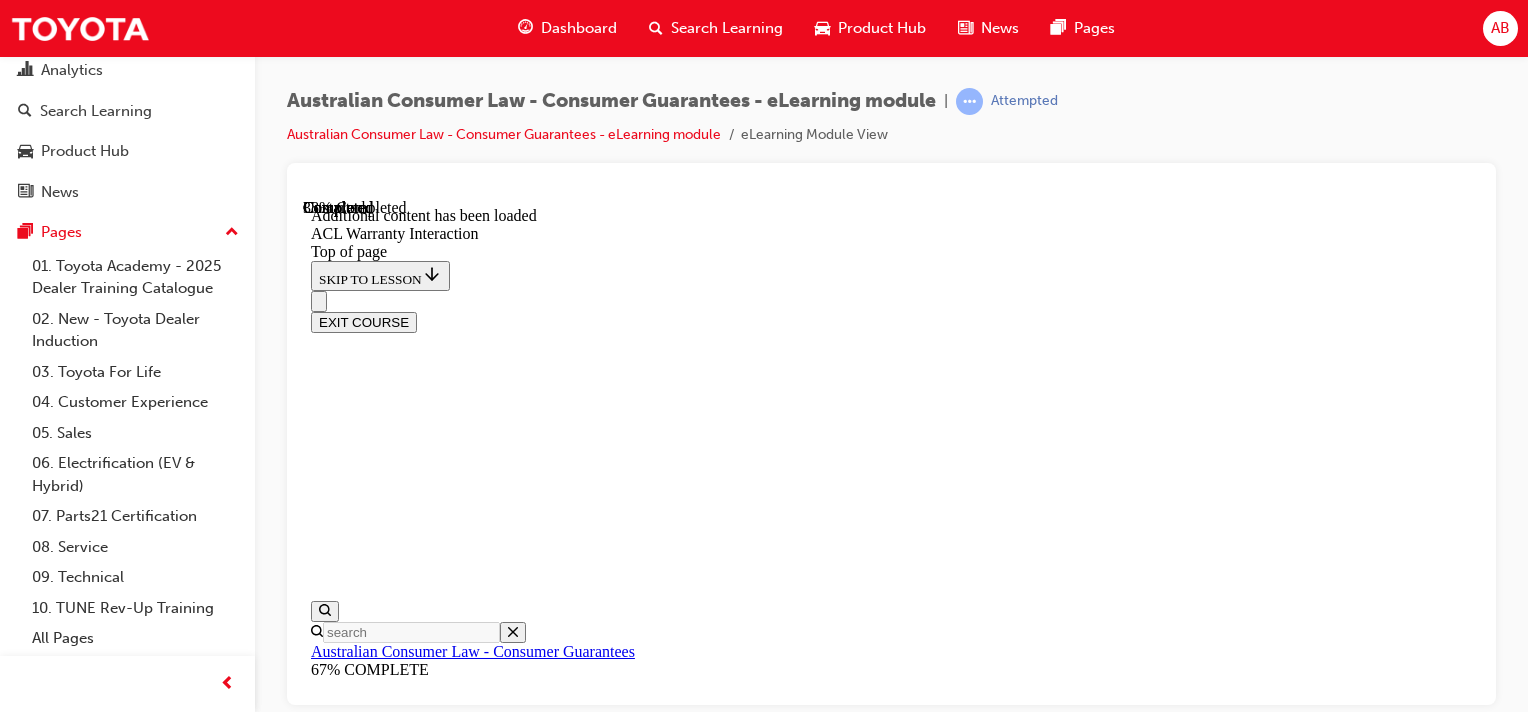 scroll, scrollTop: 1262, scrollLeft: 0, axis: vertical 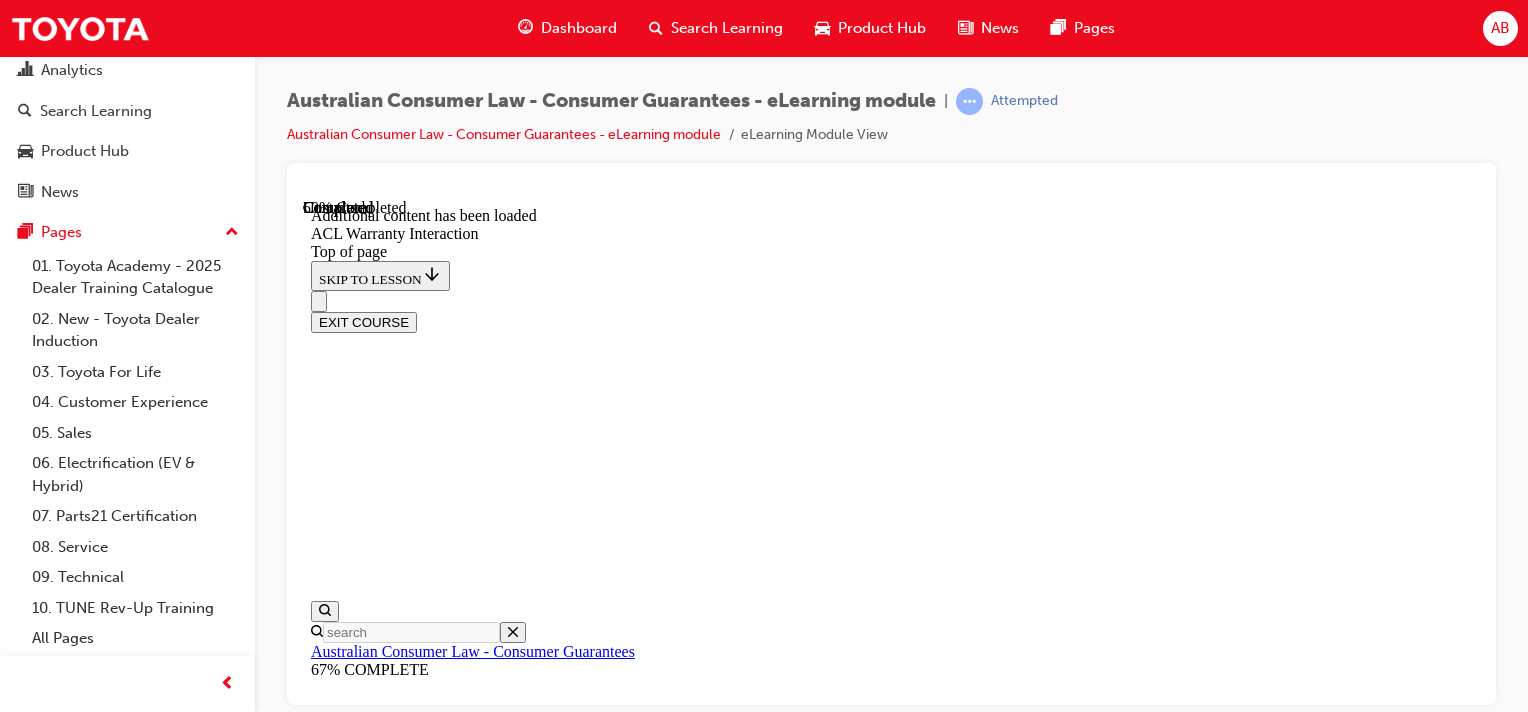 click at bounding box center (911, 9600) 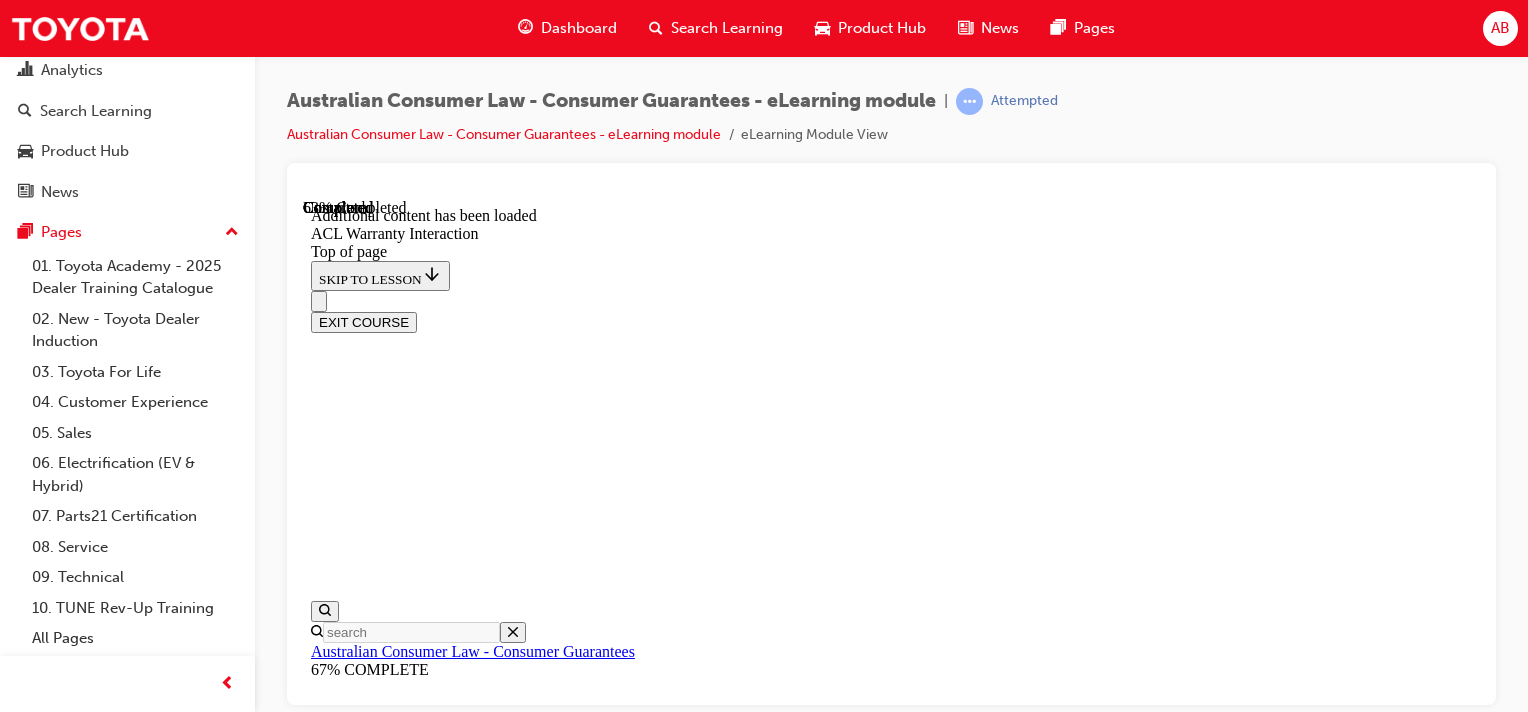 click on "CONTINUE" at bounding box center [353, 9875] 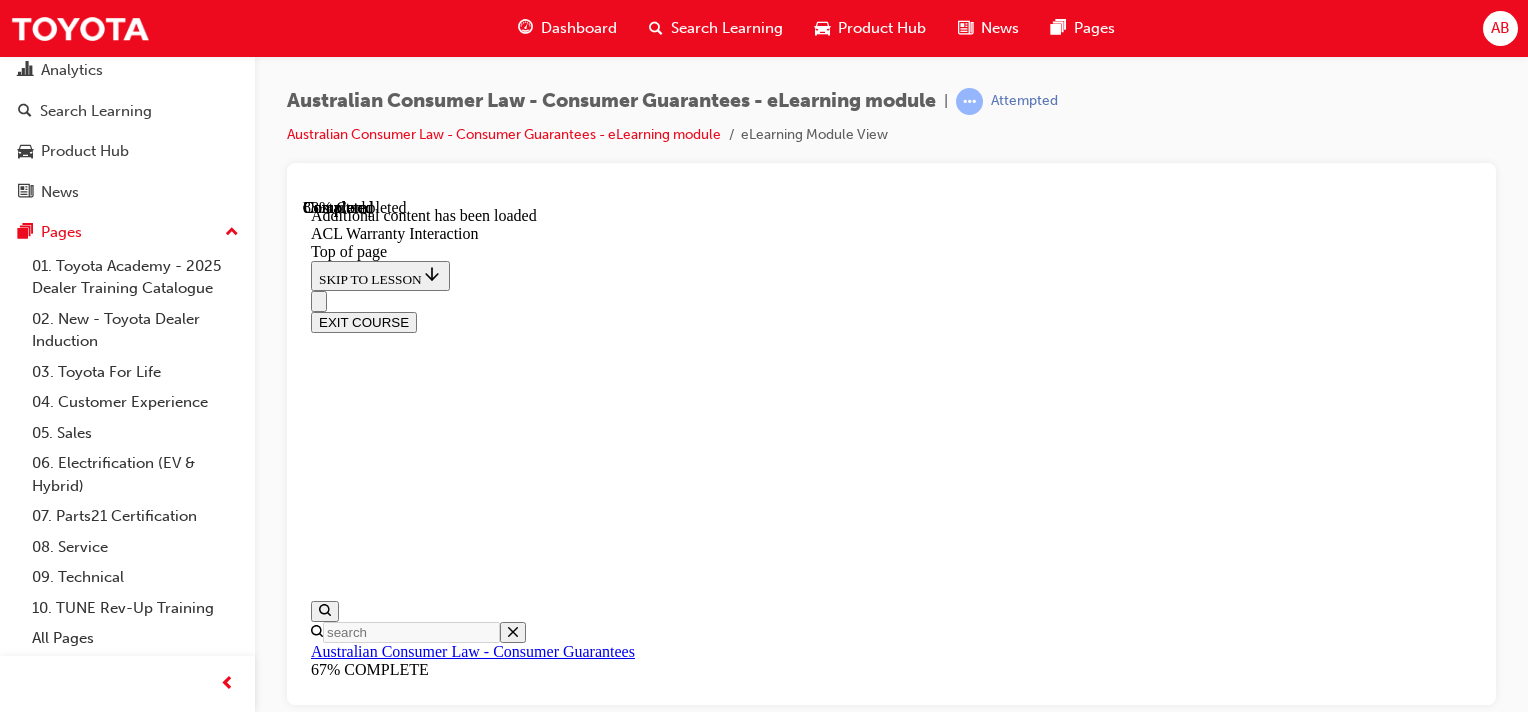 scroll, scrollTop: 2560, scrollLeft: 0, axis: vertical 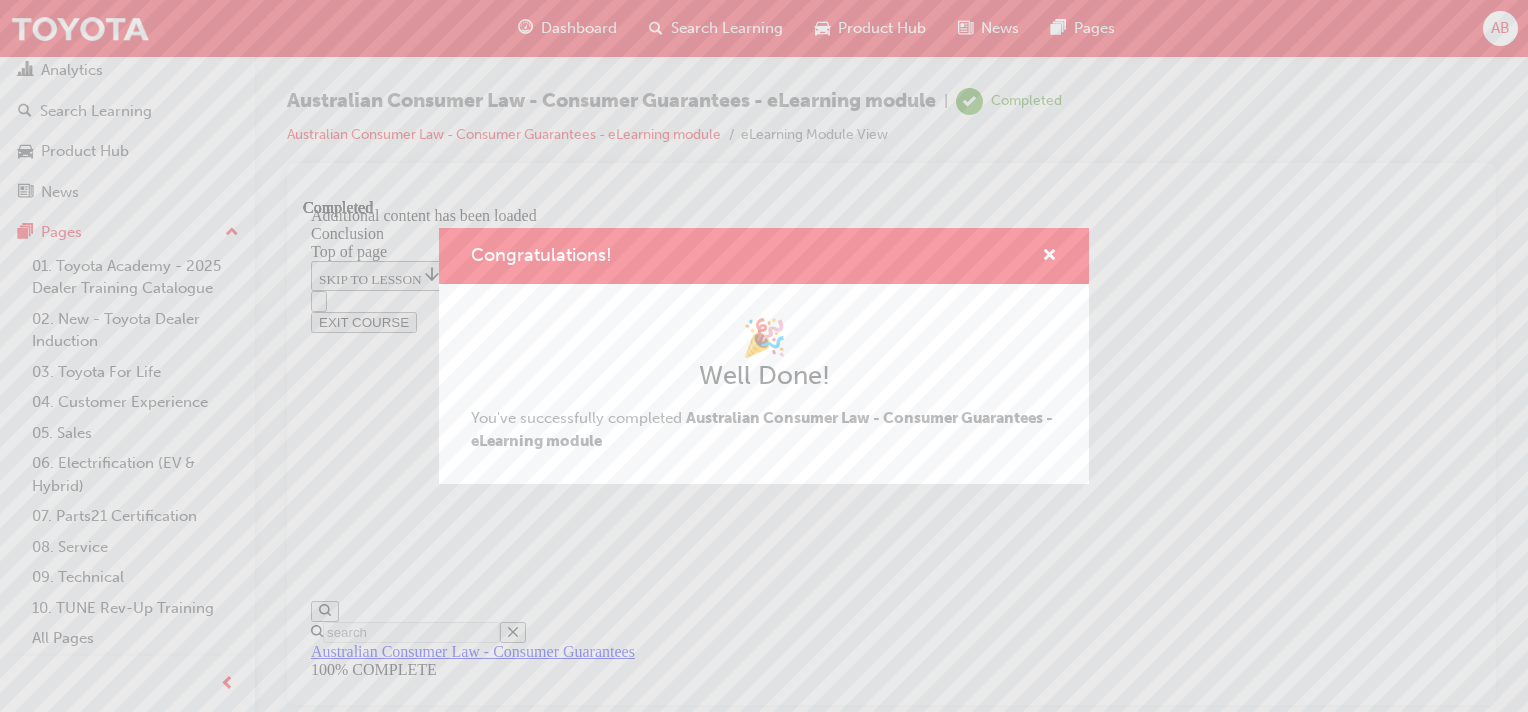 click on "🎉" at bounding box center (764, 338) 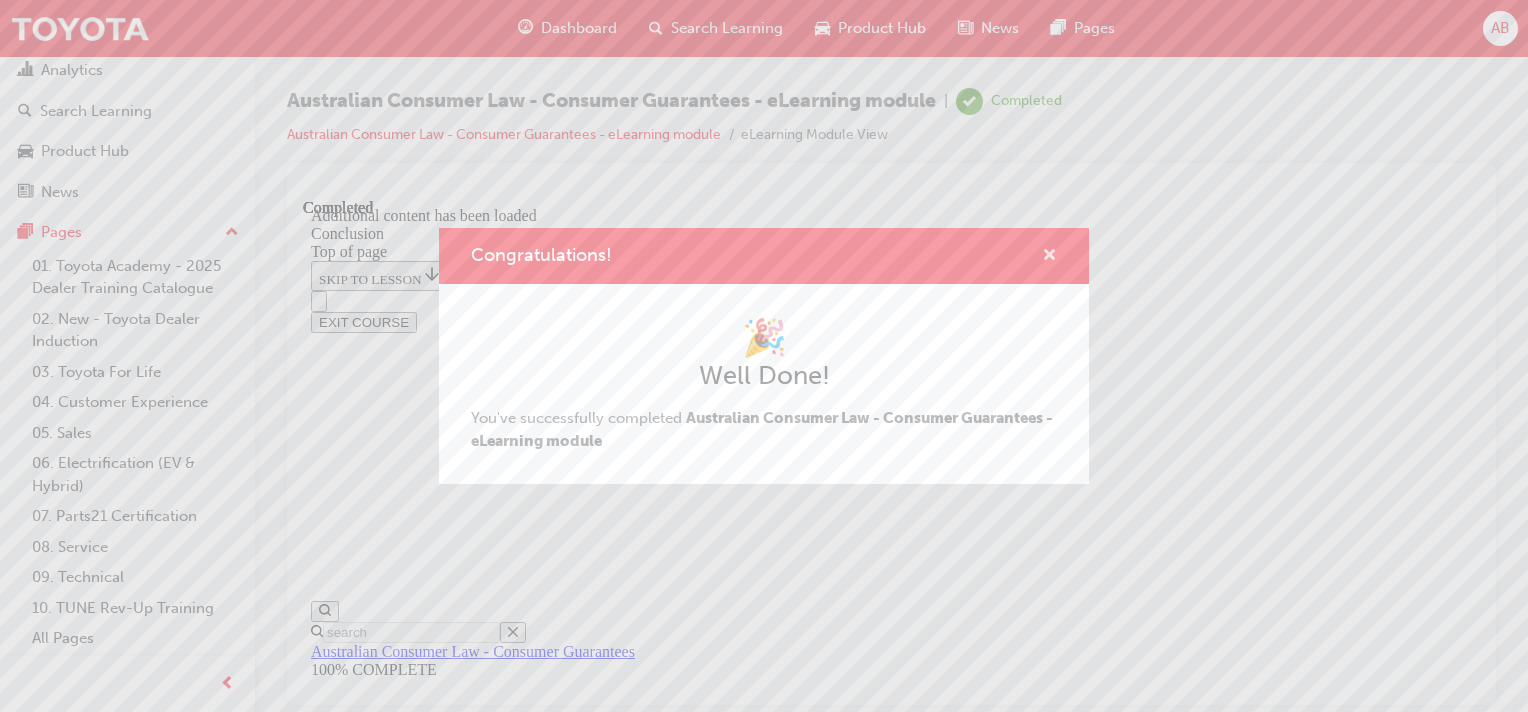 click at bounding box center [1049, 257] 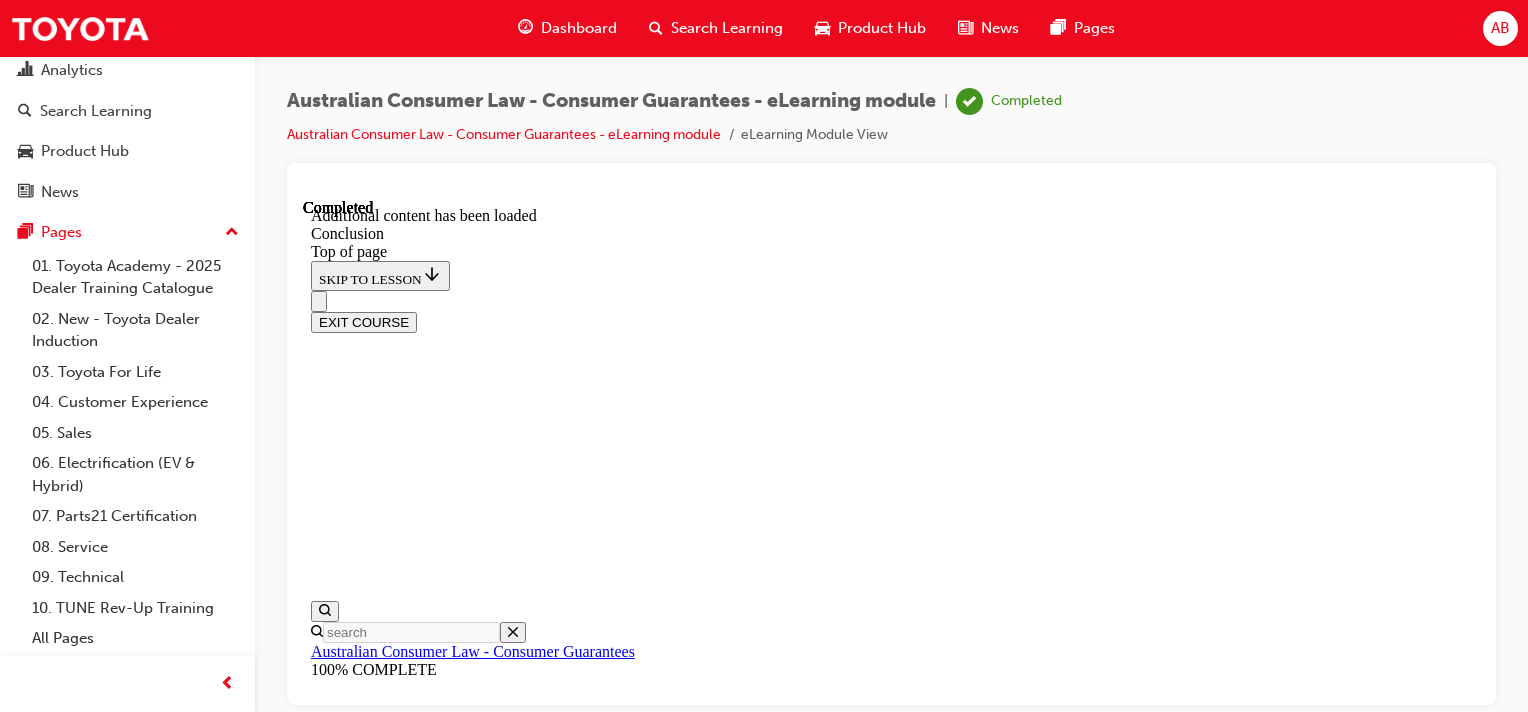 drag, startPoint x: 1414, startPoint y: 218, endPoint x: 1156, endPoint y: 317, distance: 276.3422 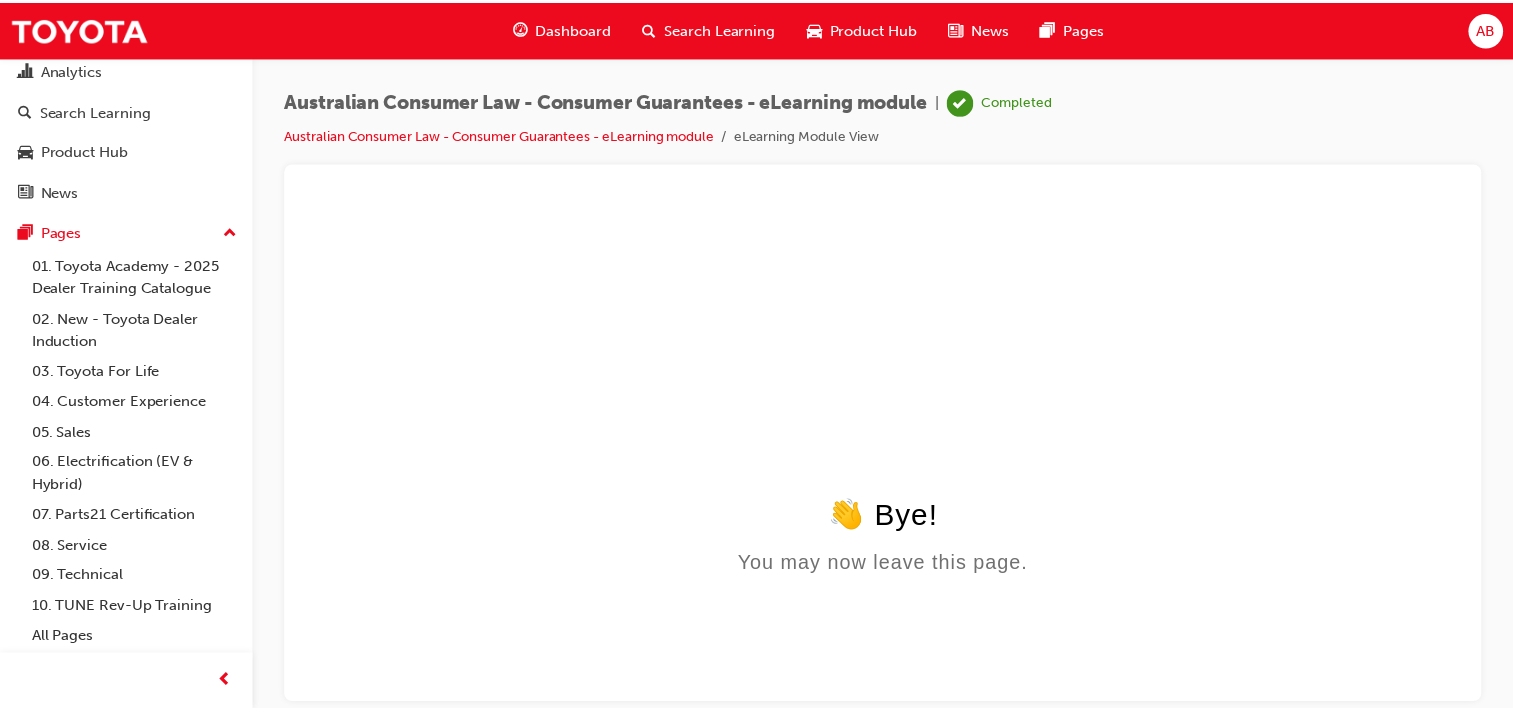 scroll, scrollTop: 0, scrollLeft: 0, axis: both 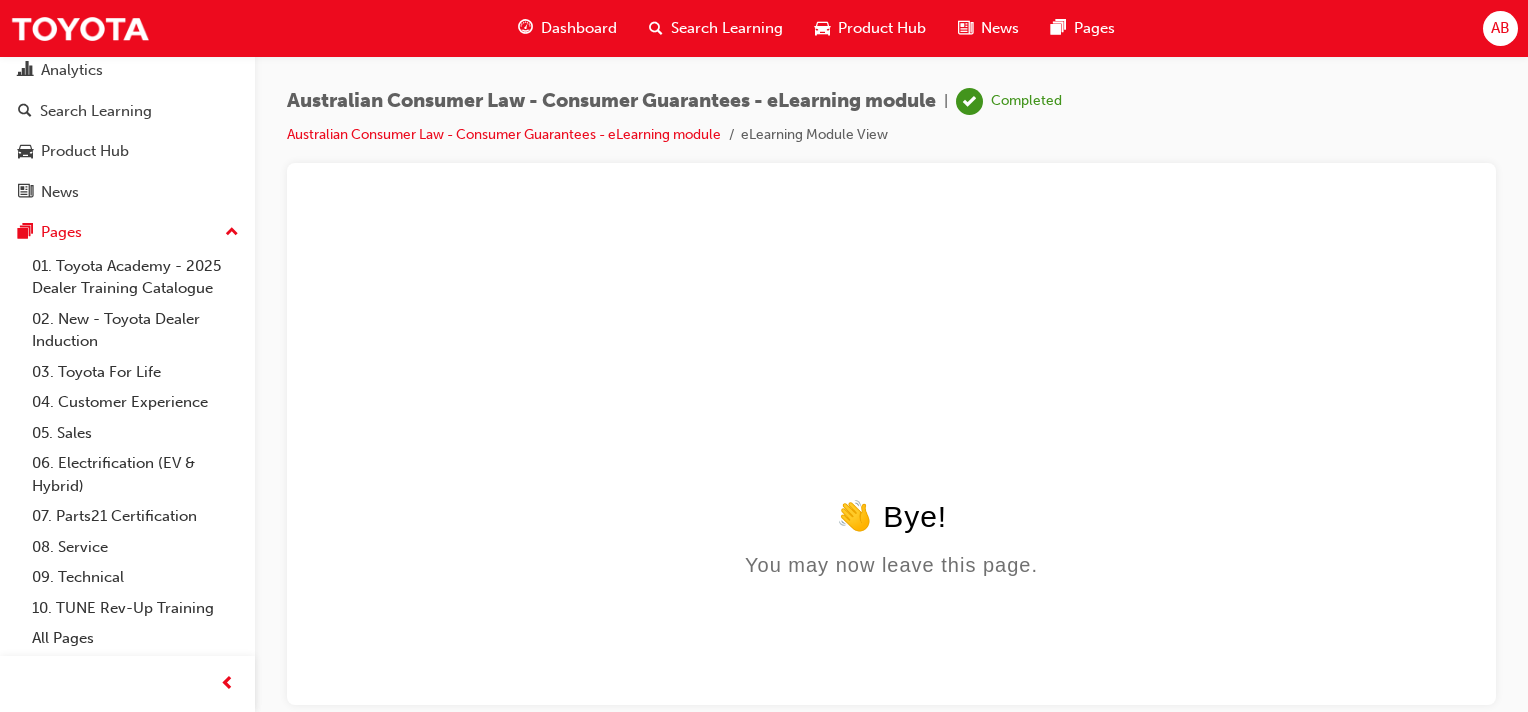 click on "Dashboard" at bounding box center [579, 28] 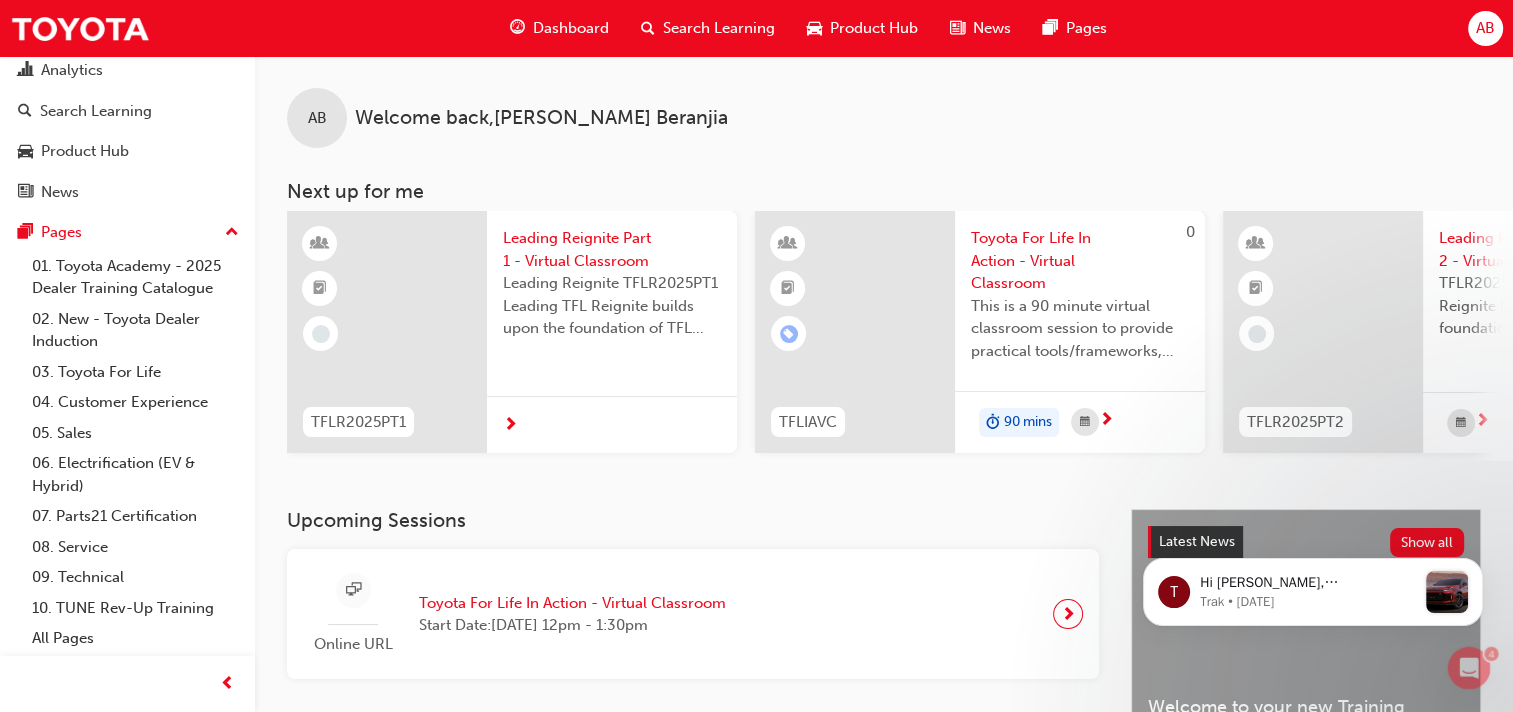 scroll, scrollTop: 481, scrollLeft: 0, axis: vertical 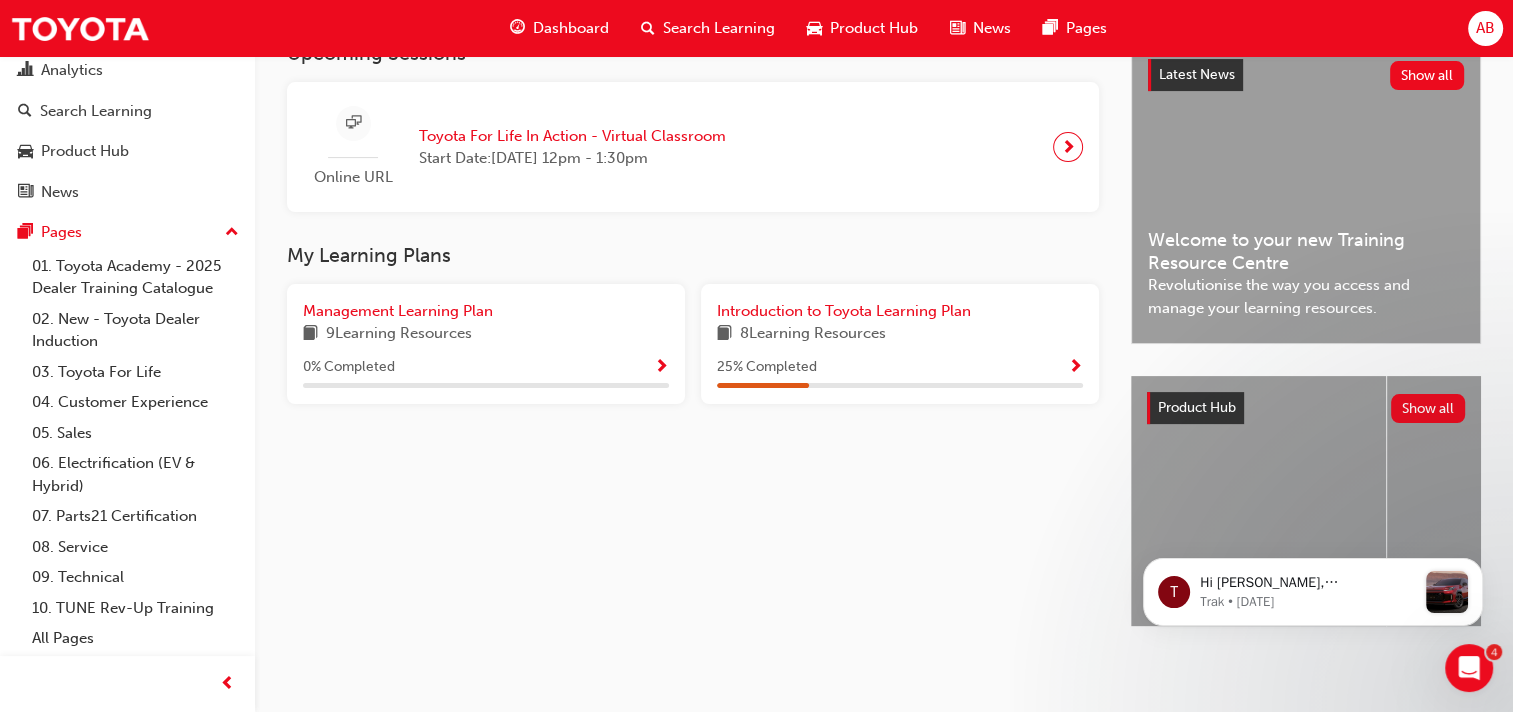 click at bounding box center (1075, 368) 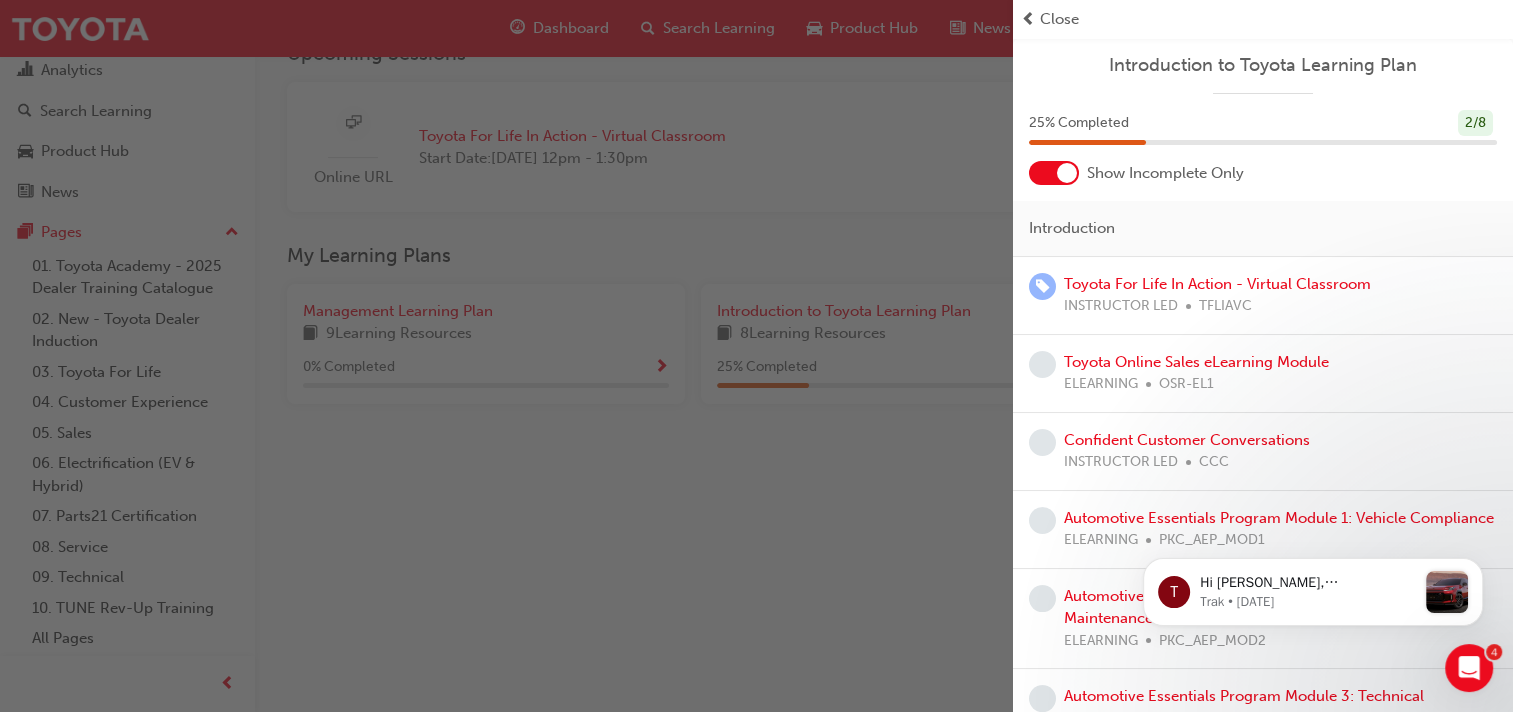 scroll, scrollTop: 78, scrollLeft: 0, axis: vertical 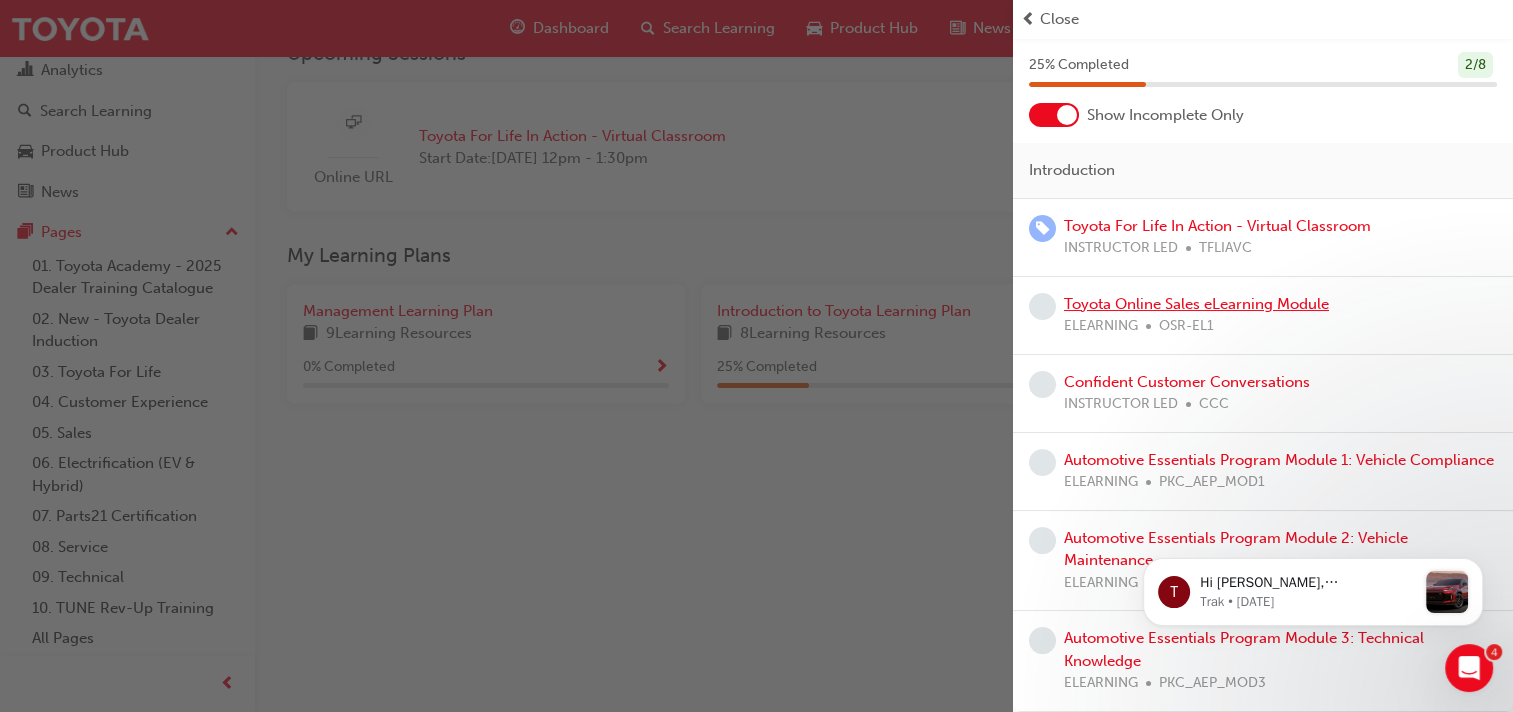 click on "Toyota Online Sales eLearning Module" at bounding box center (1196, 304) 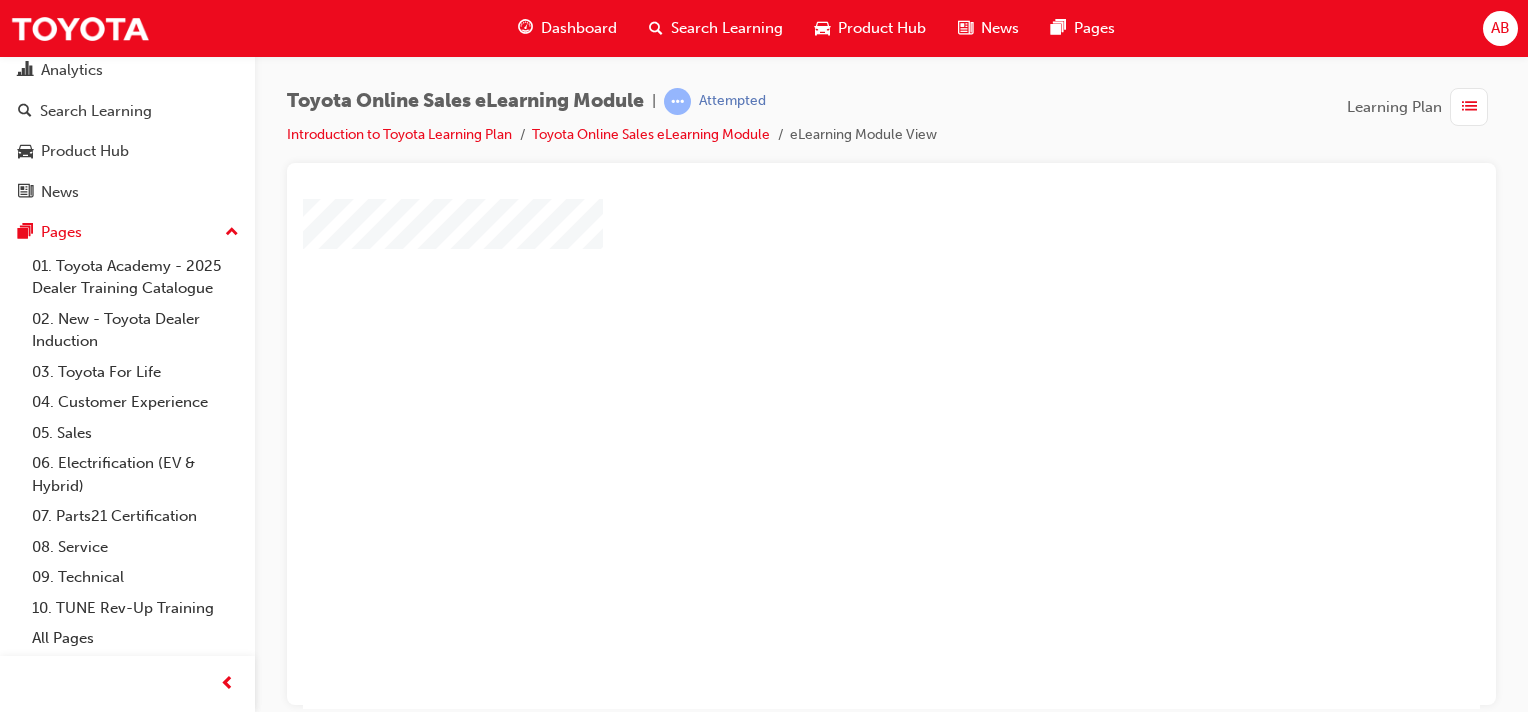 scroll, scrollTop: 200, scrollLeft: 0, axis: vertical 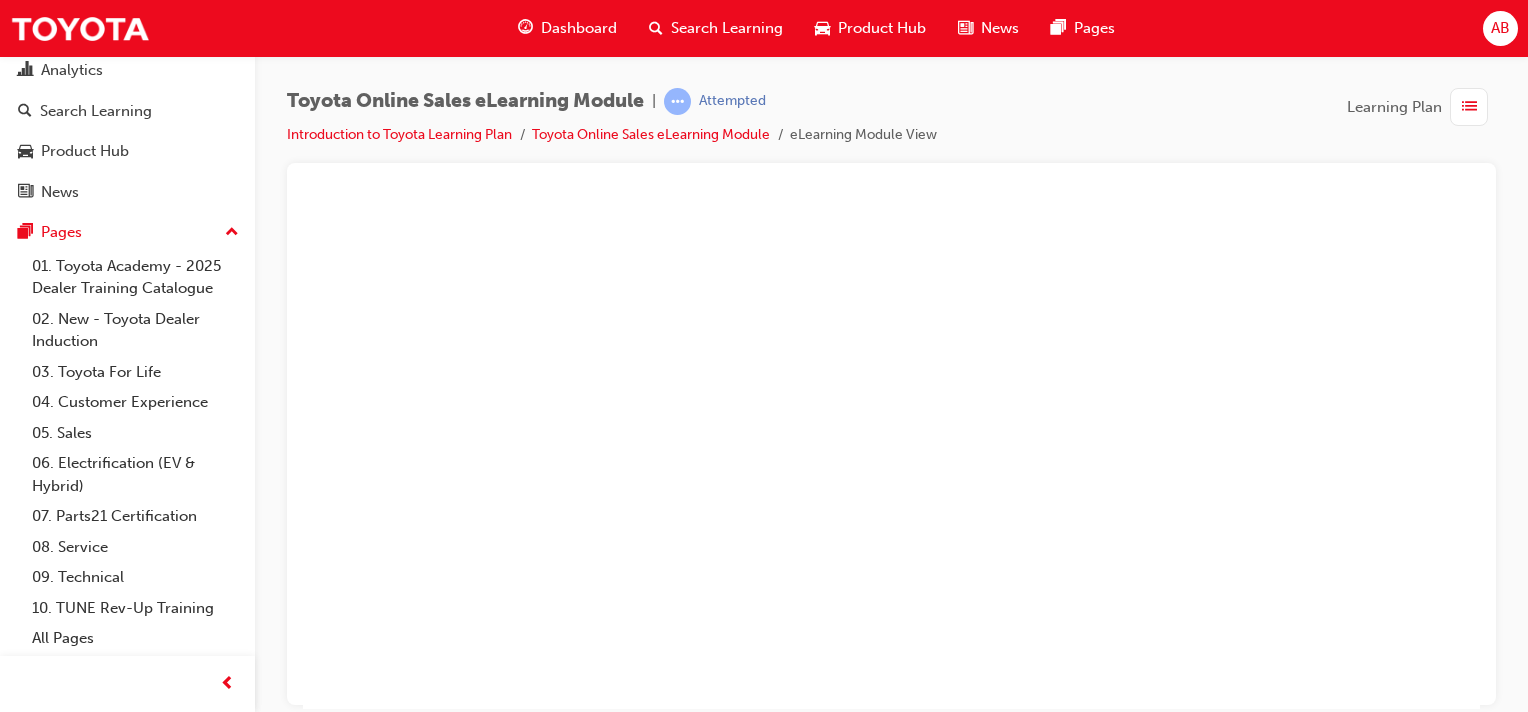 click at bounding box center (834, 195) 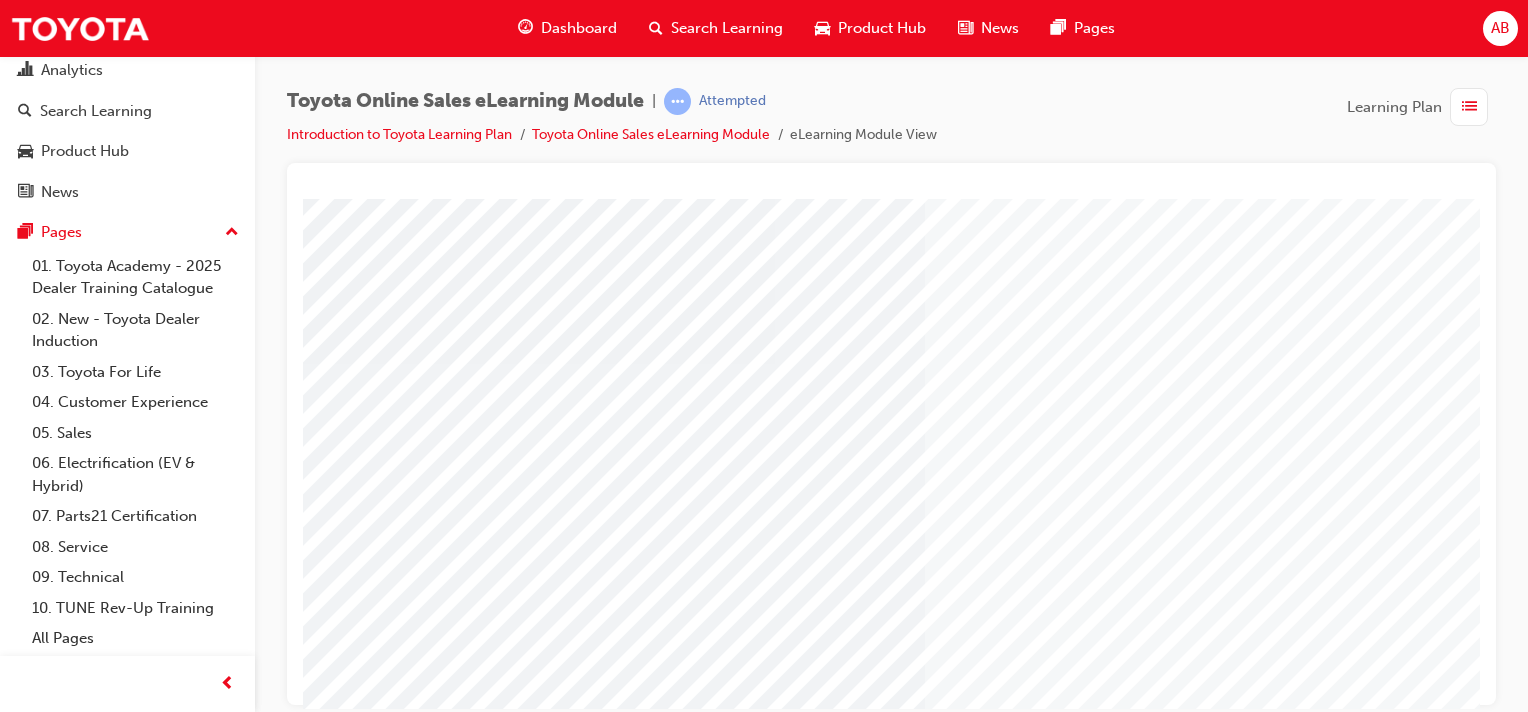 scroll, scrollTop: 255, scrollLeft: 0, axis: vertical 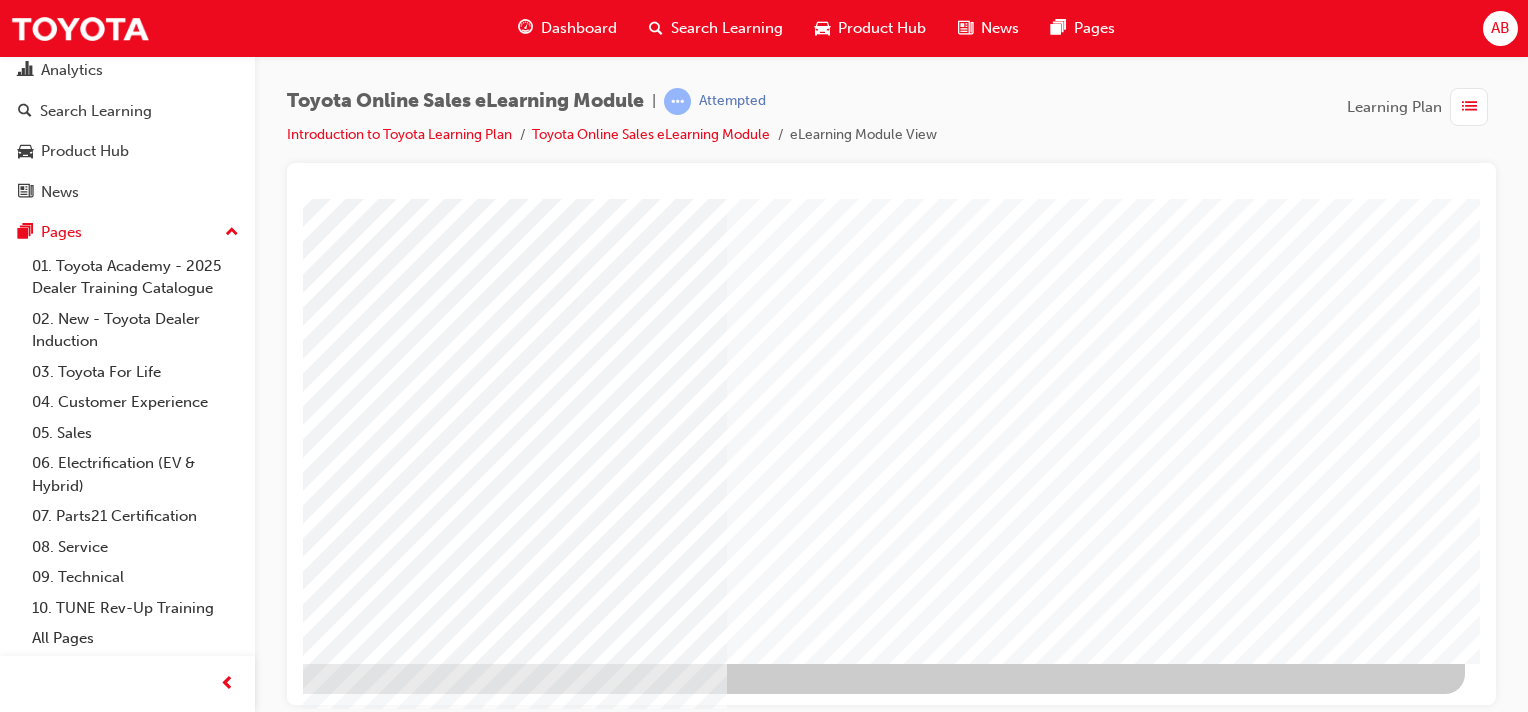 click at bounding box center (168, 3172) 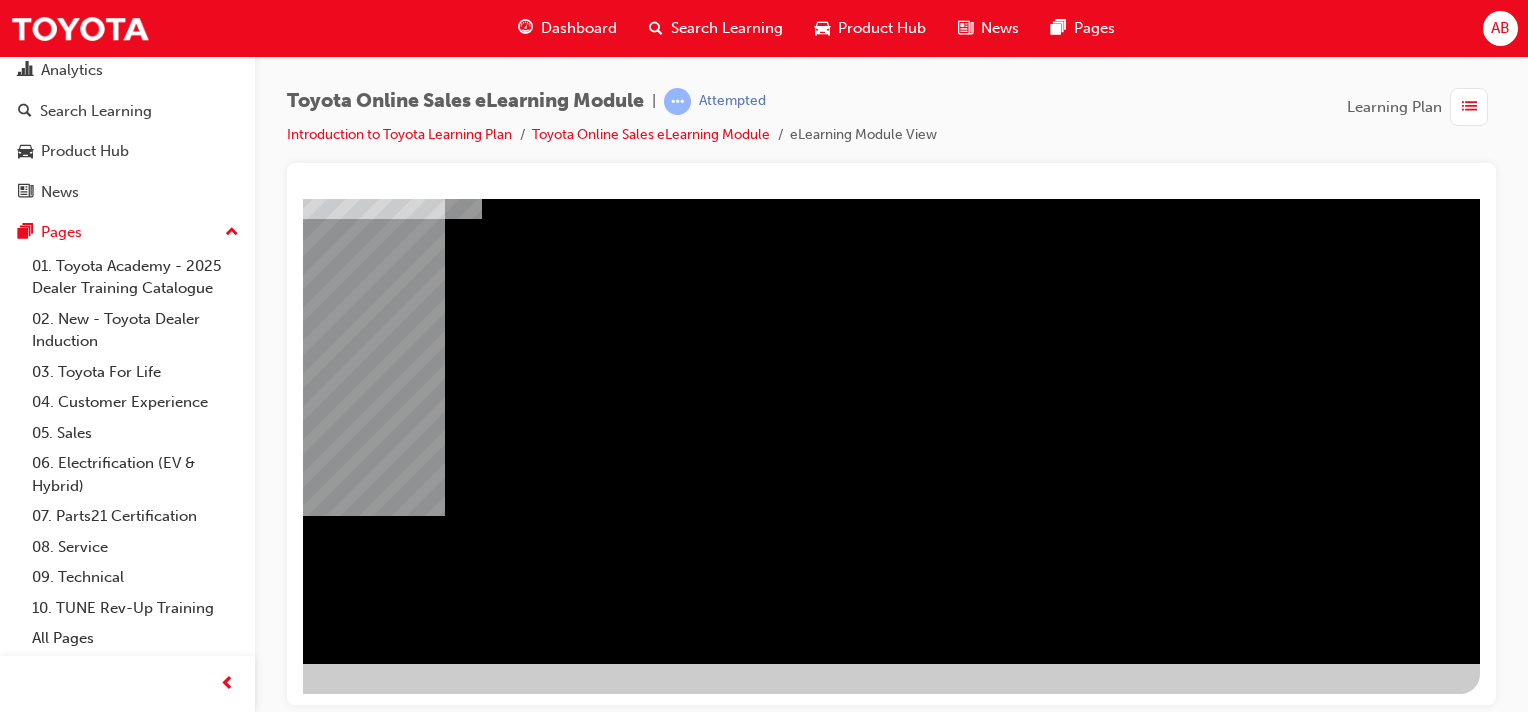 scroll, scrollTop: 0, scrollLeft: 0, axis: both 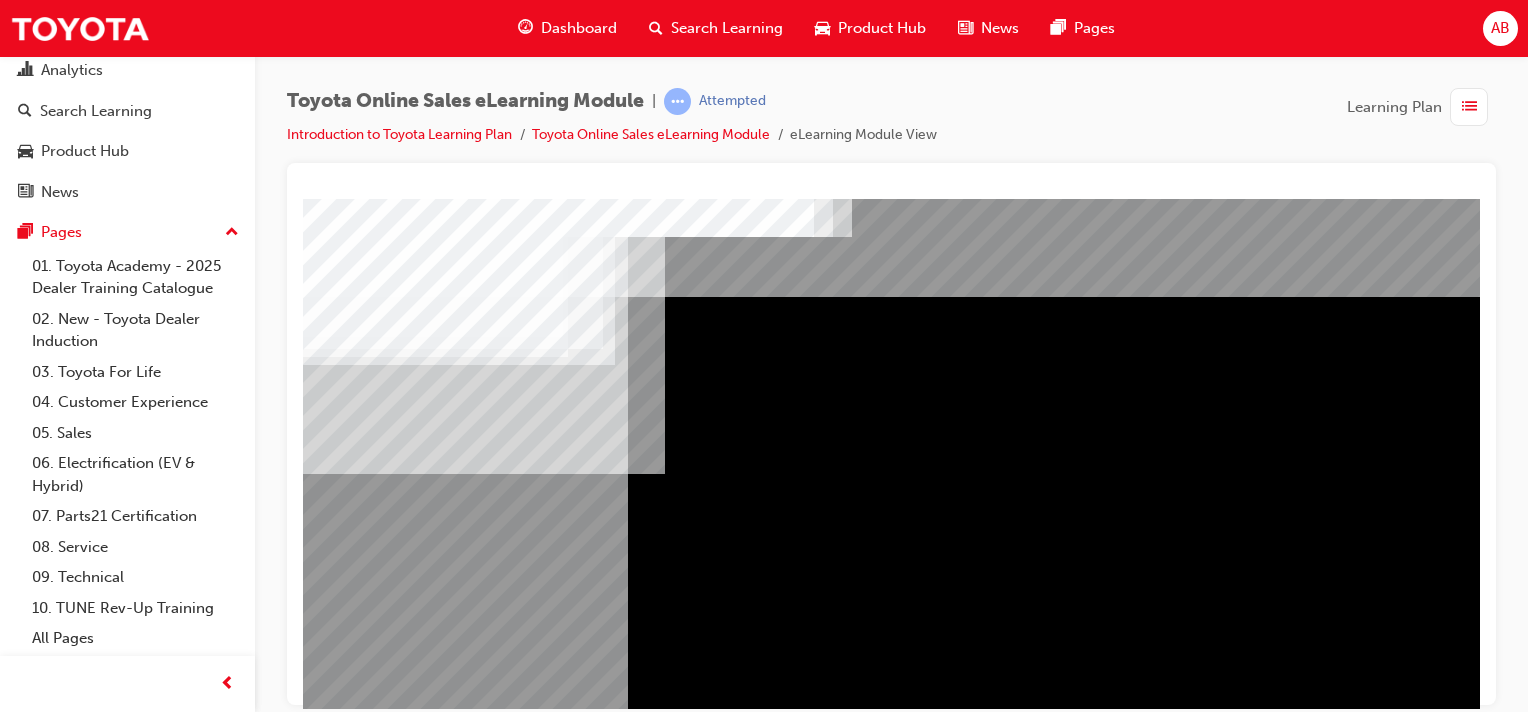 click at bounding box center (366, 1106) 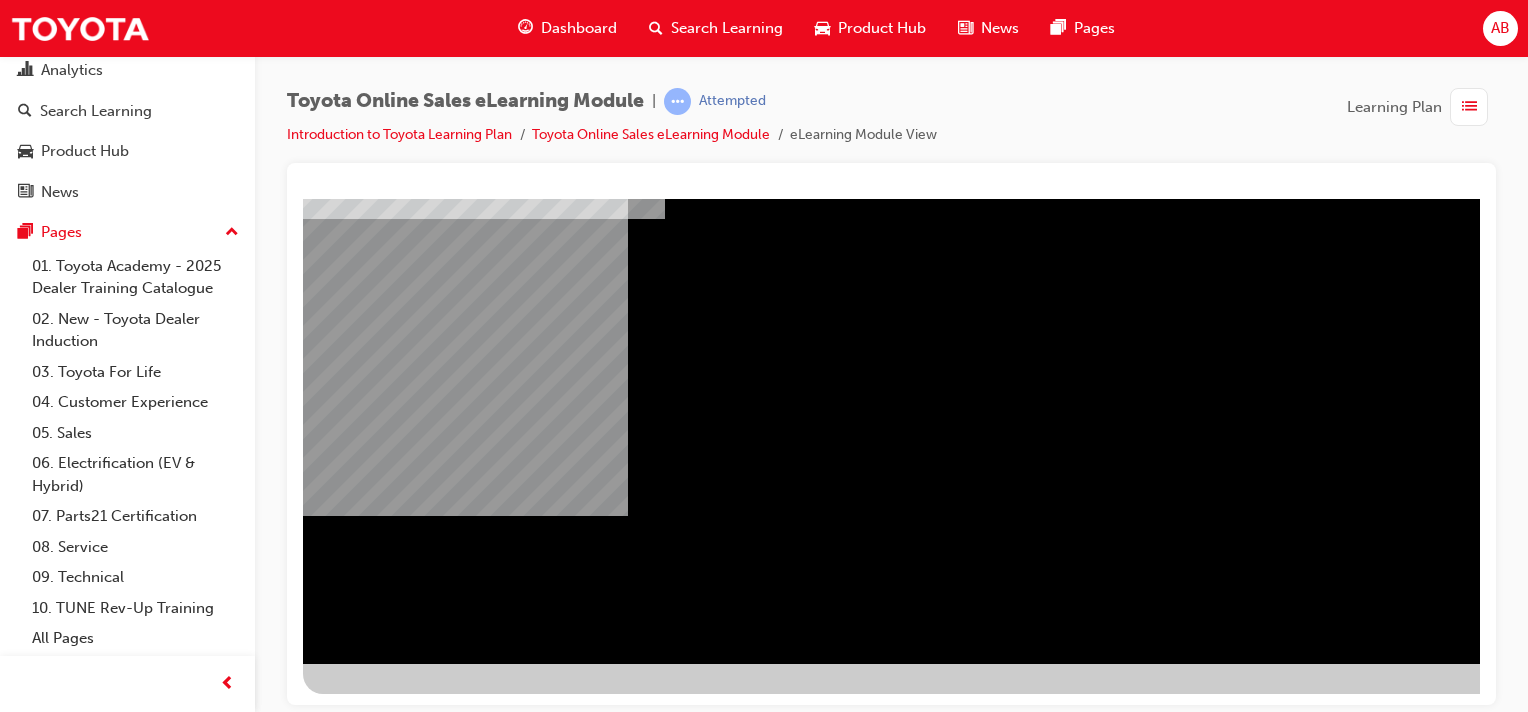 scroll, scrollTop: 0, scrollLeft: 0, axis: both 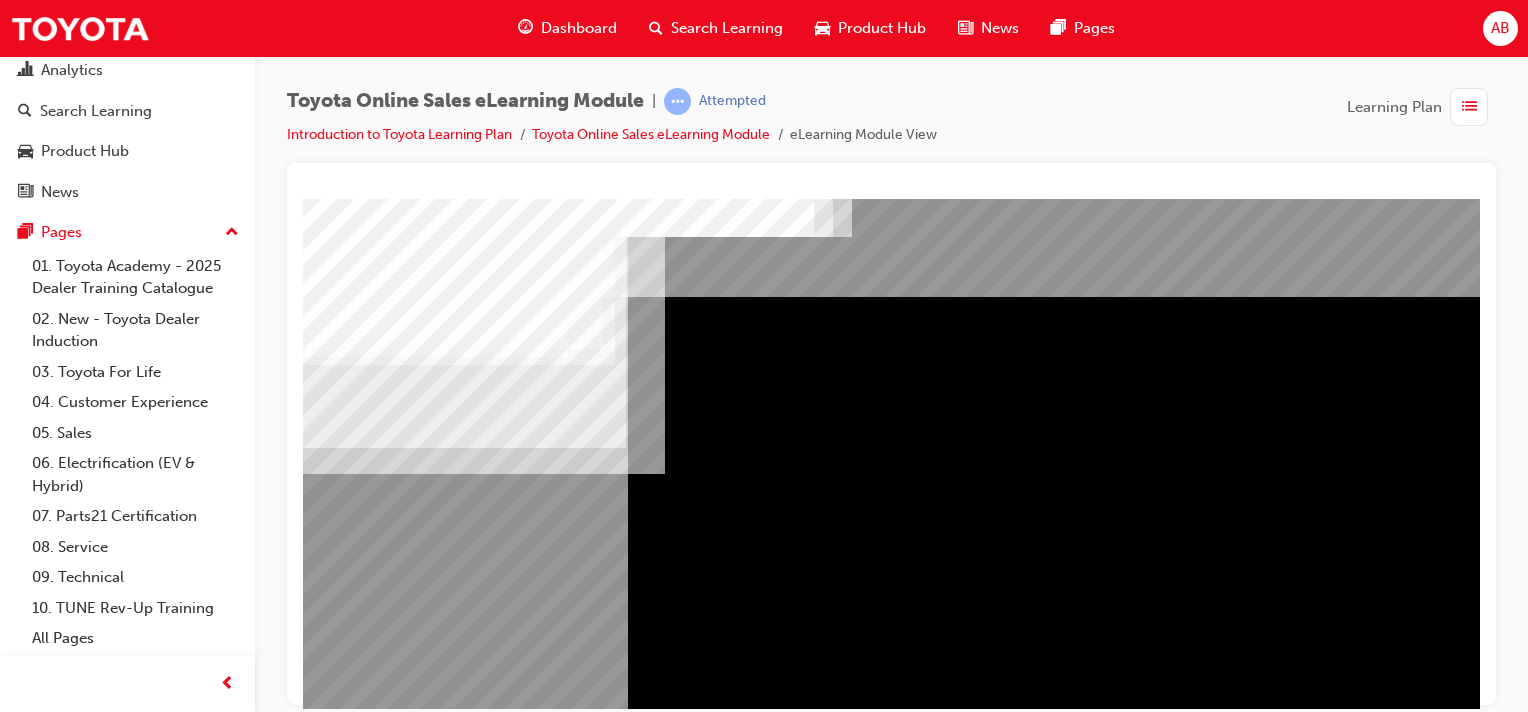 click at bounding box center (366, 1142) 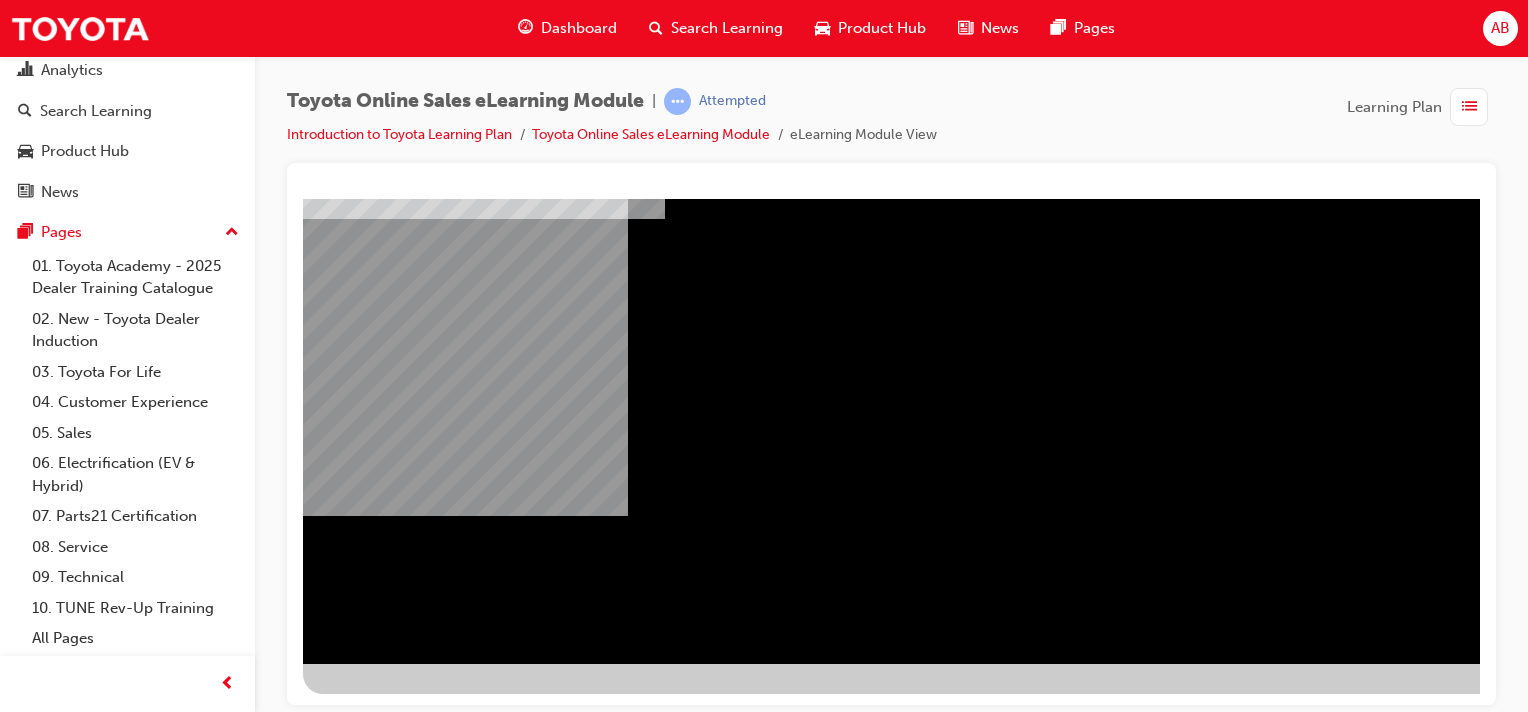 scroll, scrollTop: 255, scrollLeft: 198, axis: both 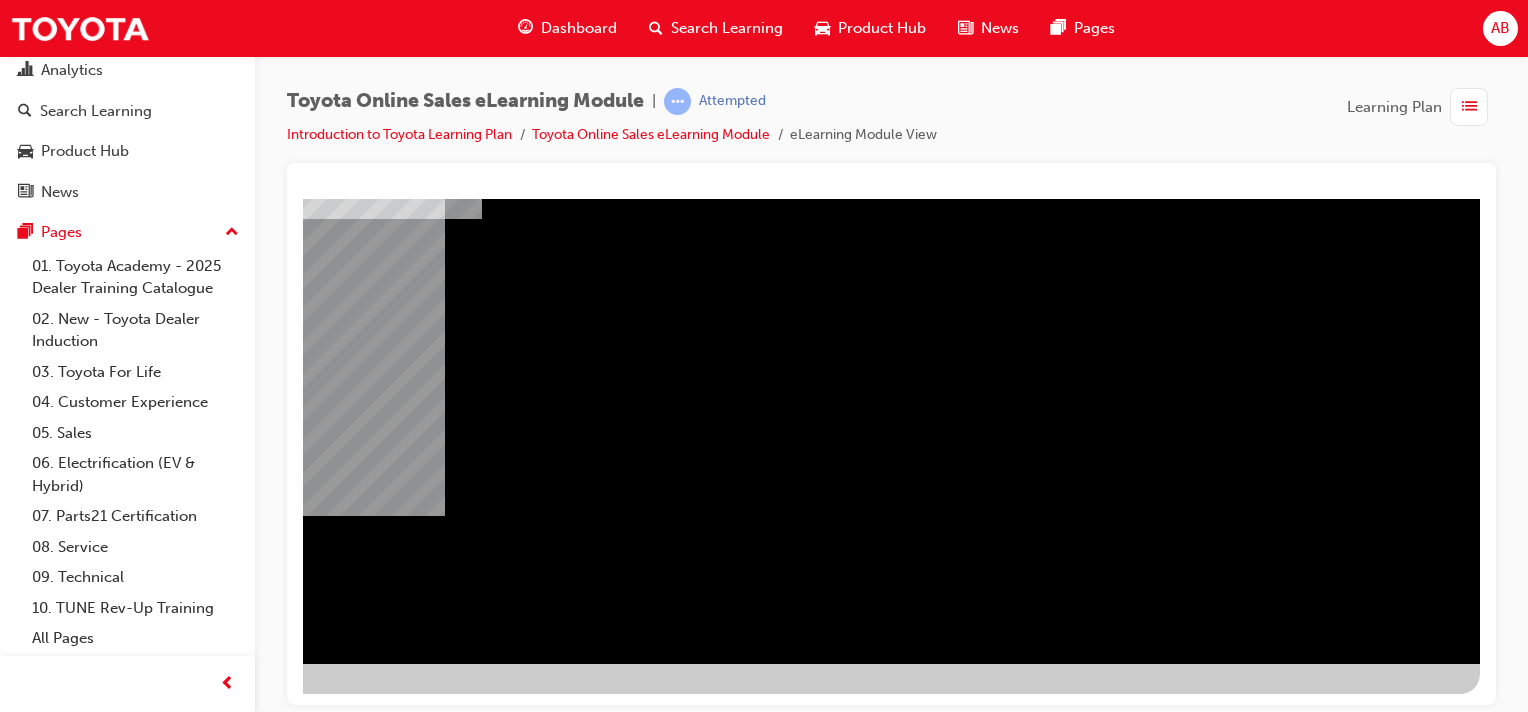 drag, startPoint x: 1208, startPoint y: 701, endPoint x: 1787, endPoint y: 873, distance: 604.00745 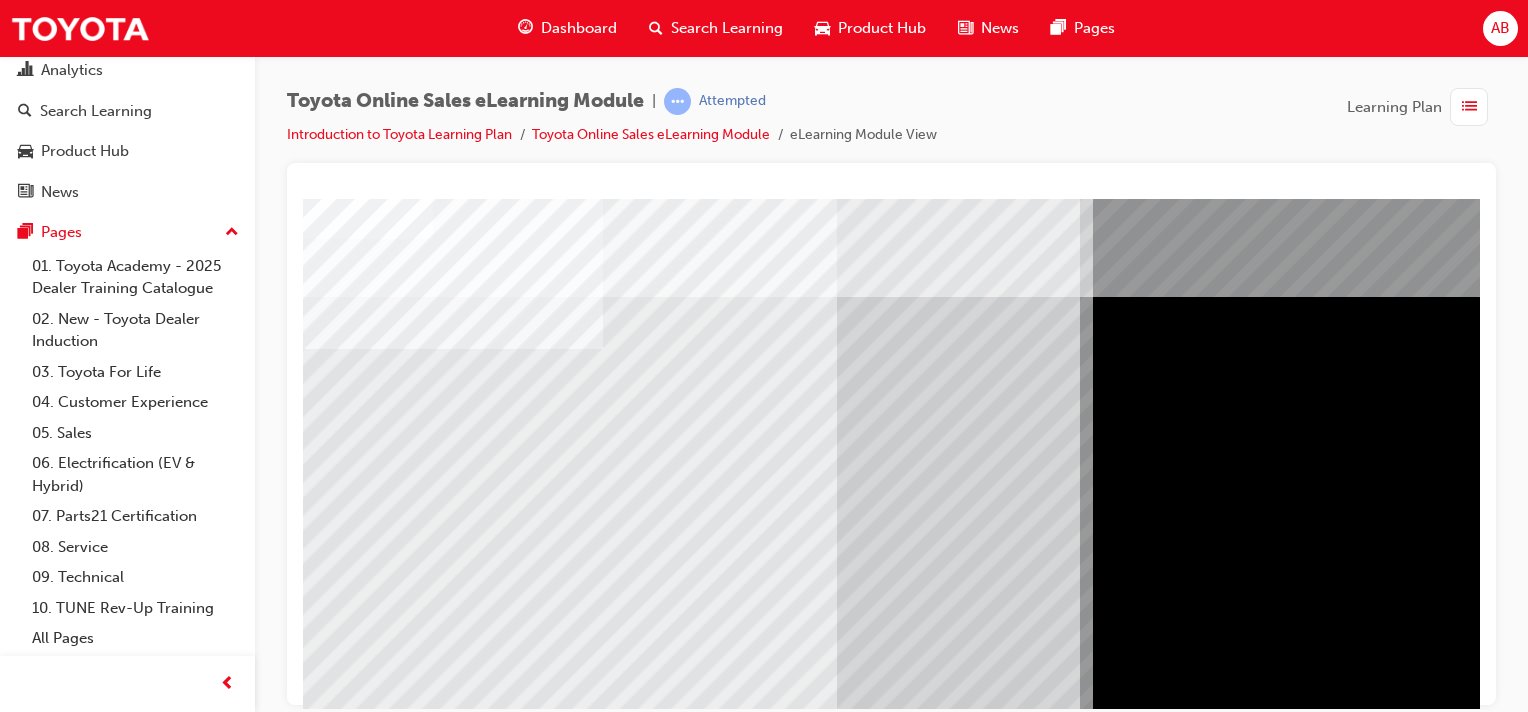 scroll, scrollTop: 255, scrollLeft: 0, axis: vertical 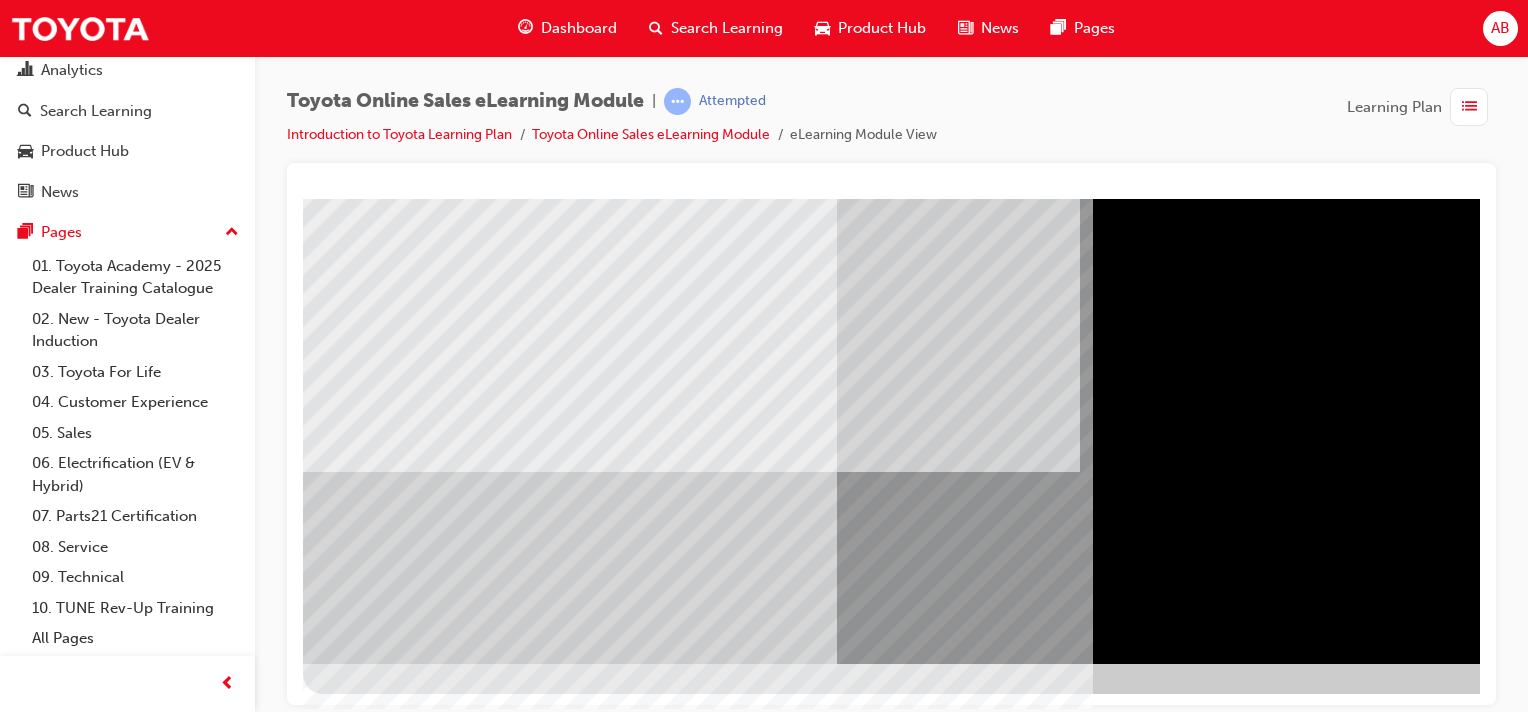 click at bounding box center [366, 3555] 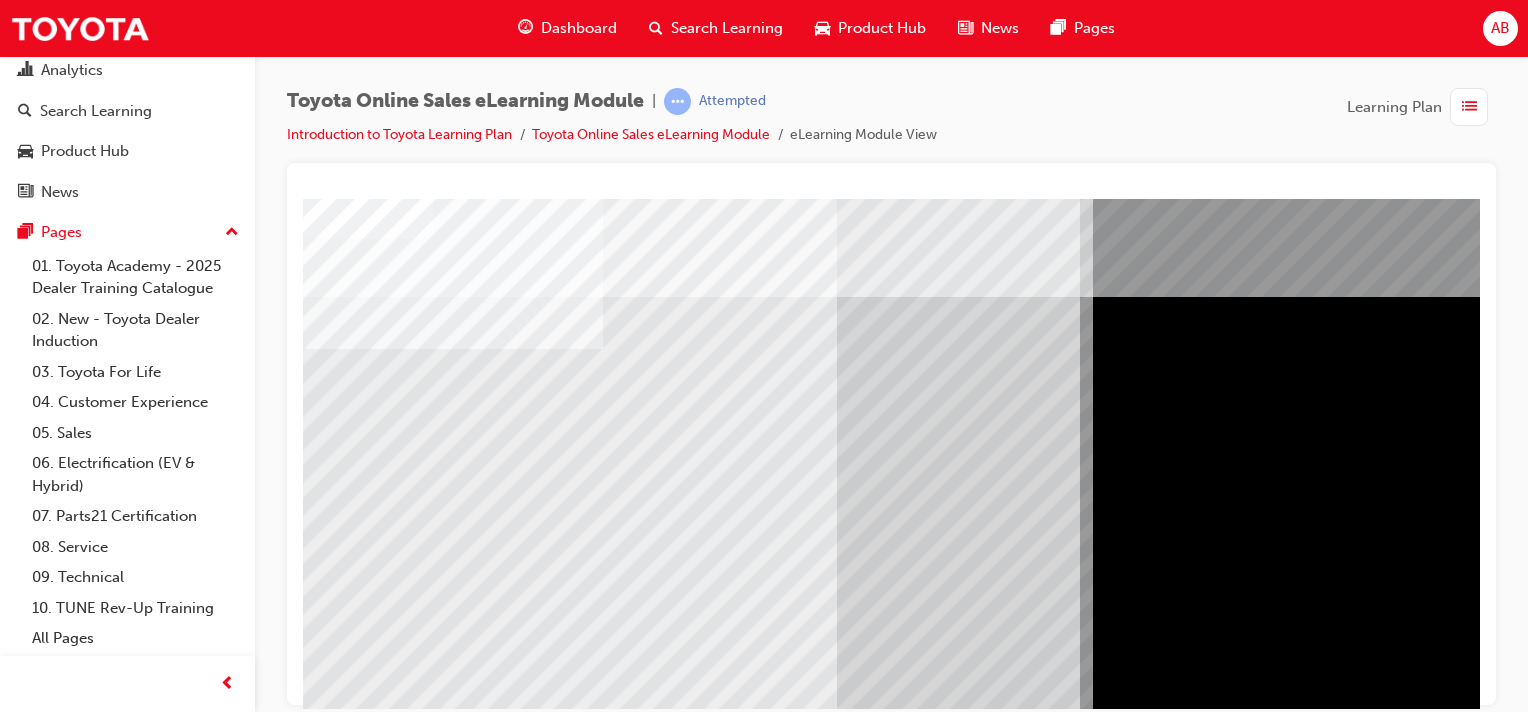 scroll, scrollTop: 255, scrollLeft: 0, axis: vertical 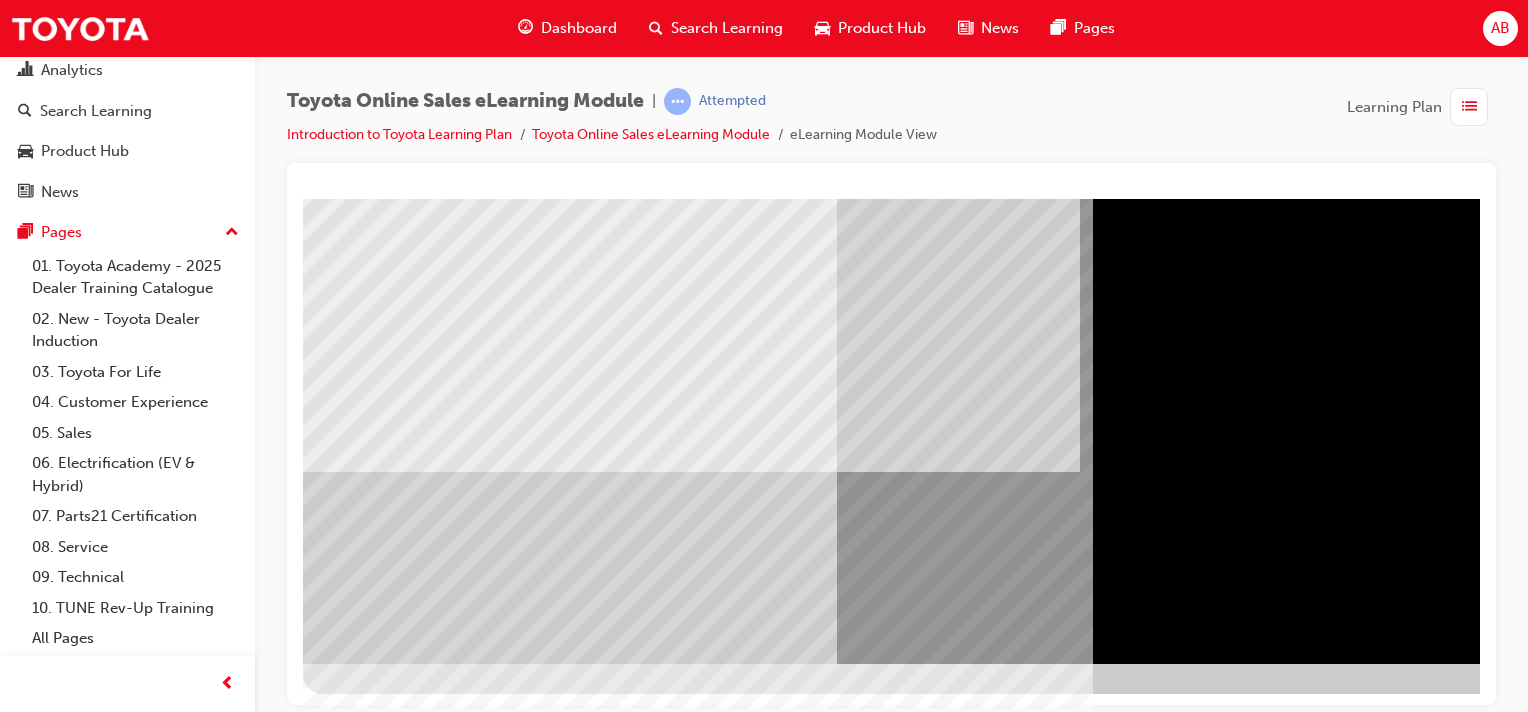 click at bounding box center (366, 3555) 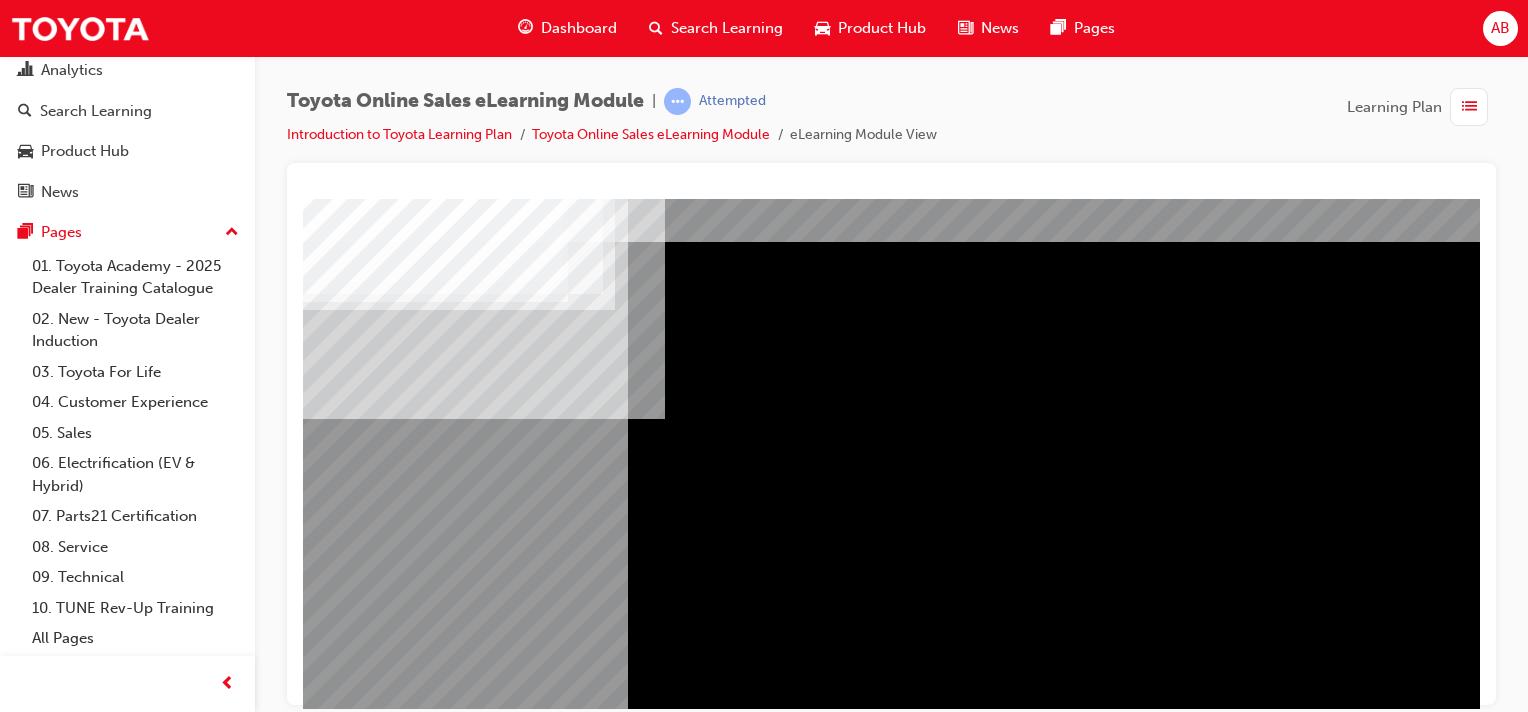 scroll, scrollTop: 0, scrollLeft: 0, axis: both 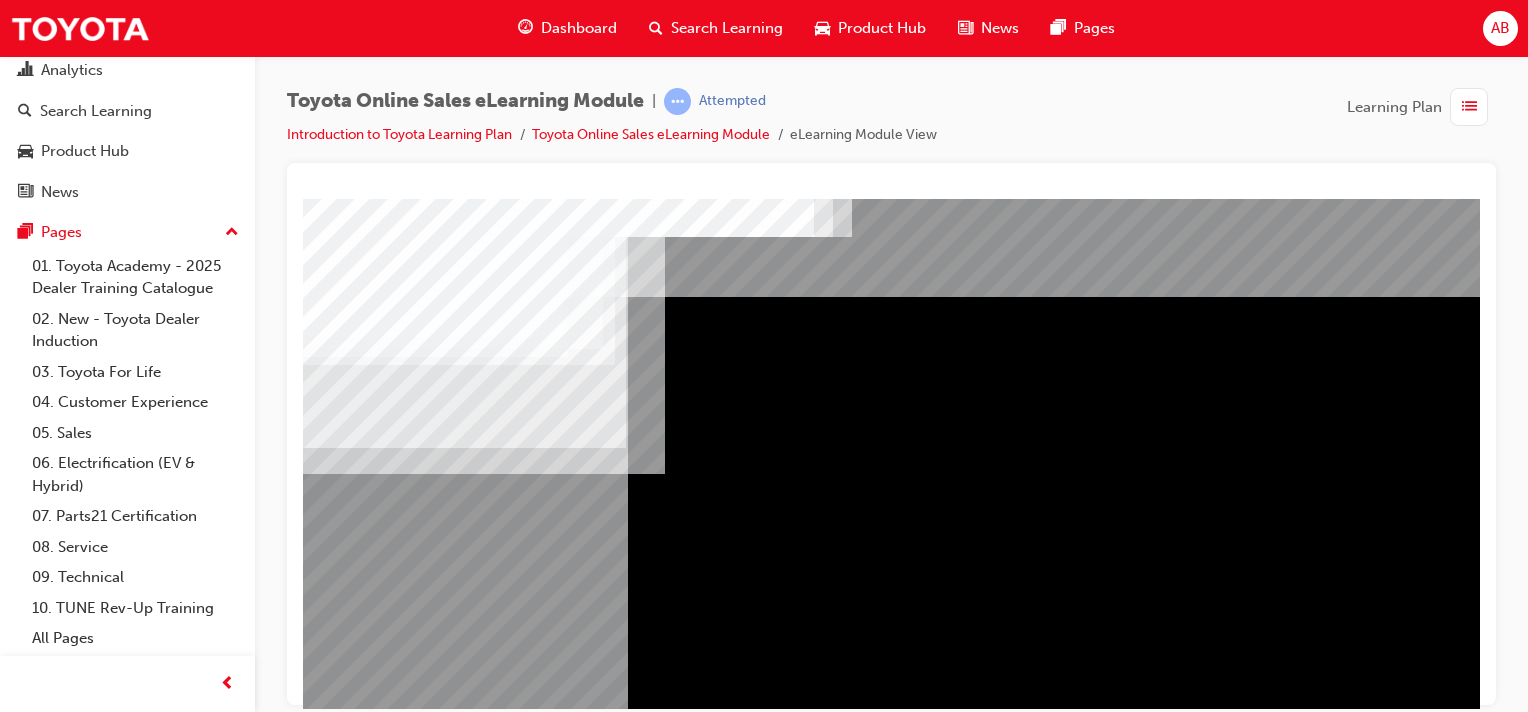 click at bounding box center (458, 1939) 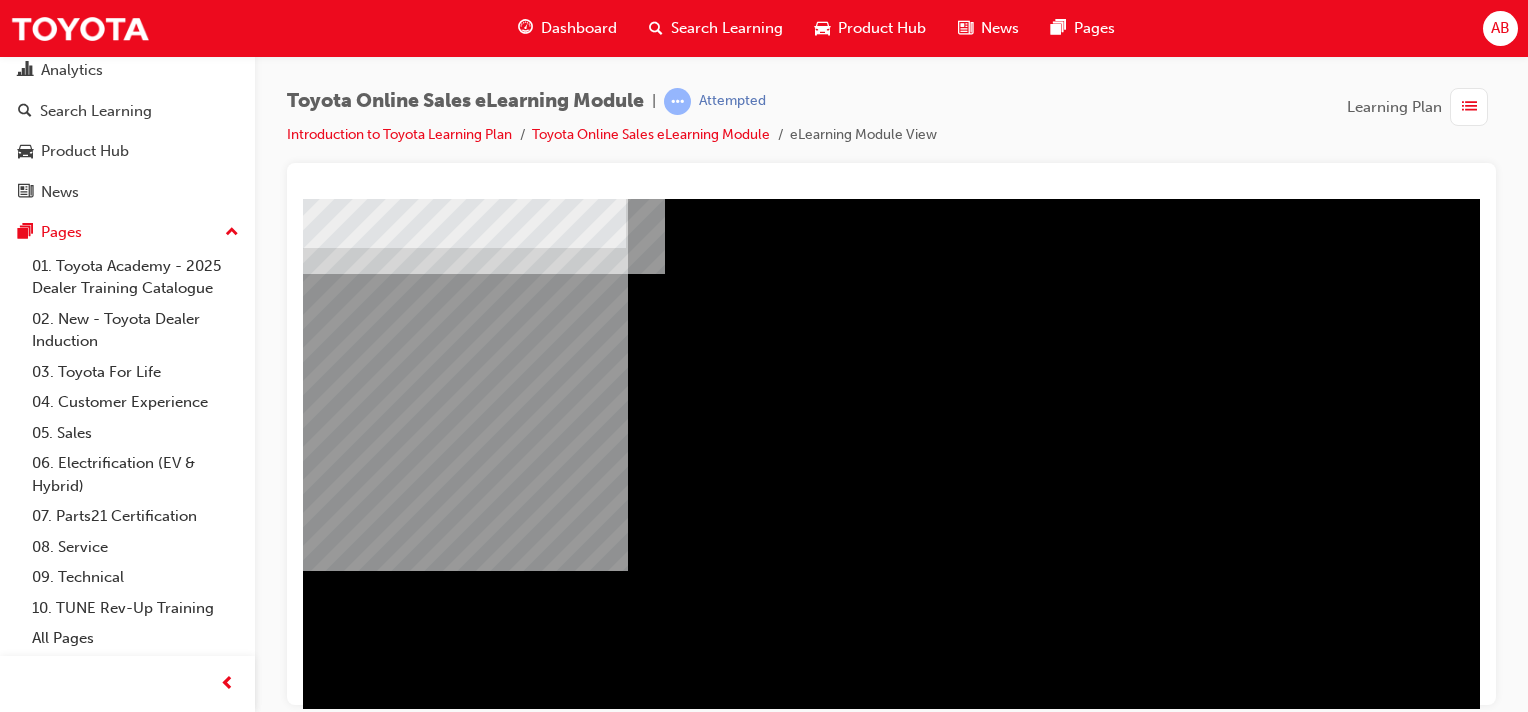 scroll, scrollTop: 255, scrollLeft: 0, axis: vertical 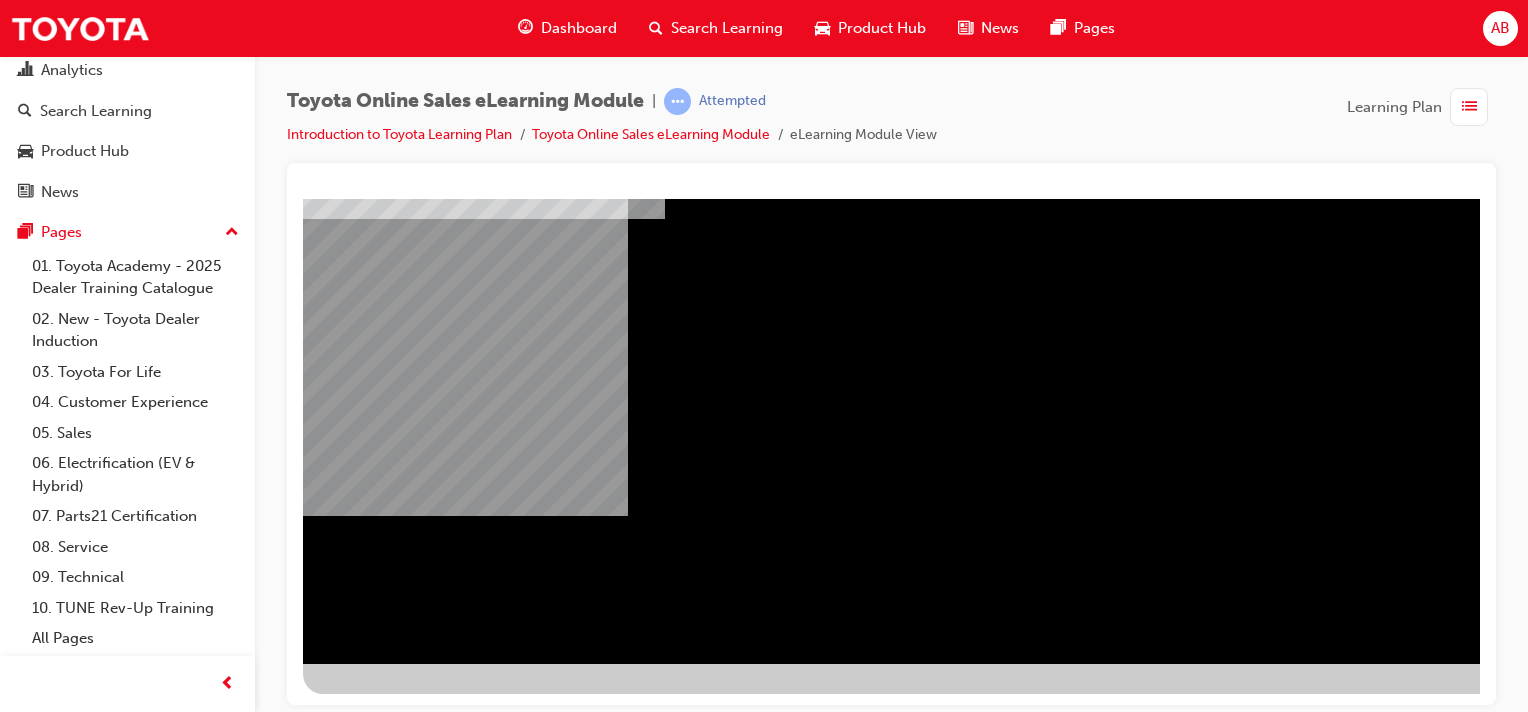 click at bounding box center (386, 2165) 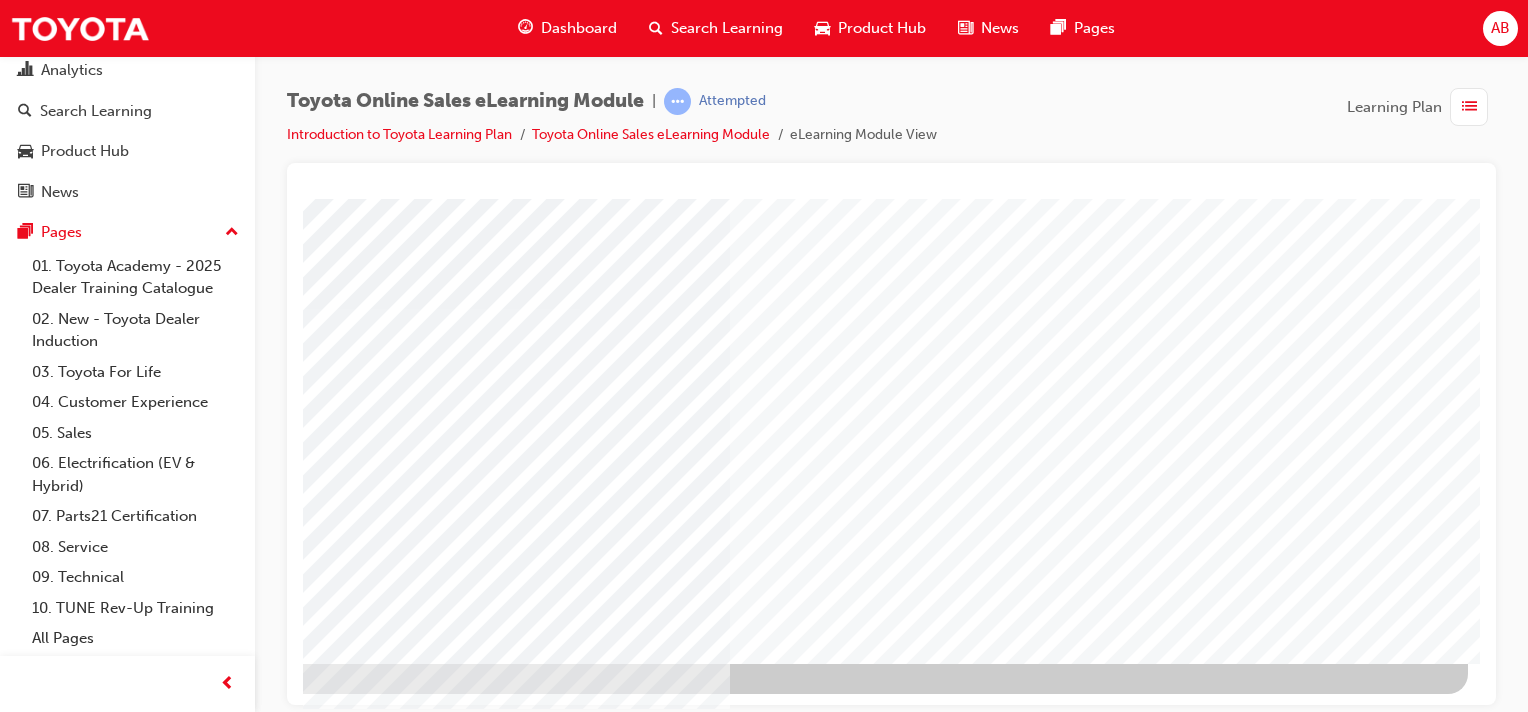 scroll, scrollTop: 255, scrollLeft: 198, axis: both 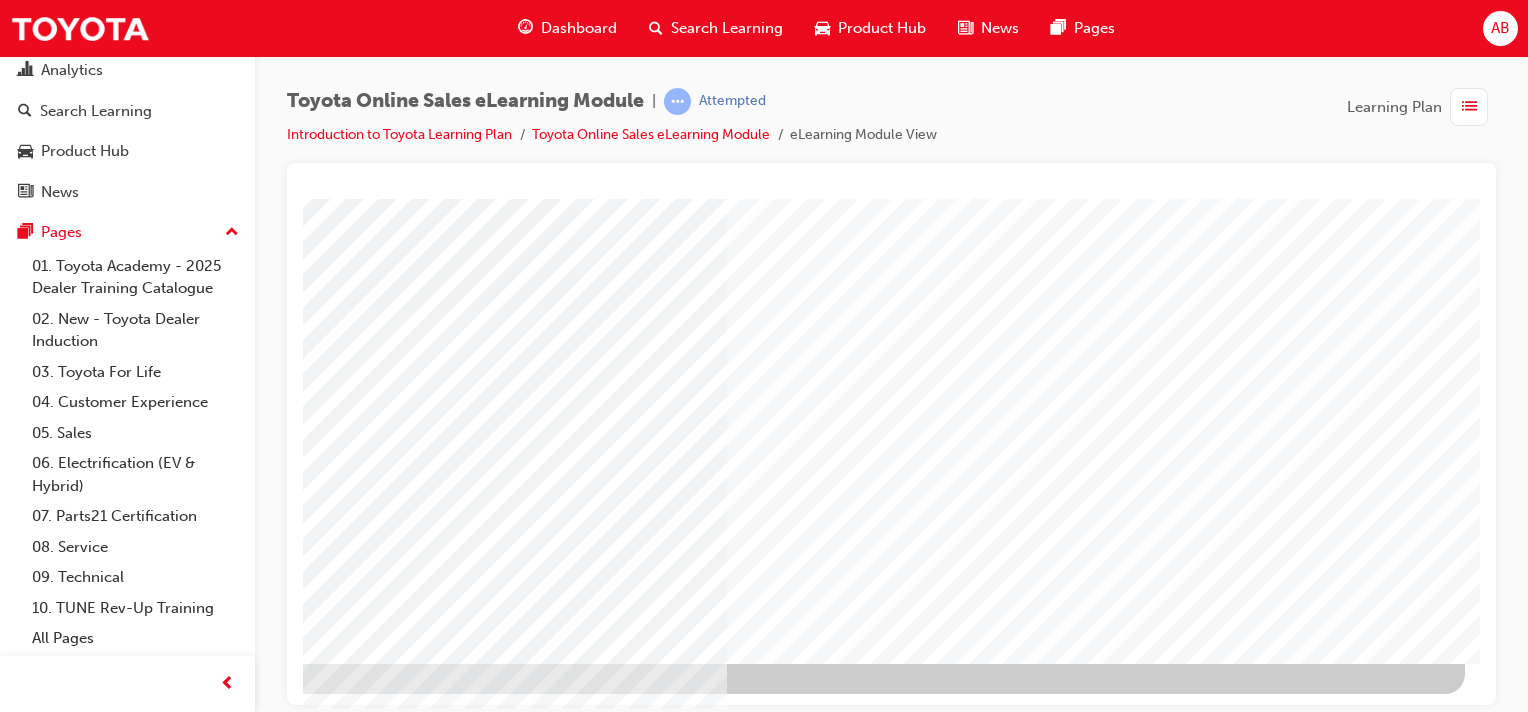 drag, startPoint x: 953, startPoint y: 695, endPoint x: 1800, endPoint y: 852, distance: 861.42786 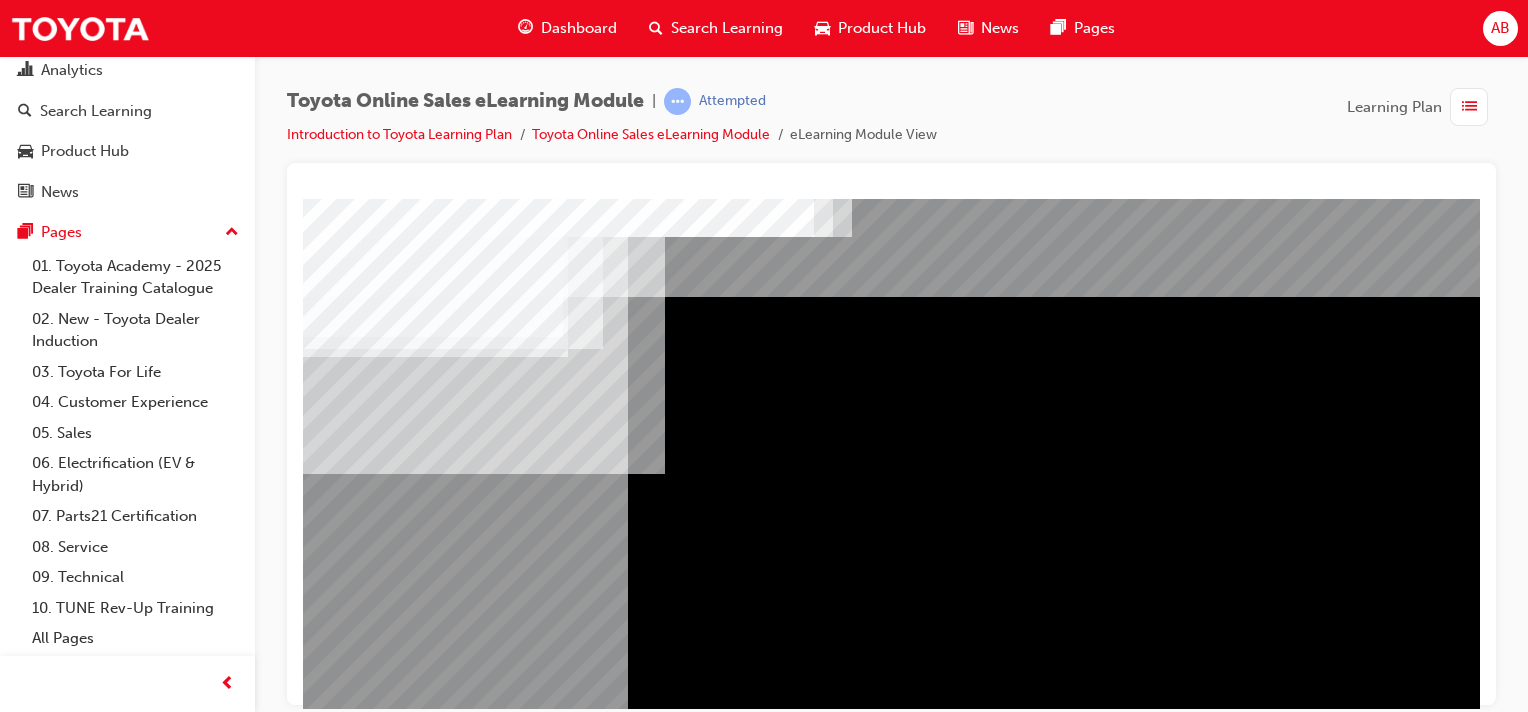 scroll, scrollTop: 255, scrollLeft: 0, axis: vertical 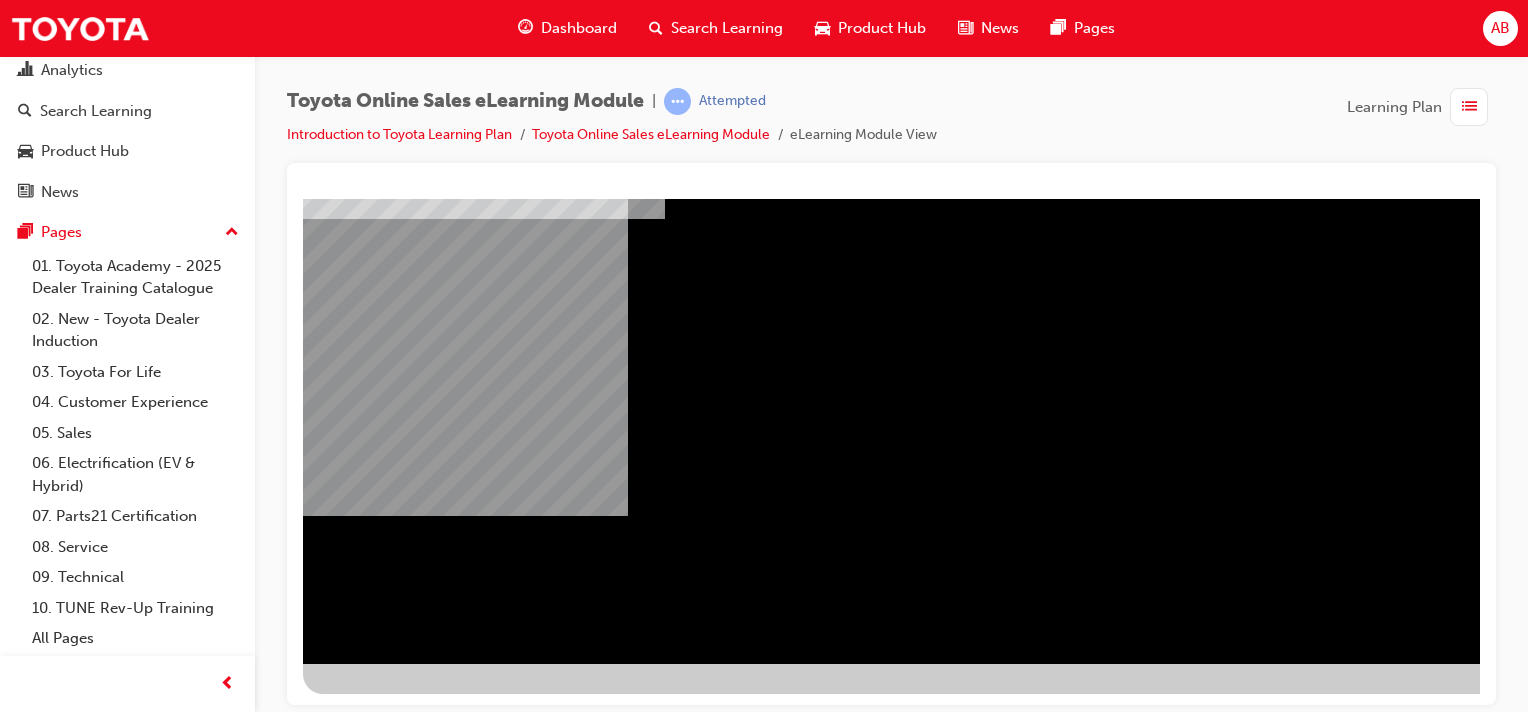 click at bounding box center [366, 681] 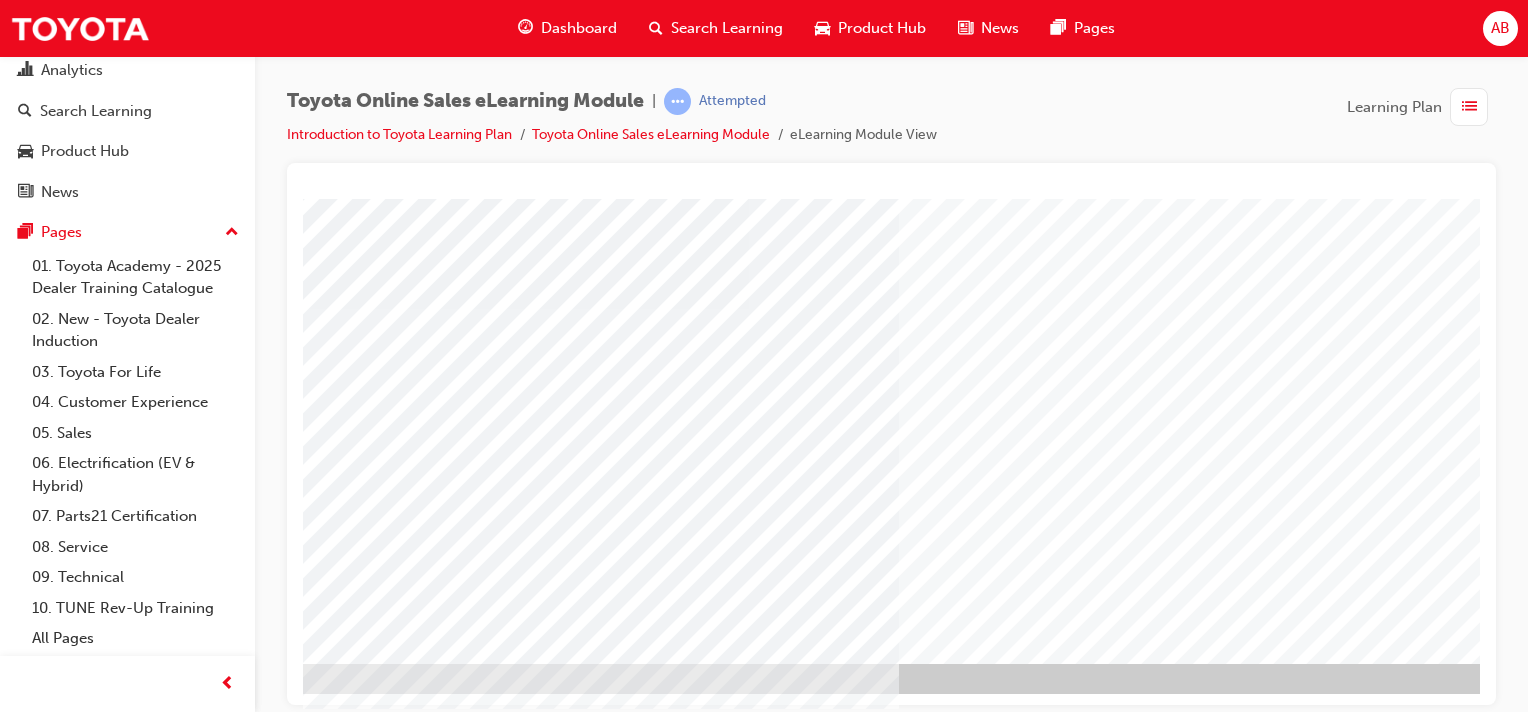 scroll, scrollTop: 255, scrollLeft: 198, axis: both 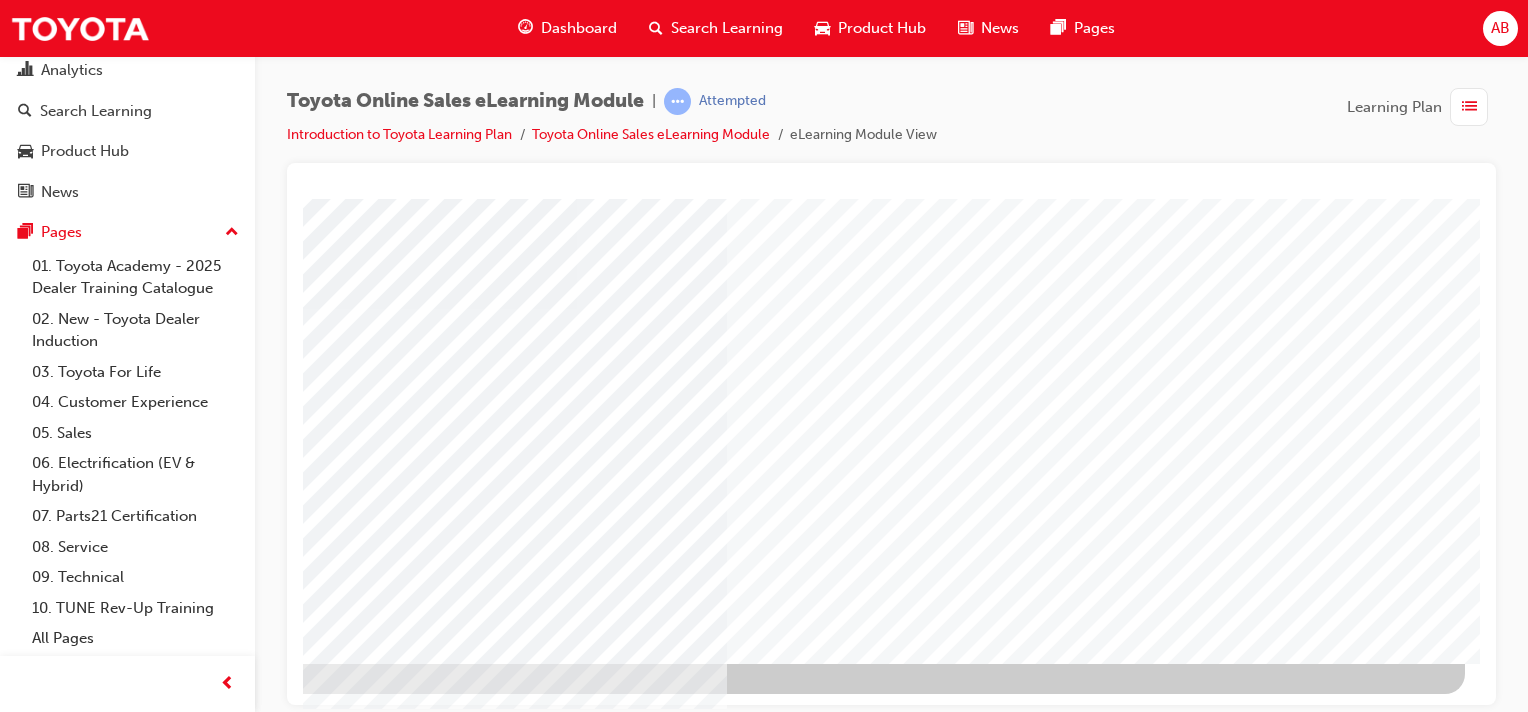 click at bounding box center [168, 3172] 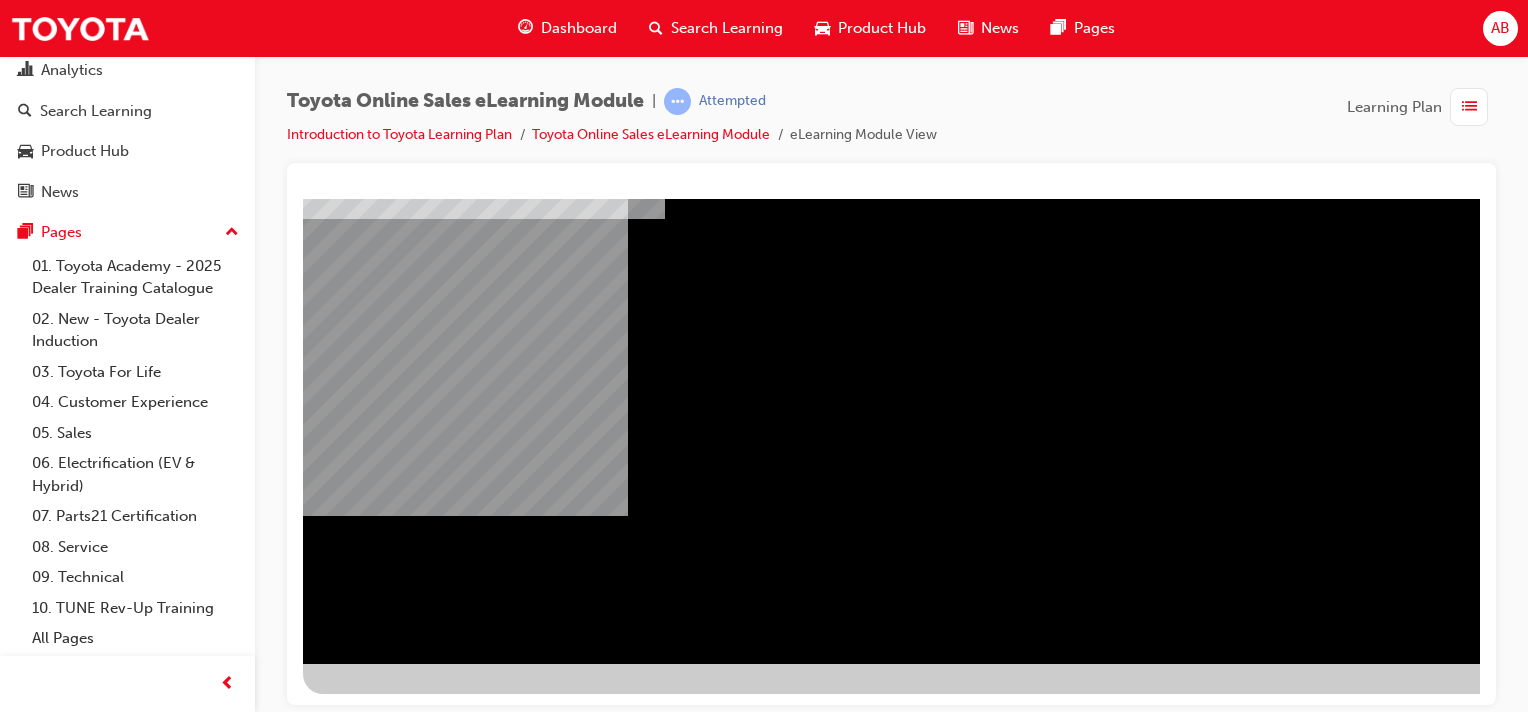scroll, scrollTop: 155, scrollLeft: 0, axis: vertical 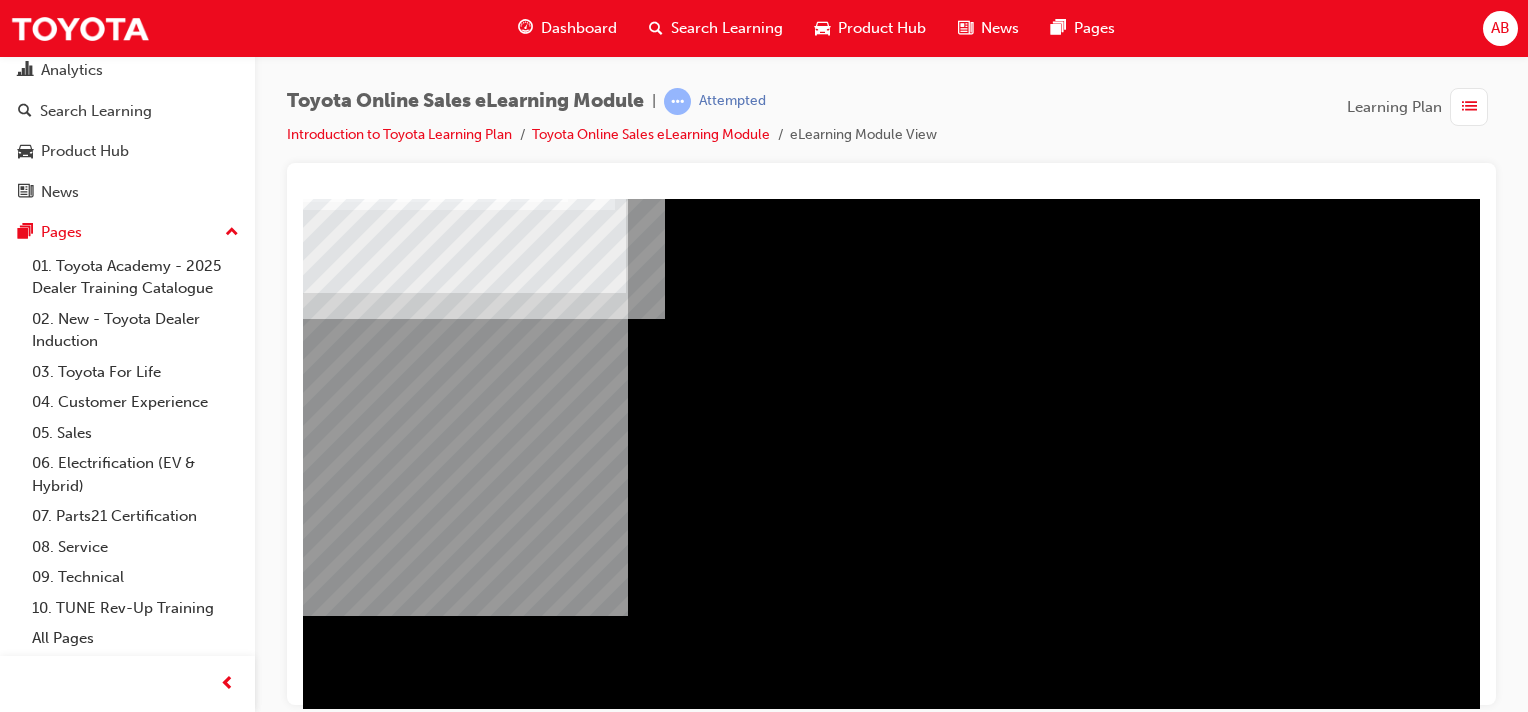 click at bounding box center [328, 2420] 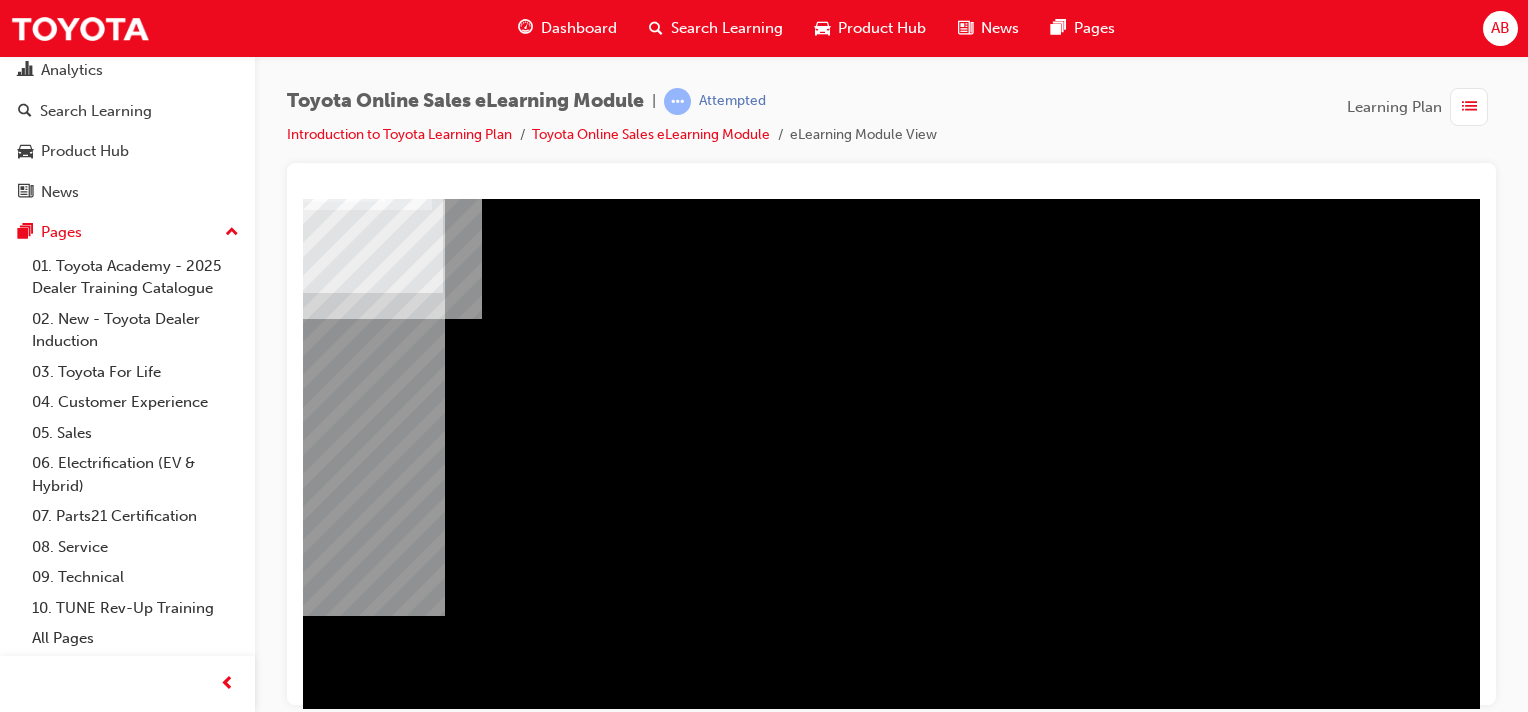 click at bounding box center [275, 1784] 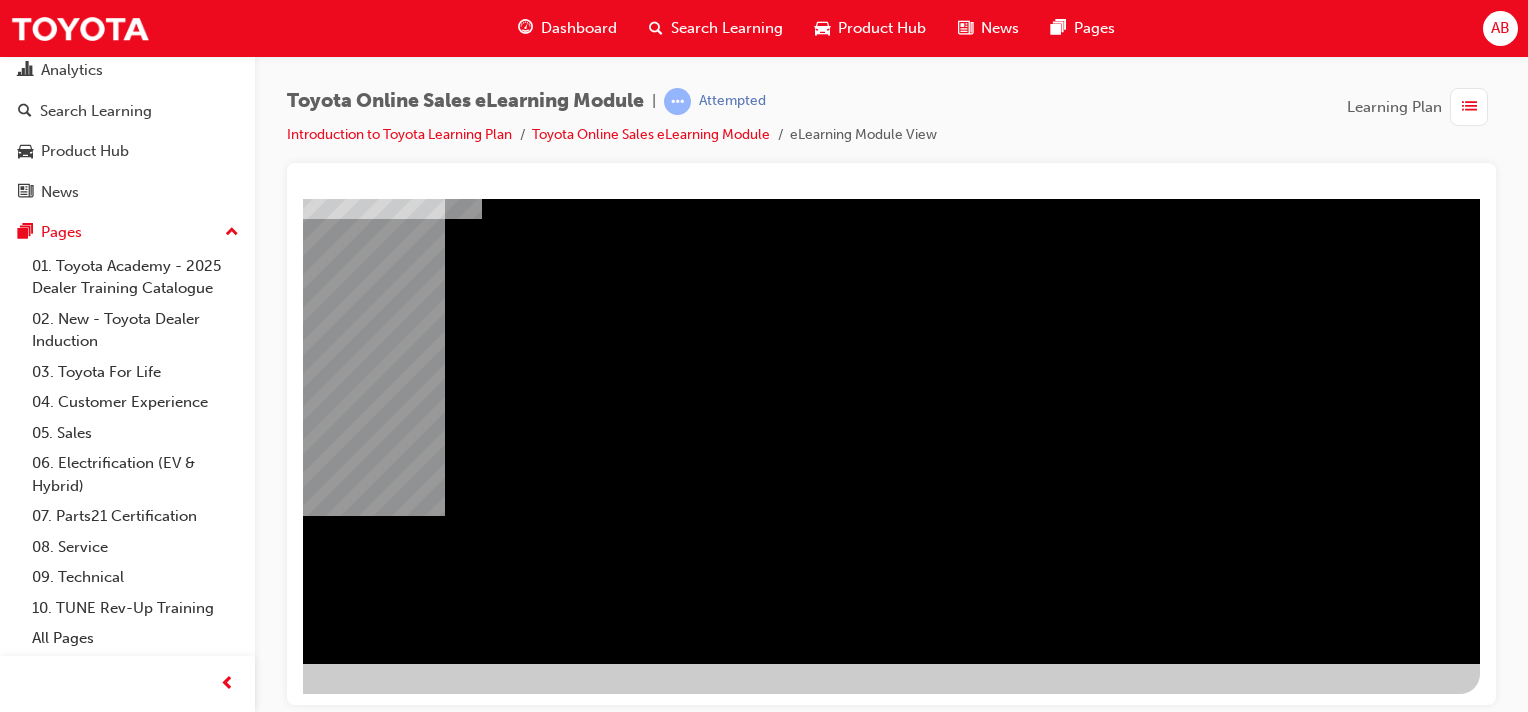 click at bounding box center [183, 2363] 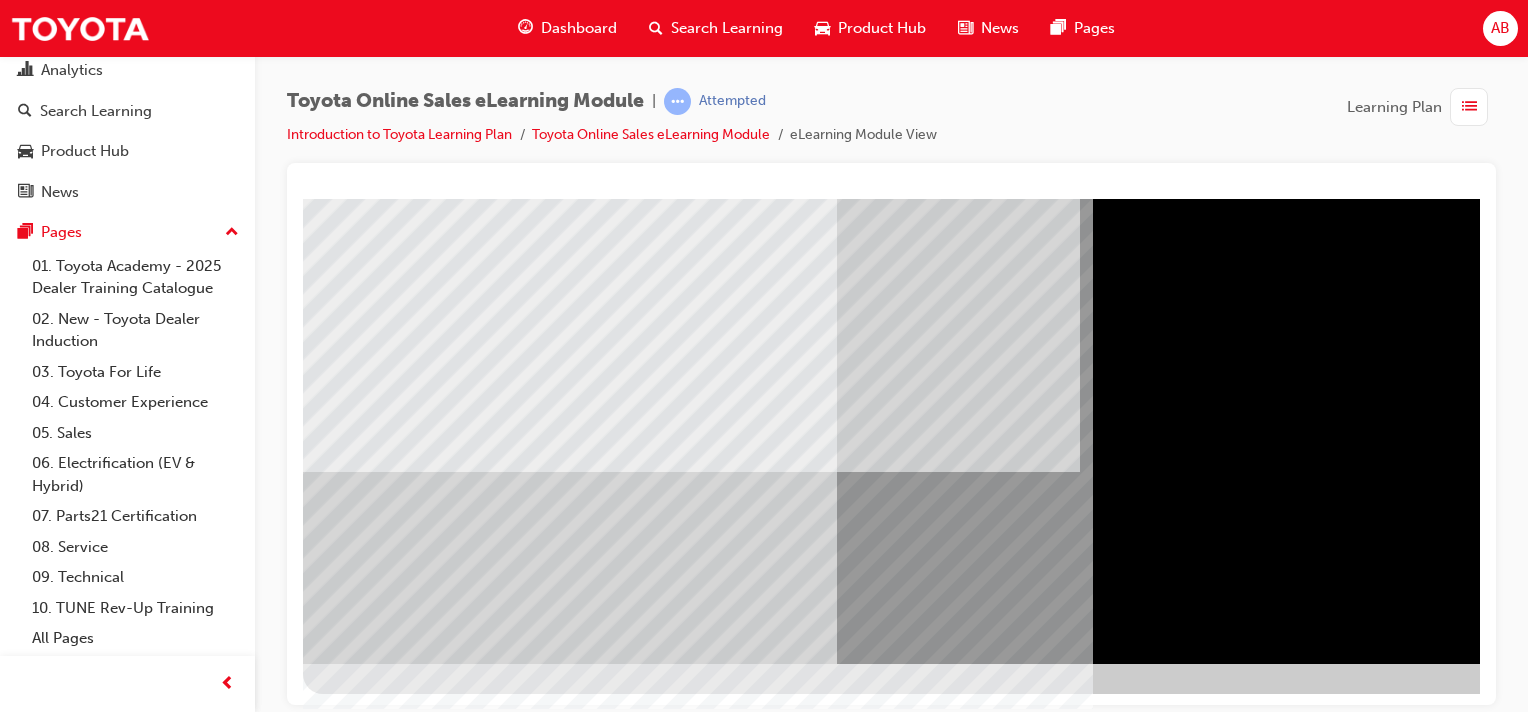 scroll, scrollTop: 255, scrollLeft: 198, axis: both 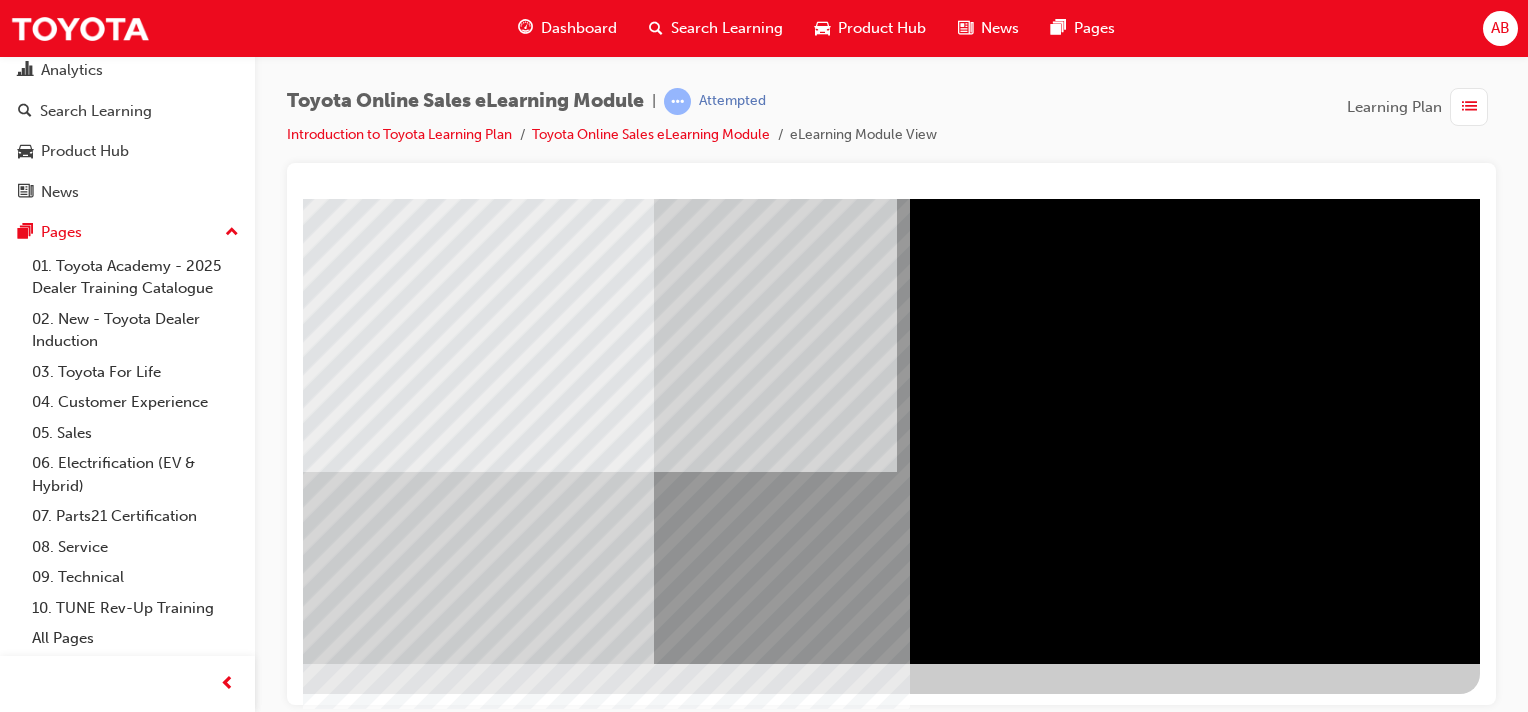 click at bounding box center (183, 3519) 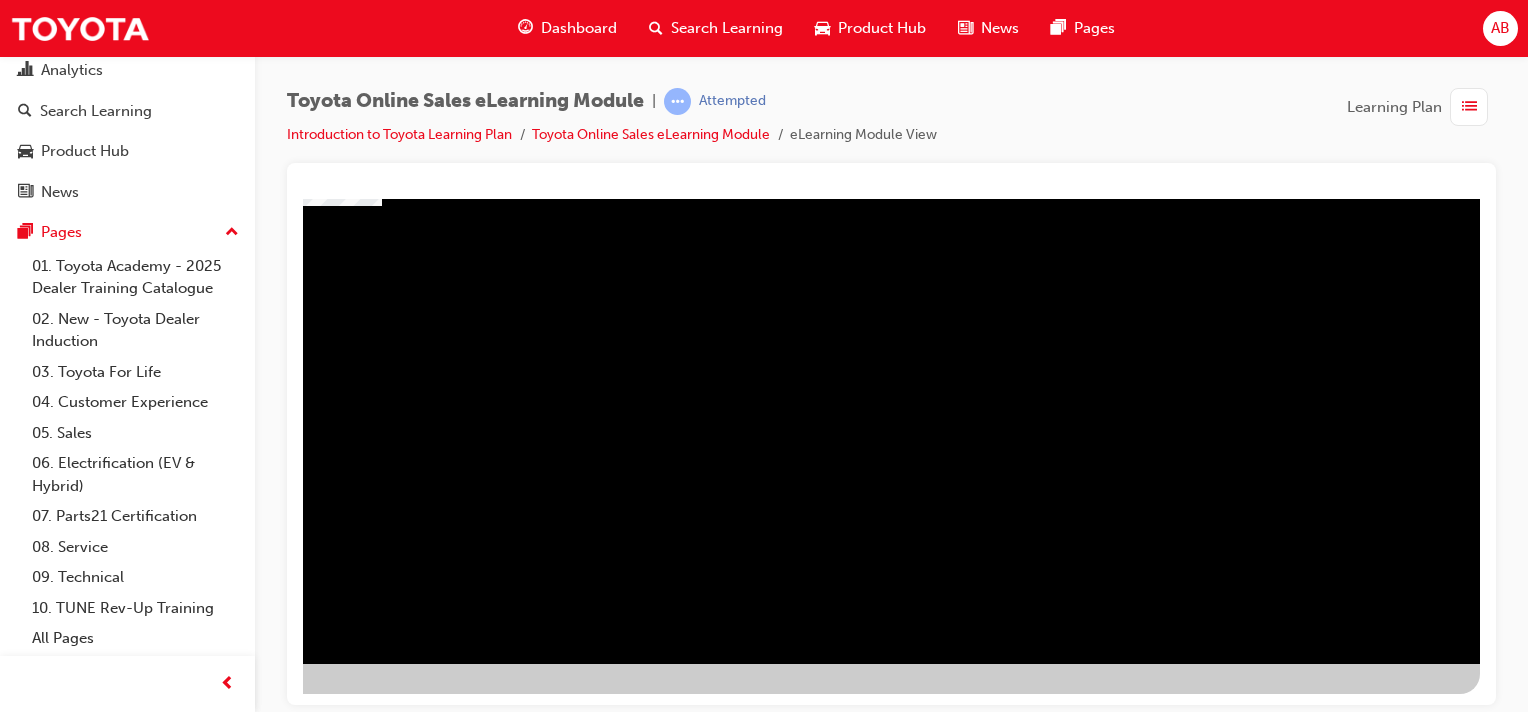 scroll, scrollTop: 0, scrollLeft: 198, axis: horizontal 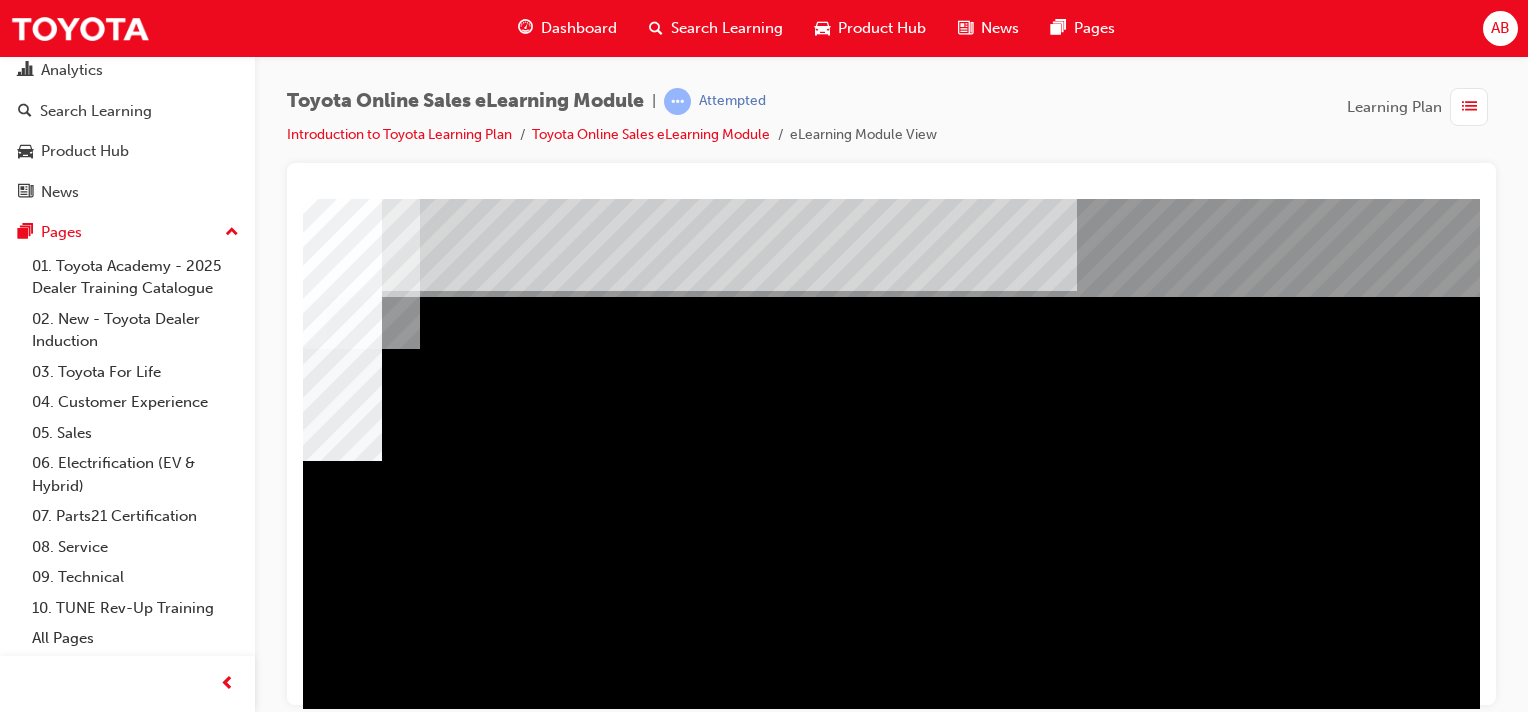 click at bounding box center (230, 1268) 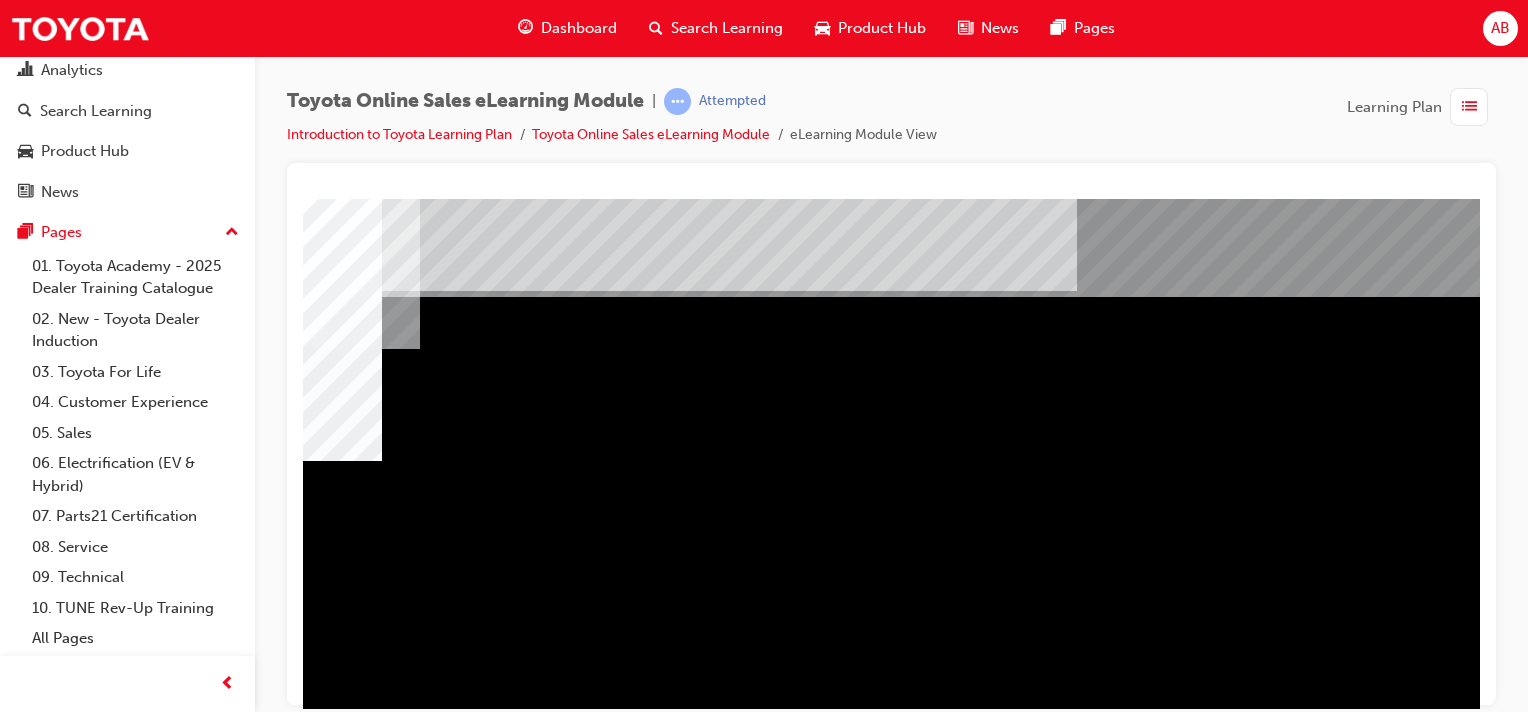 click at bounding box center (209, 1654) 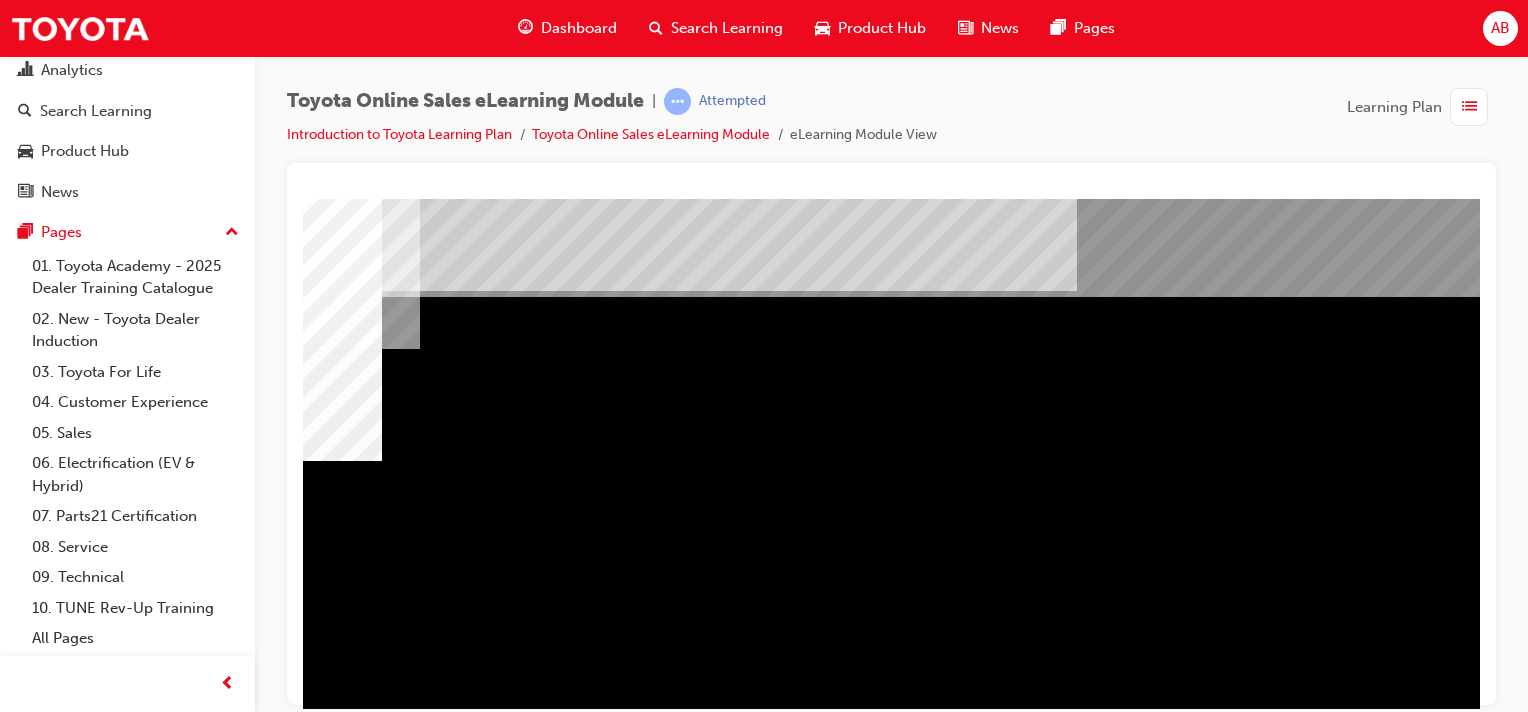 drag, startPoint x: 867, startPoint y: 542, endPoint x: 1232, endPoint y: 494, distance: 368.14264 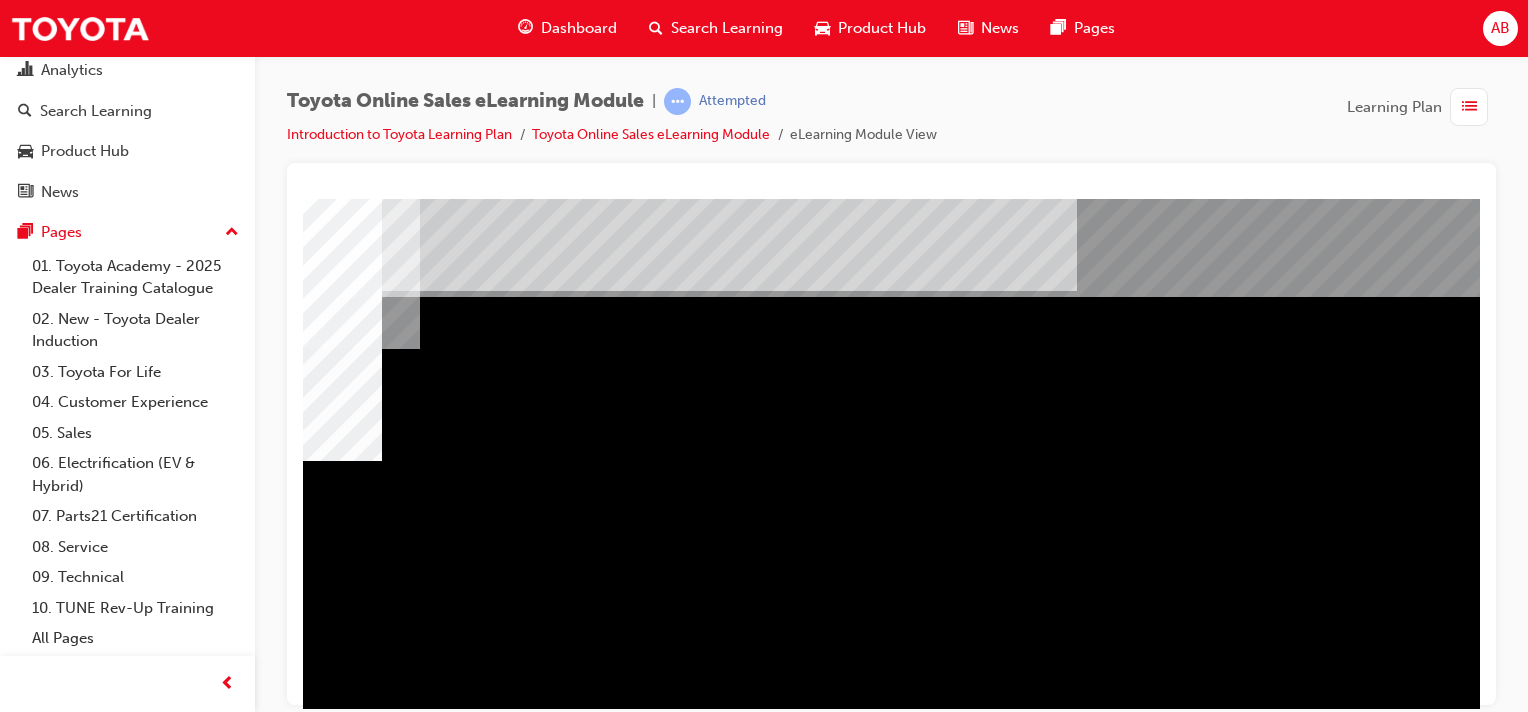 click at bounding box center [175, 2482] 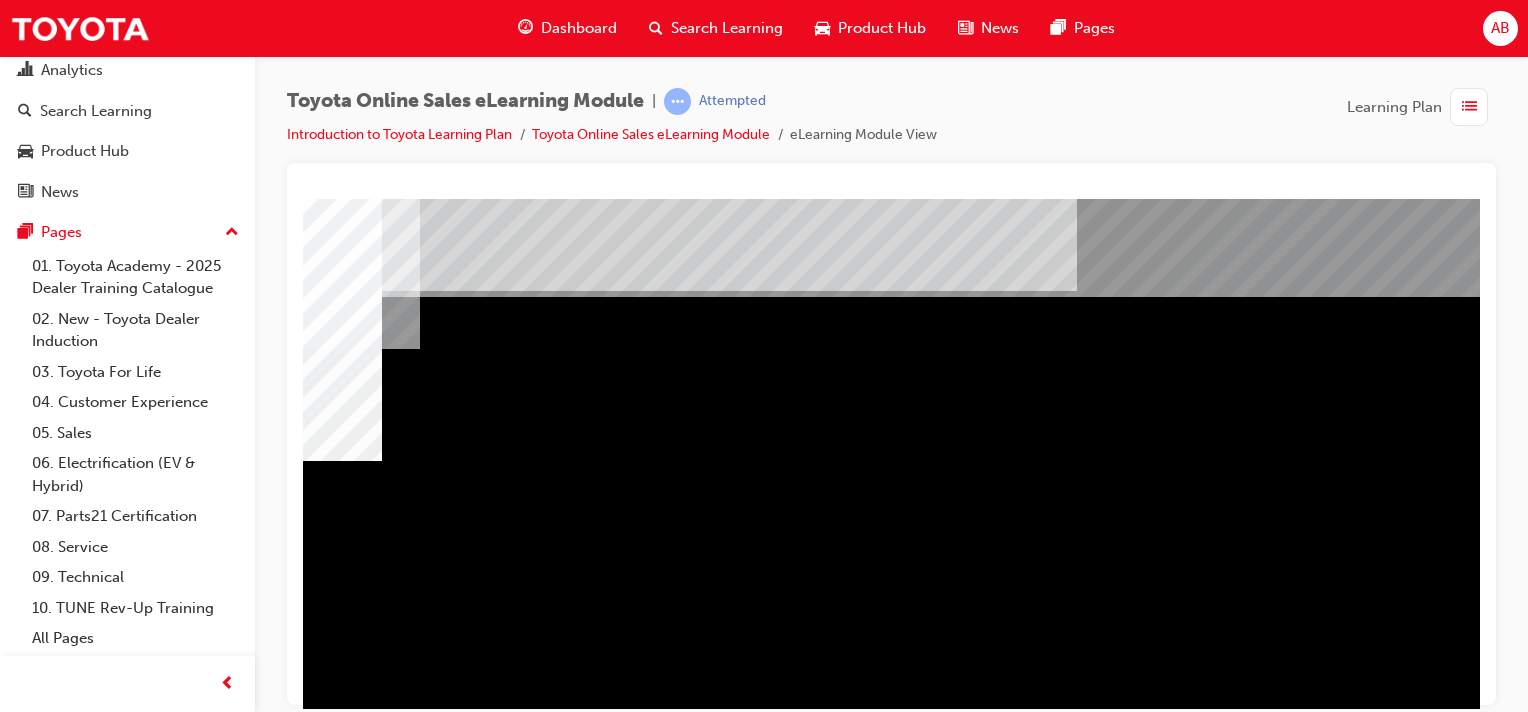 scroll, scrollTop: 255, scrollLeft: 198, axis: both 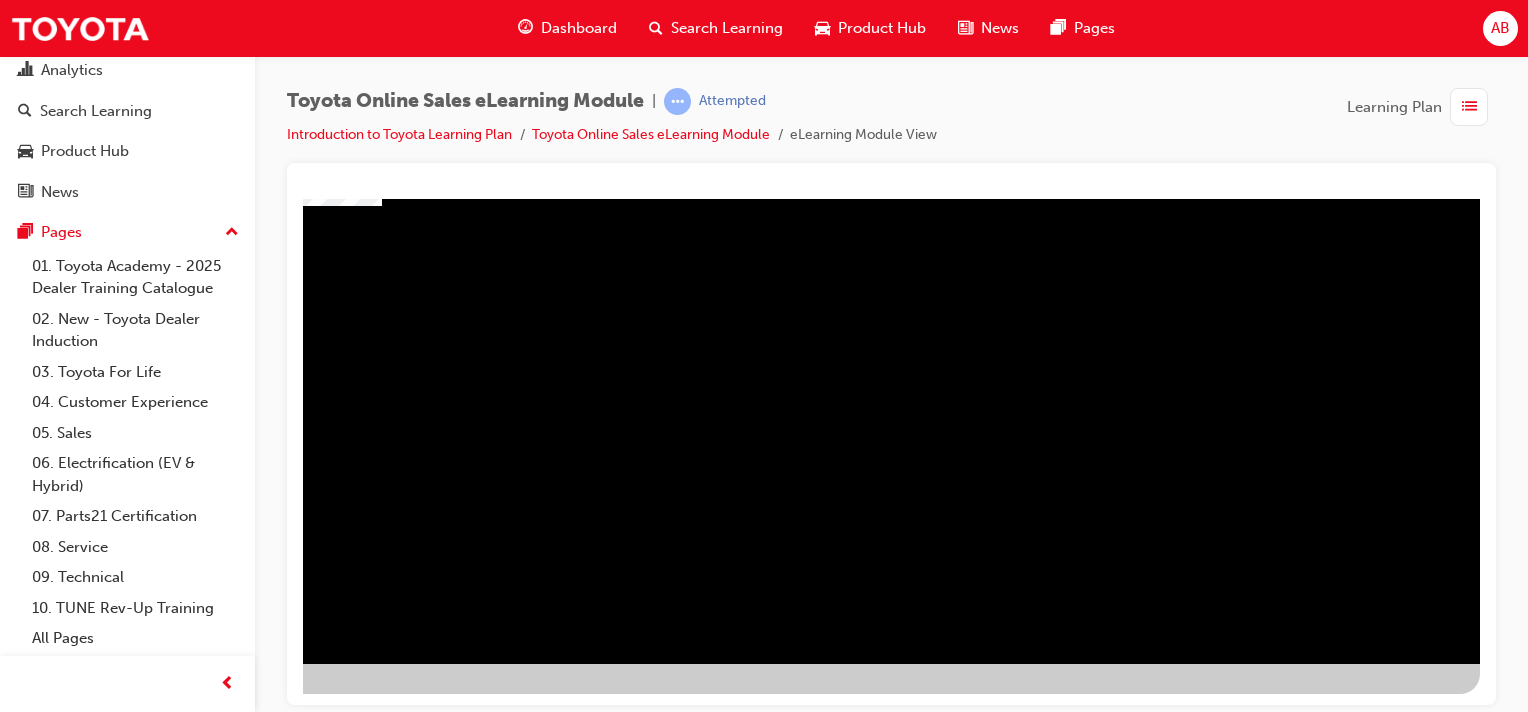 click at bounding box center [183, 2917] 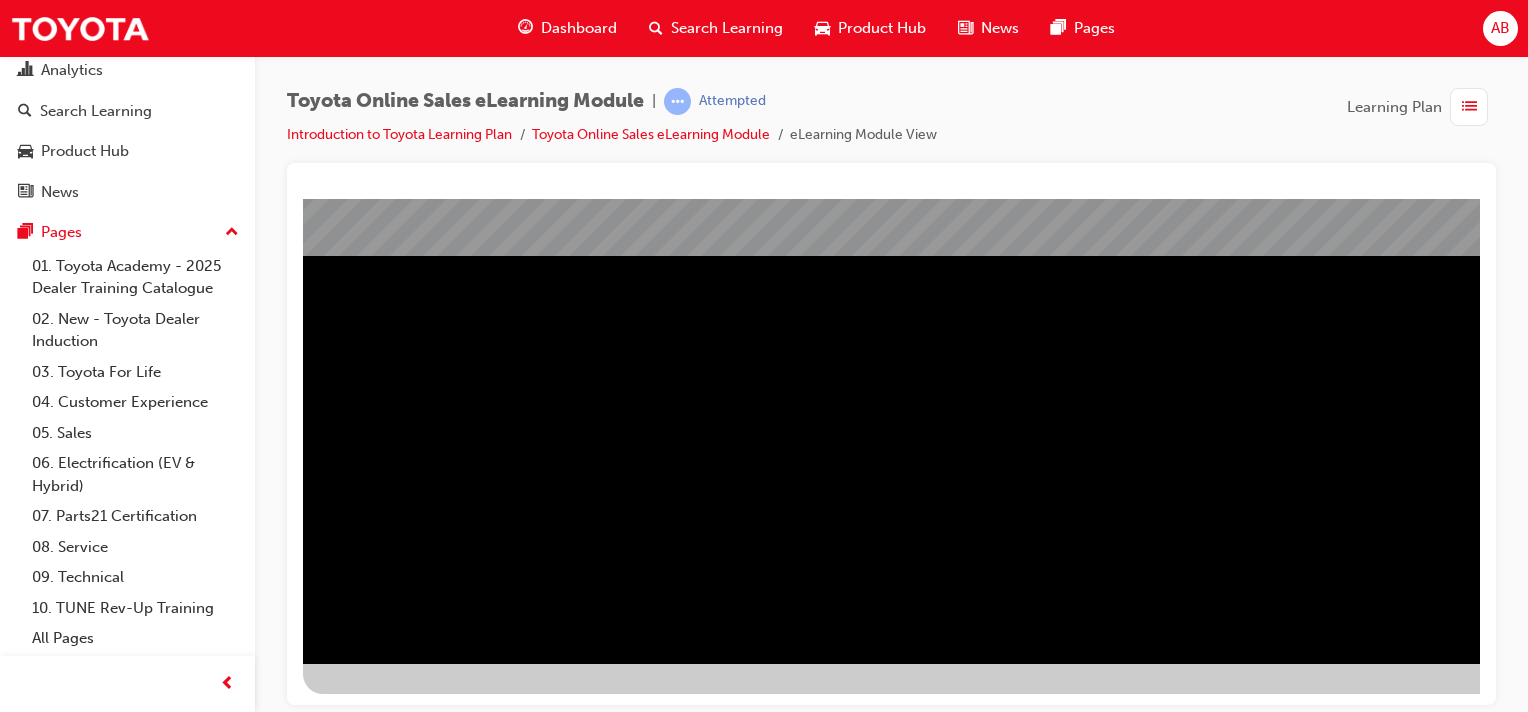 scroll, scrollTop: 0, scrollLeft: 0, axis: both 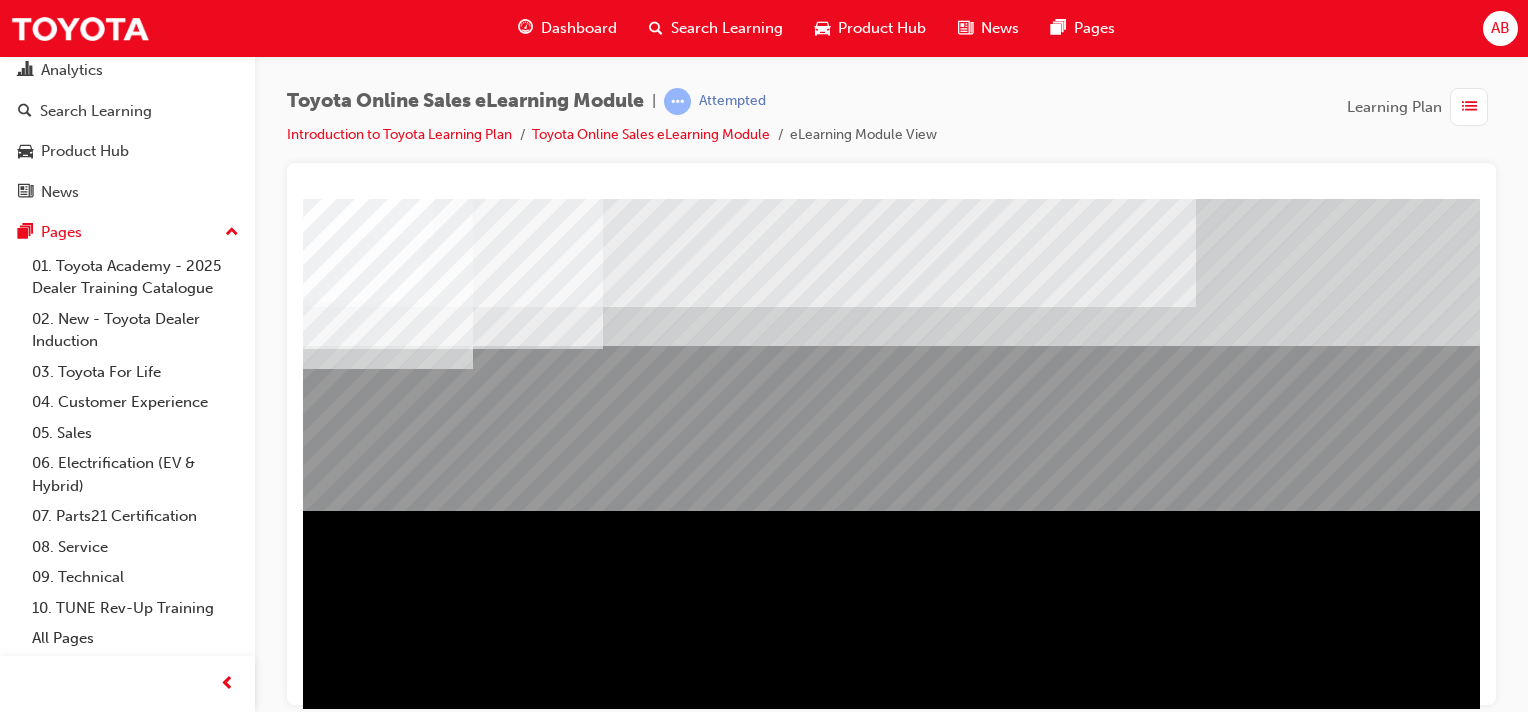 click at bounding box center (363, 1422) 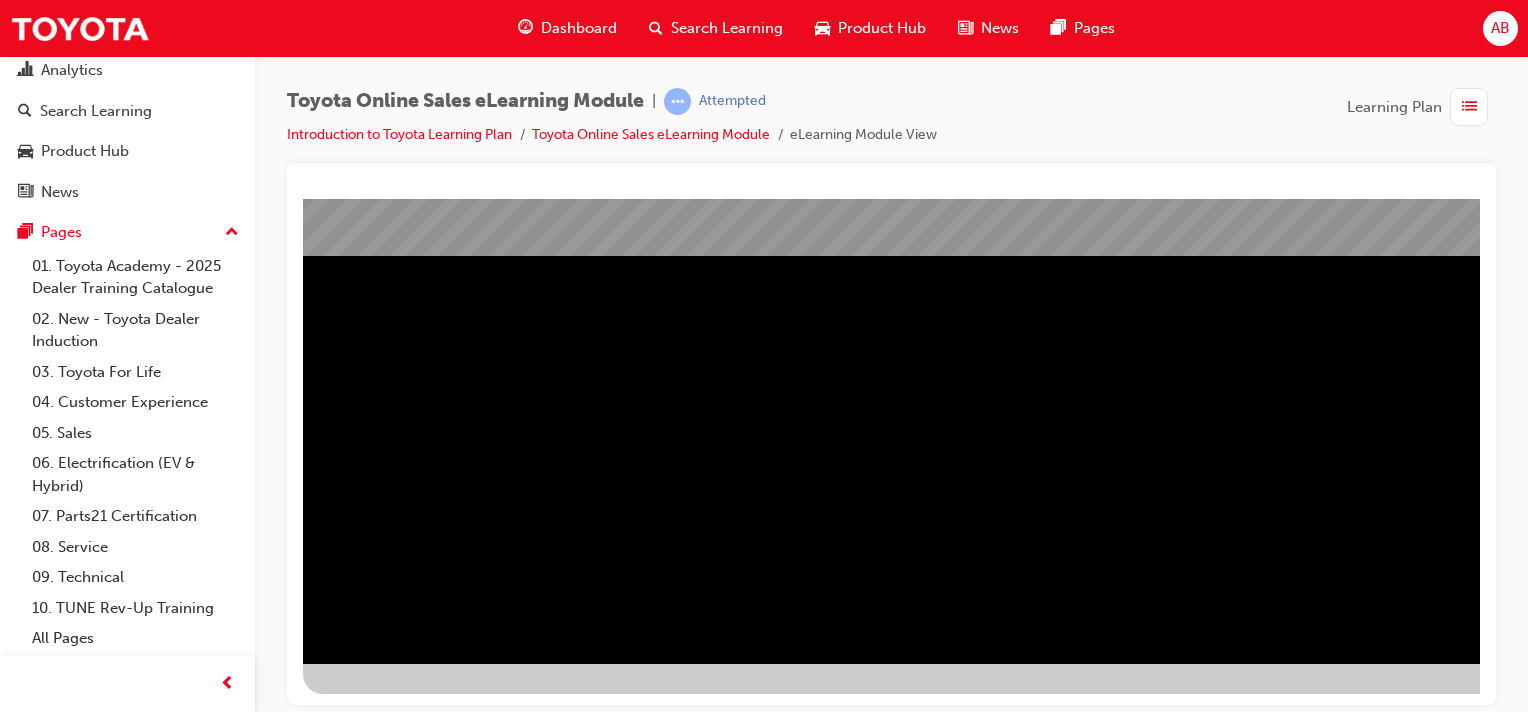 drag, startPoint x: 967, startPoint y: 294, endPoint x: 842, endPoint y: 312, distance: 126.28935 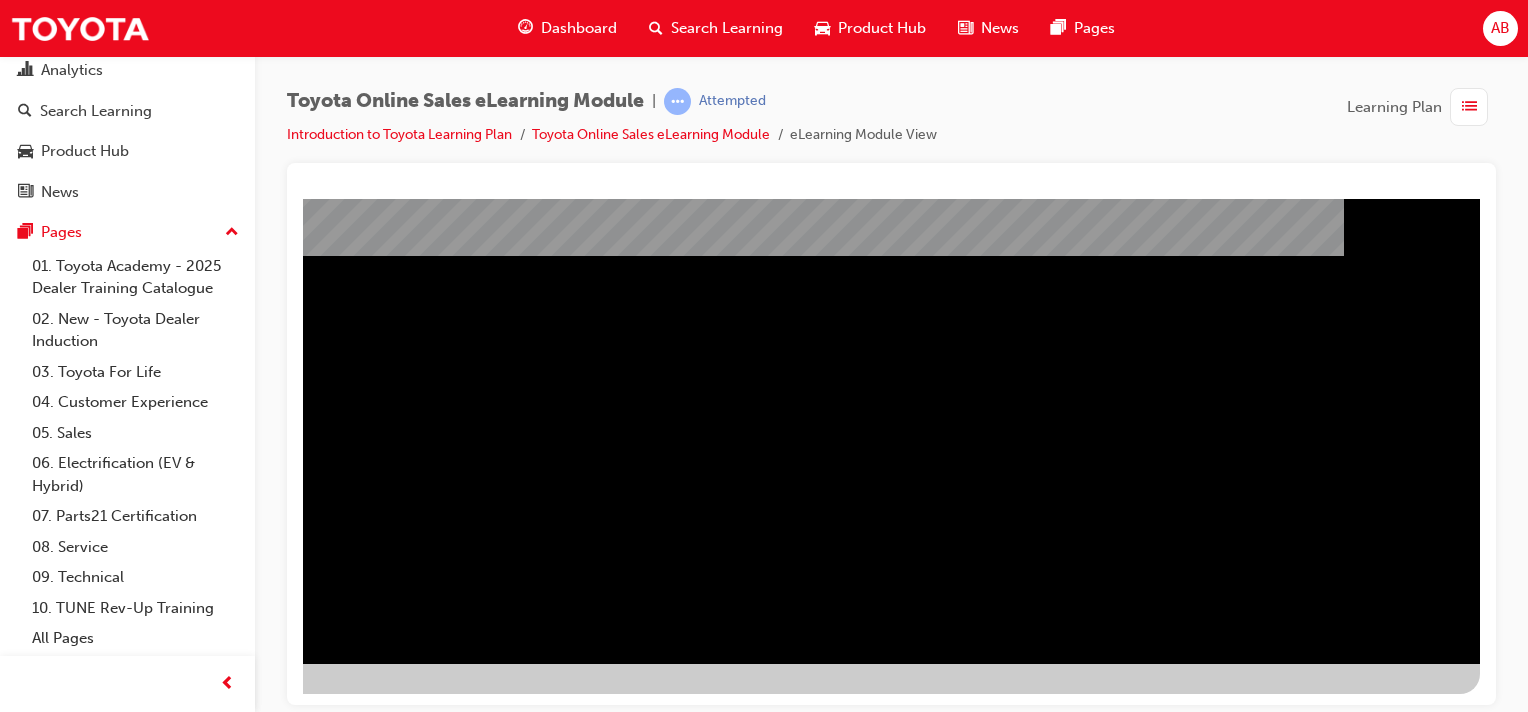 click at bounding box center [183, 1236] 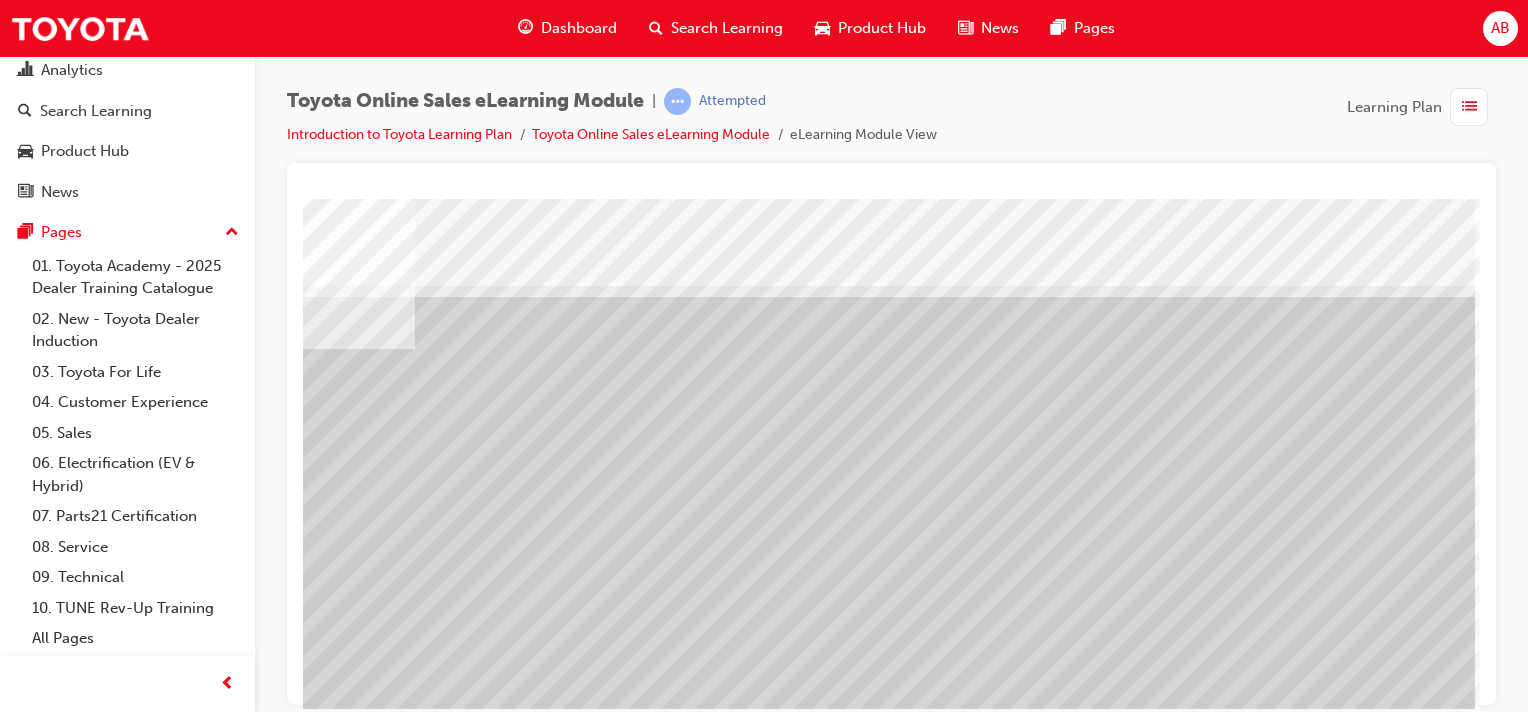 scroll, scrollTop: 255, scrollLeft: 188, axis: both 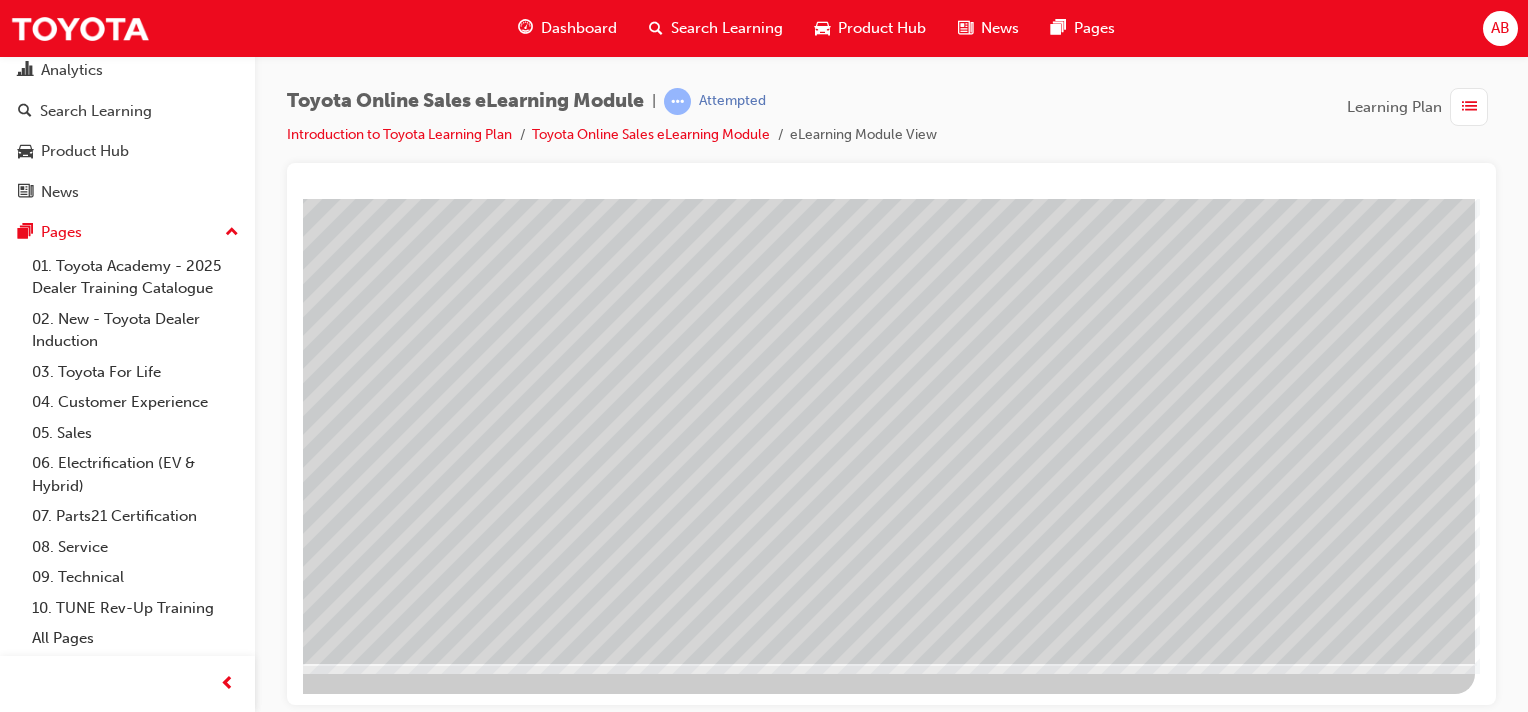 click at bounding box center [305, 3525] 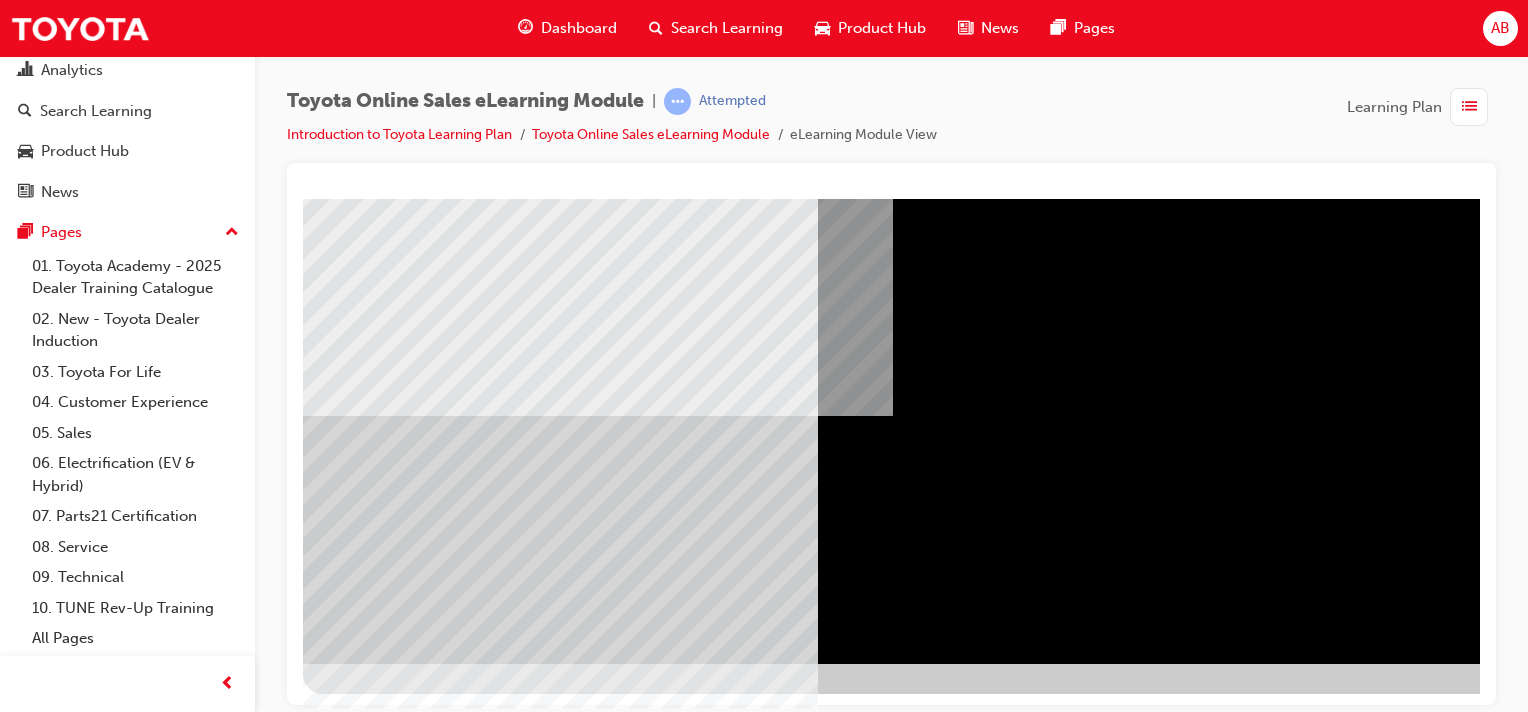 scroll, scrollTop: 255, scrollLeft: 198, axis: both 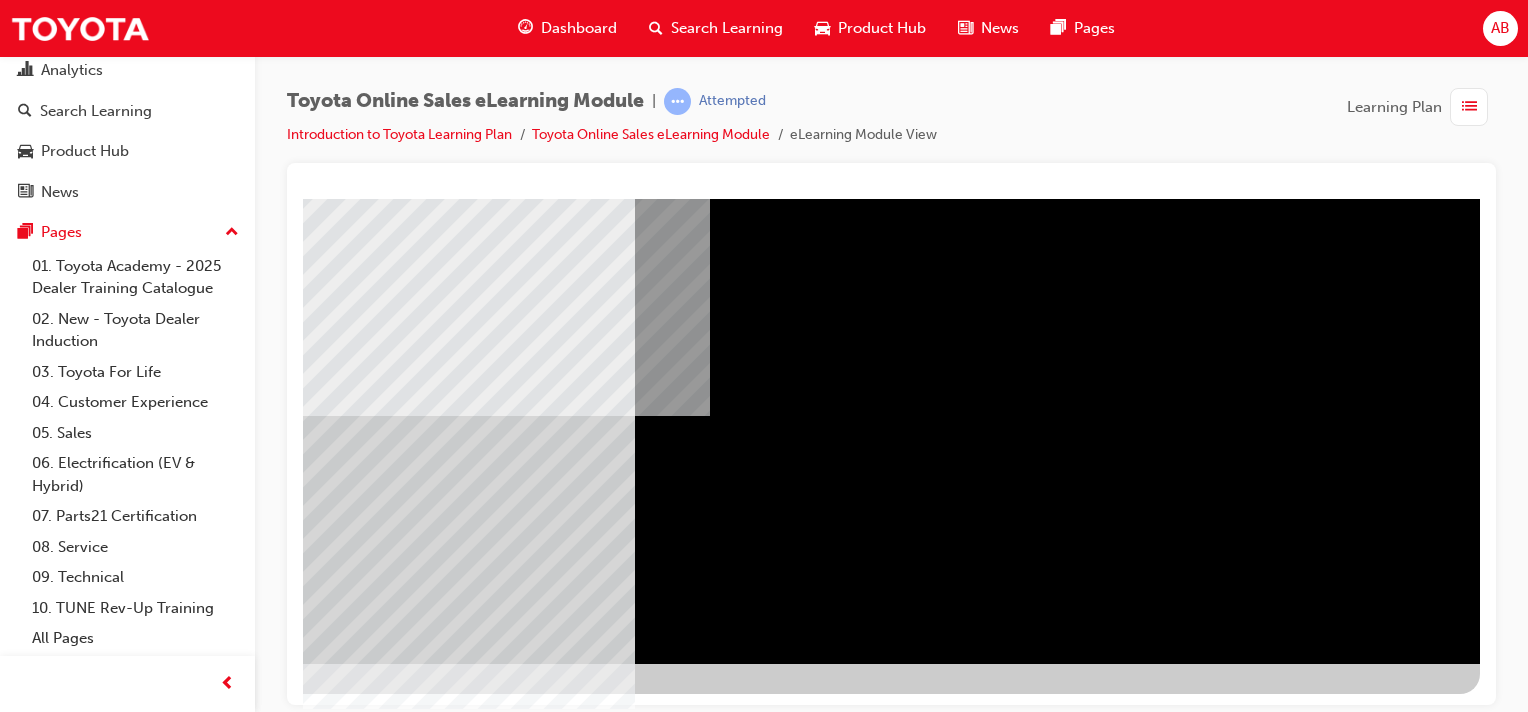 click at bounding box center (183, 2007) 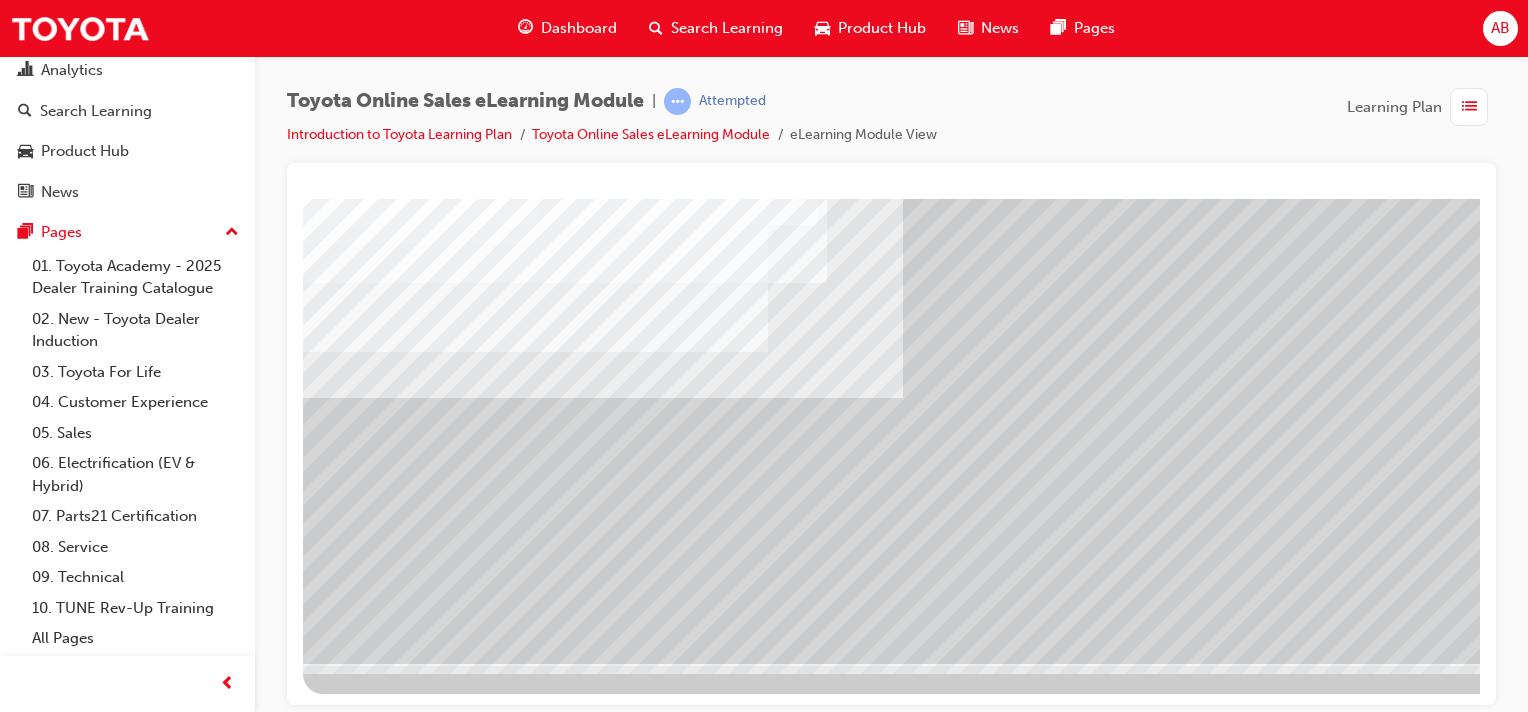 scroll, scrollTop: 0, scrollLeft: 0, axis: both 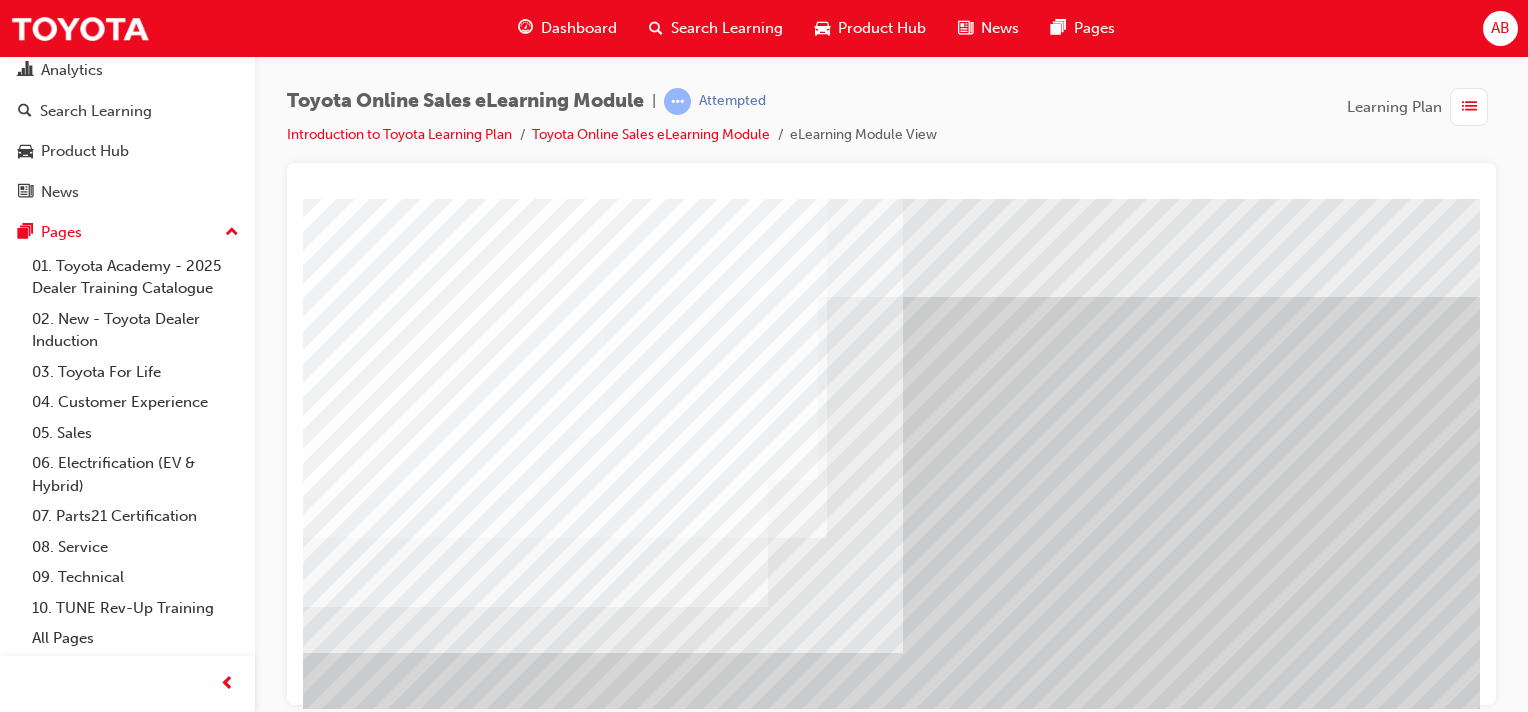 click at bounding box center (328, 5510) 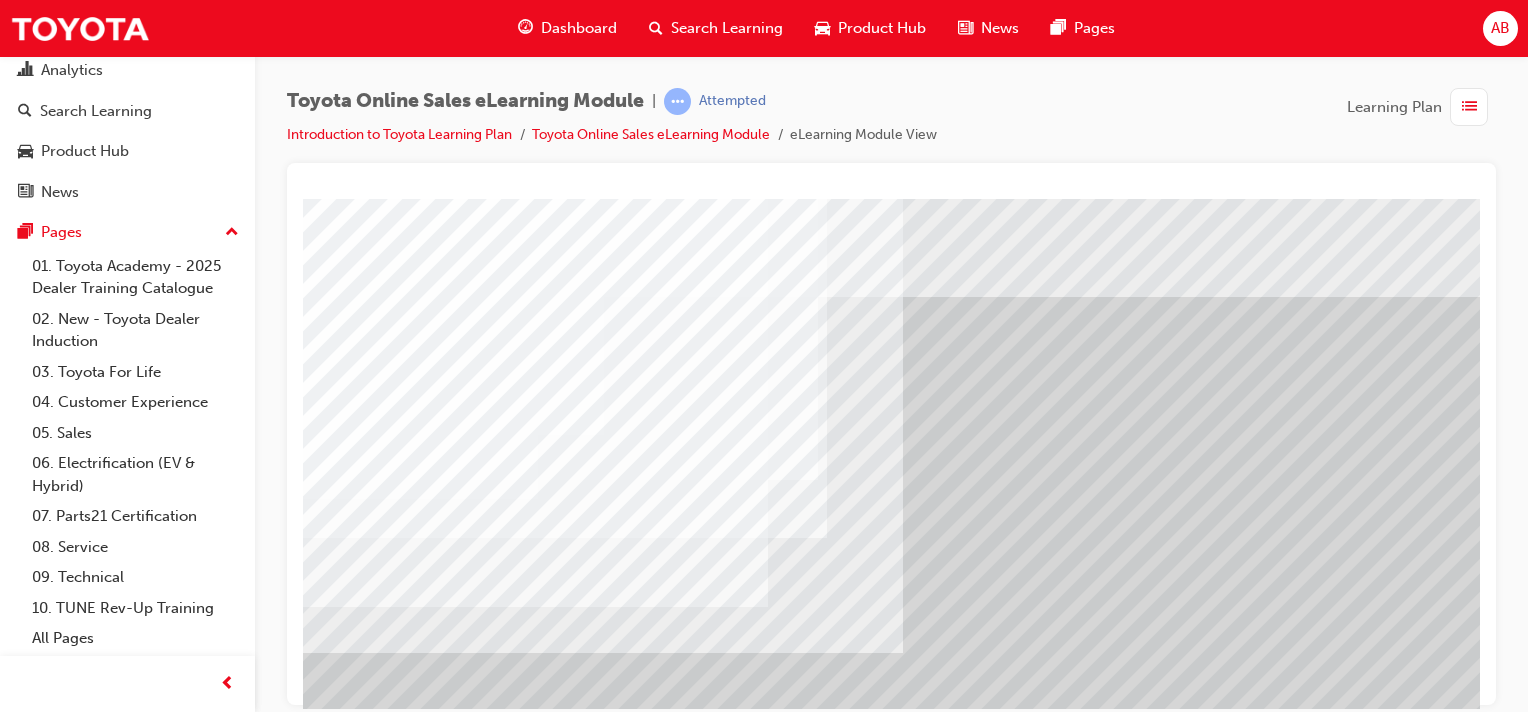 click at bounding box center [328, 6169] 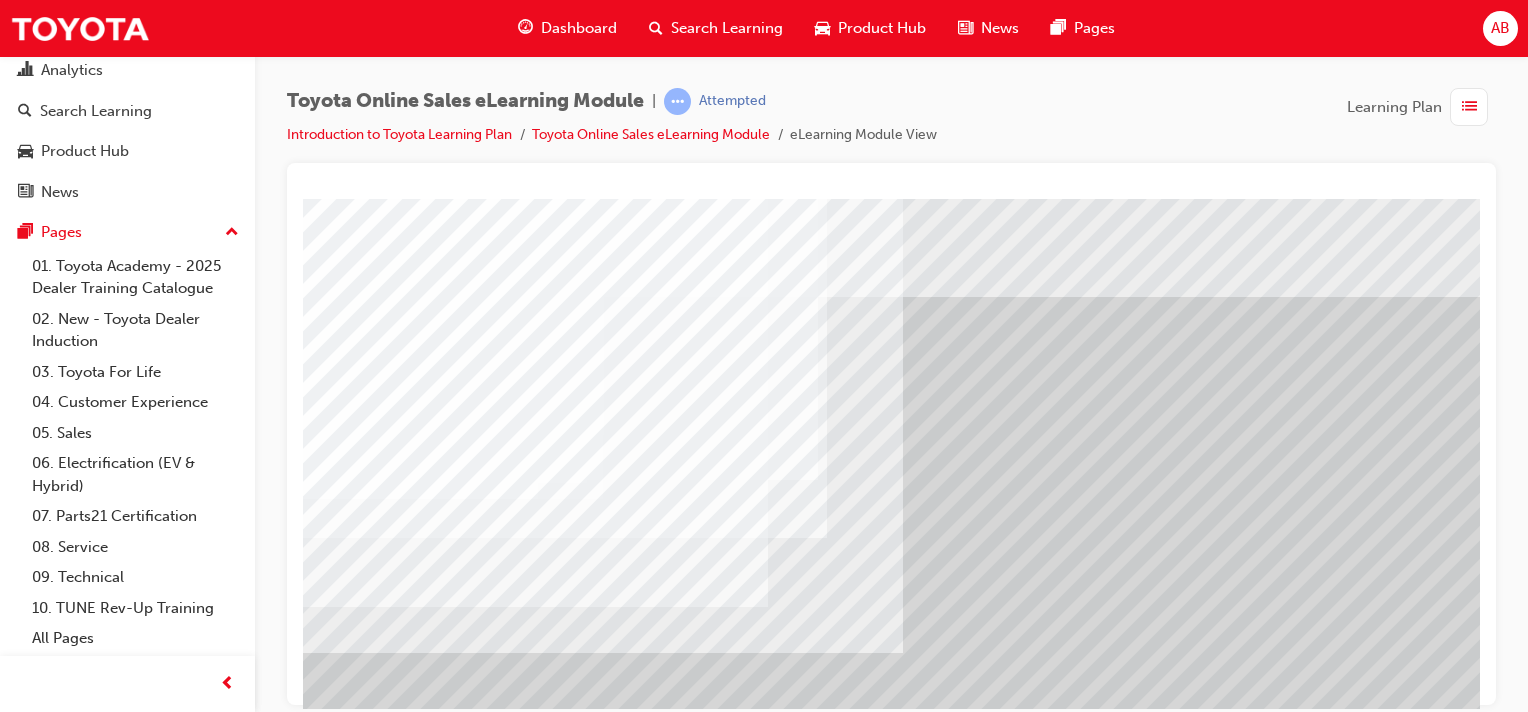 scroll, scrollTop: 255, scrollLeft: 0, axis: vertical 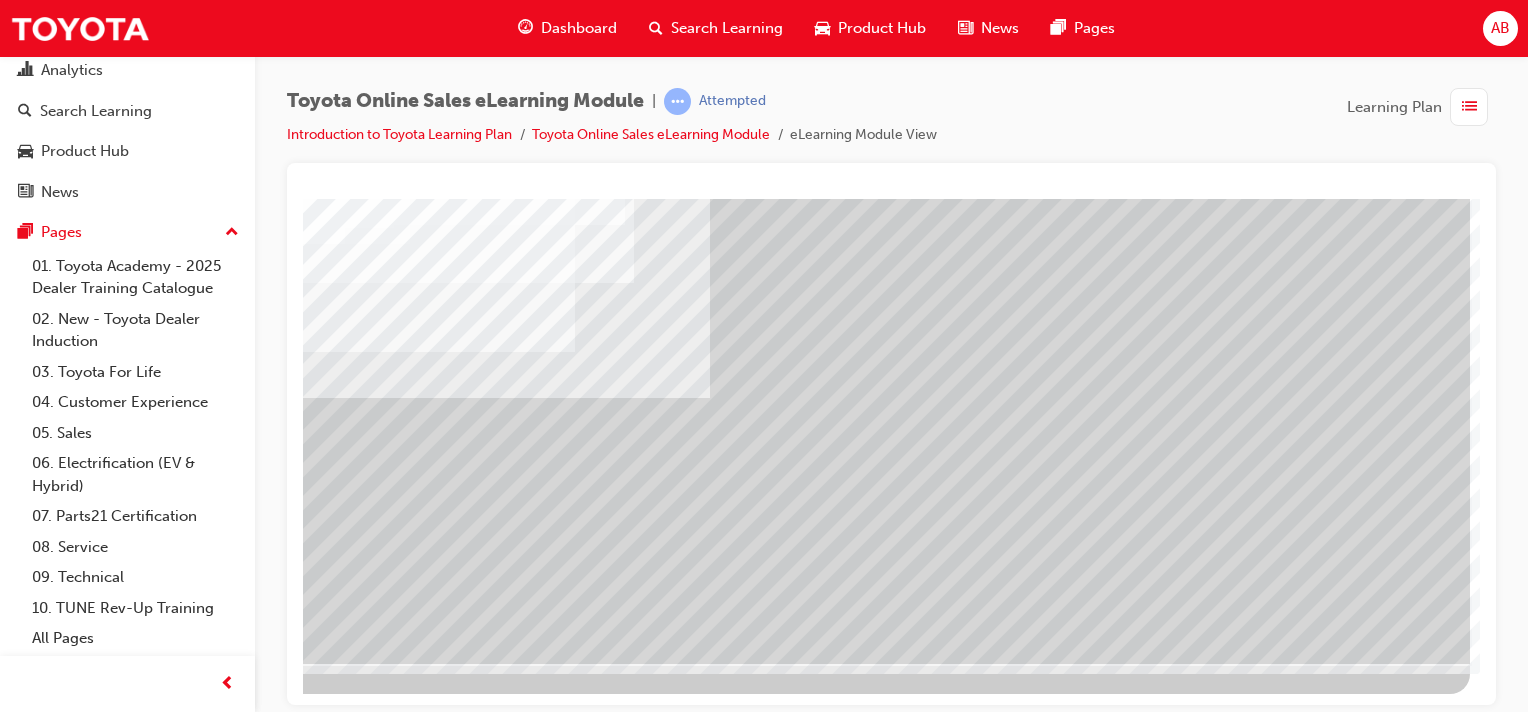 click at bounding box center (173, 3059) 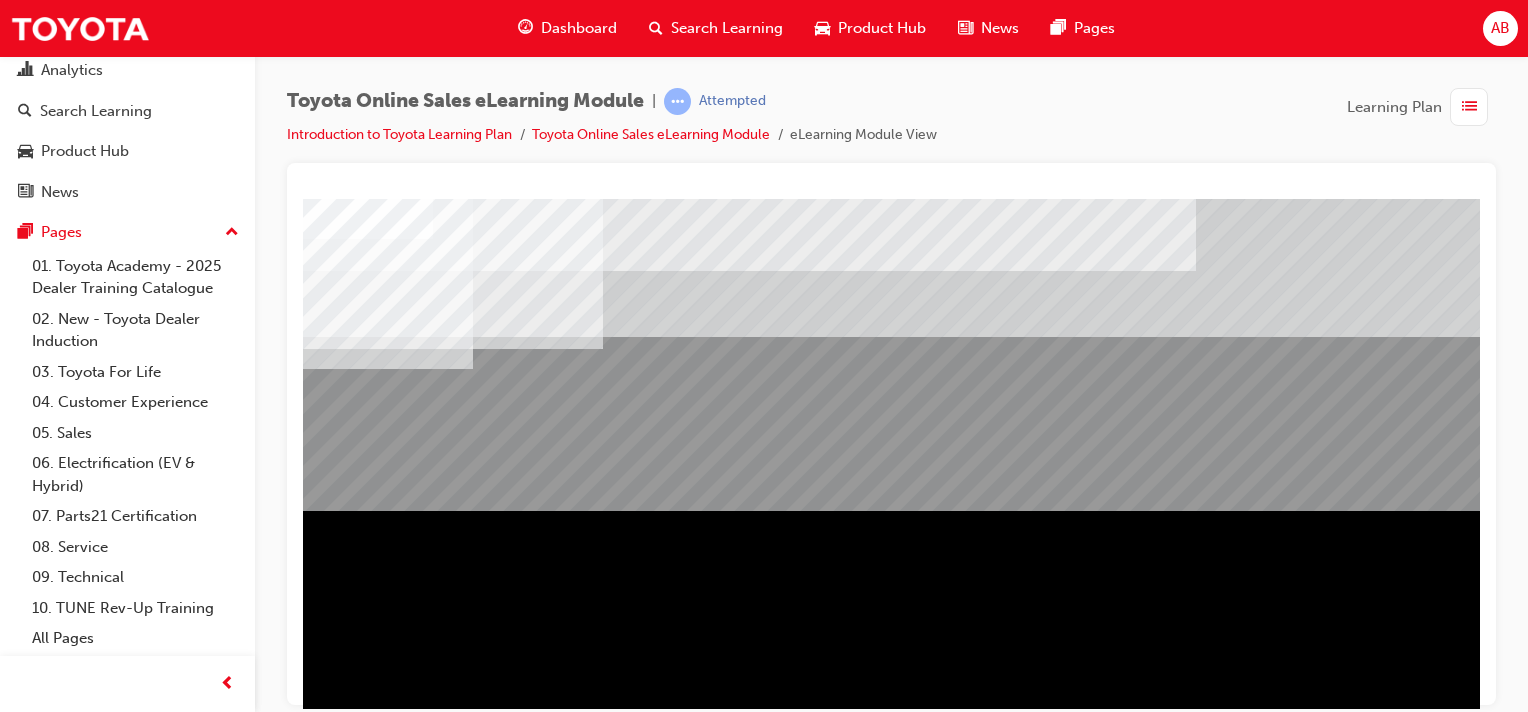 scroll, scrollTop: 255, scrollLeft: 0, axis: vertical 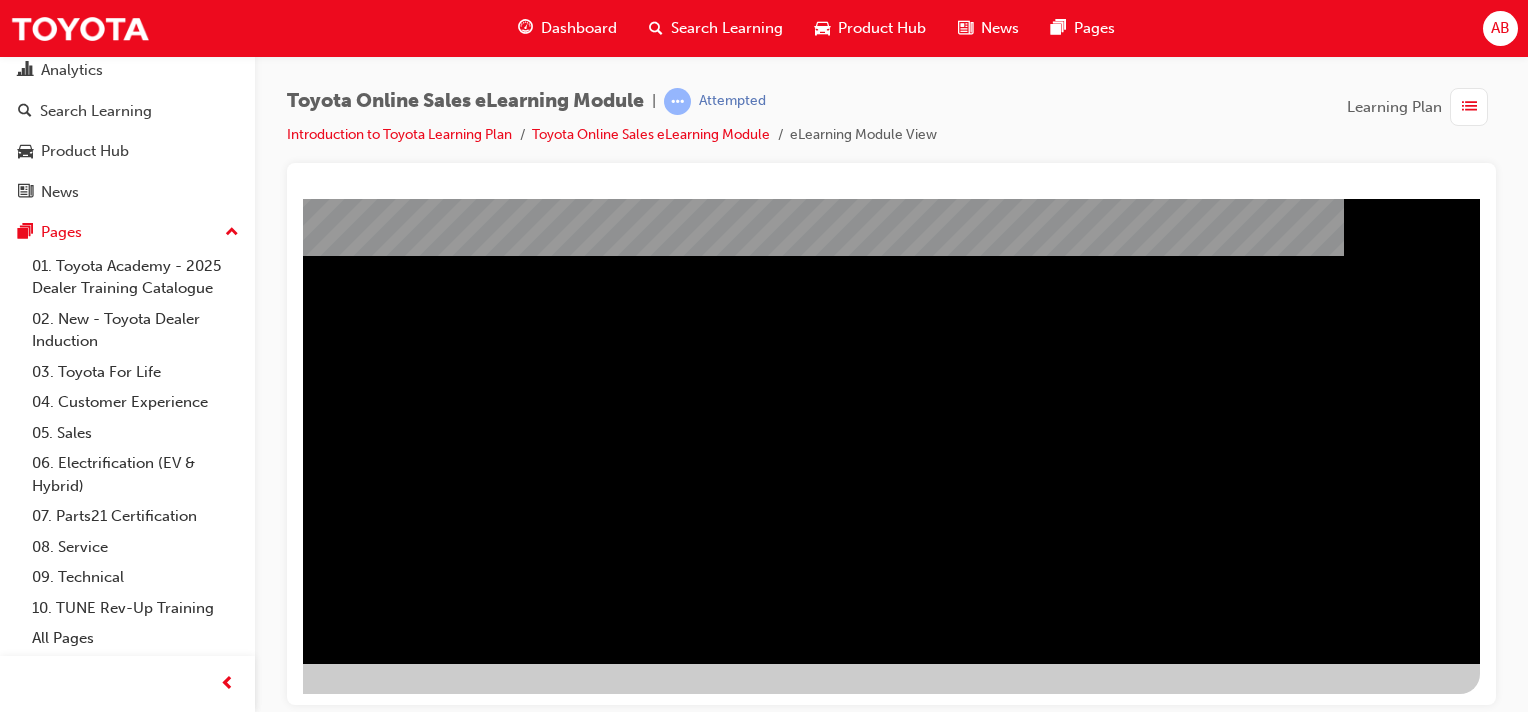 drag, startPoint x: 864, startPoint y: 695, endPoint x: 1811, endPoint y: 779, distance: 950.71814 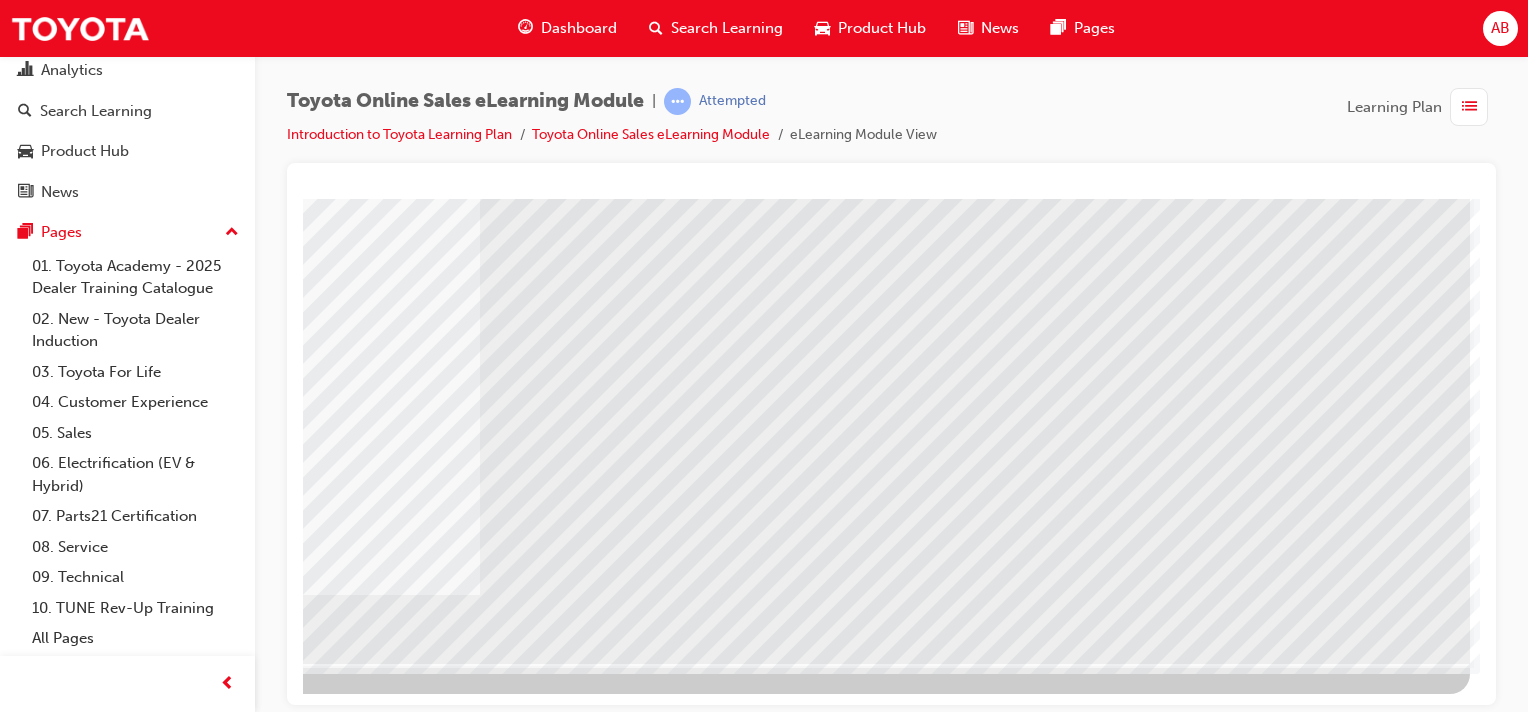 scroll, scrollTop: 0, scrollLeft: 0, axis: both 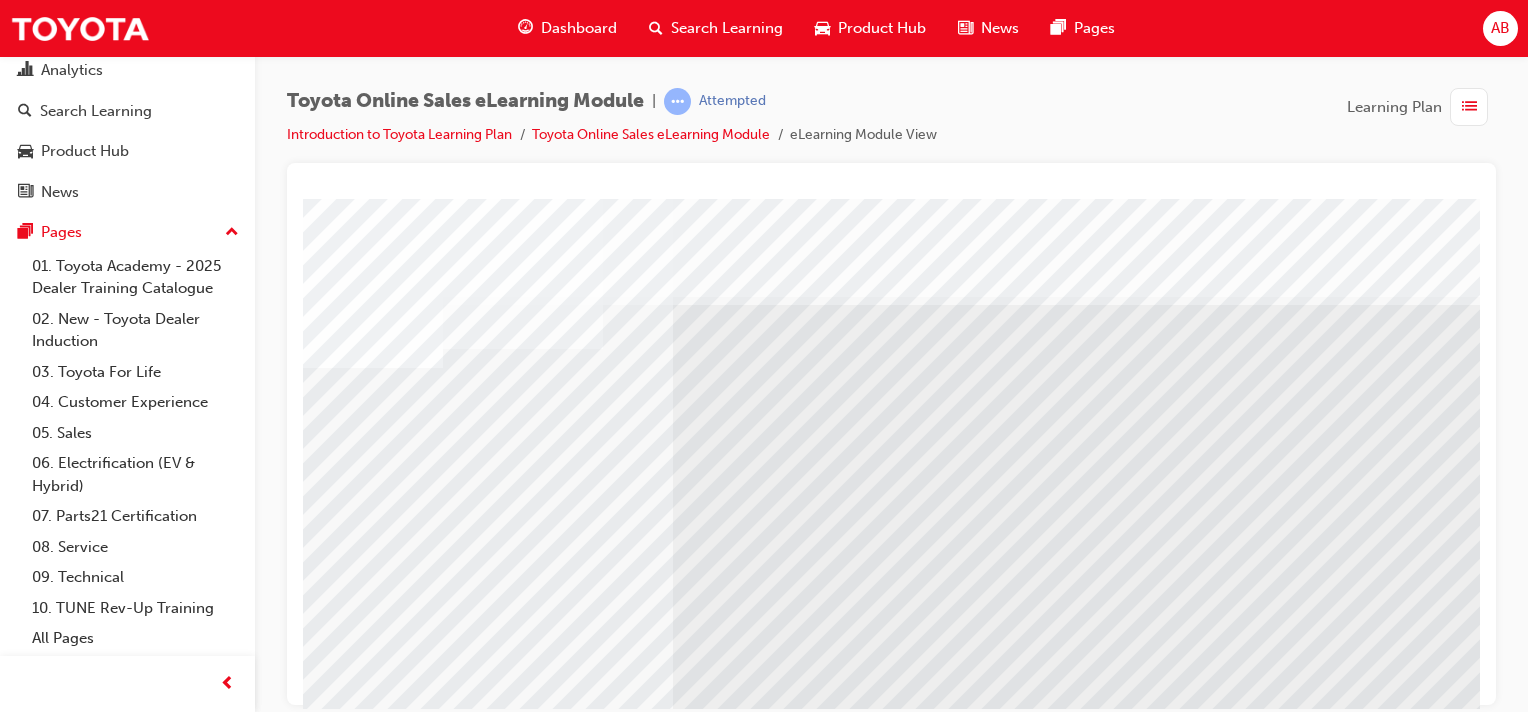 click at bounding box center (488, 4275) 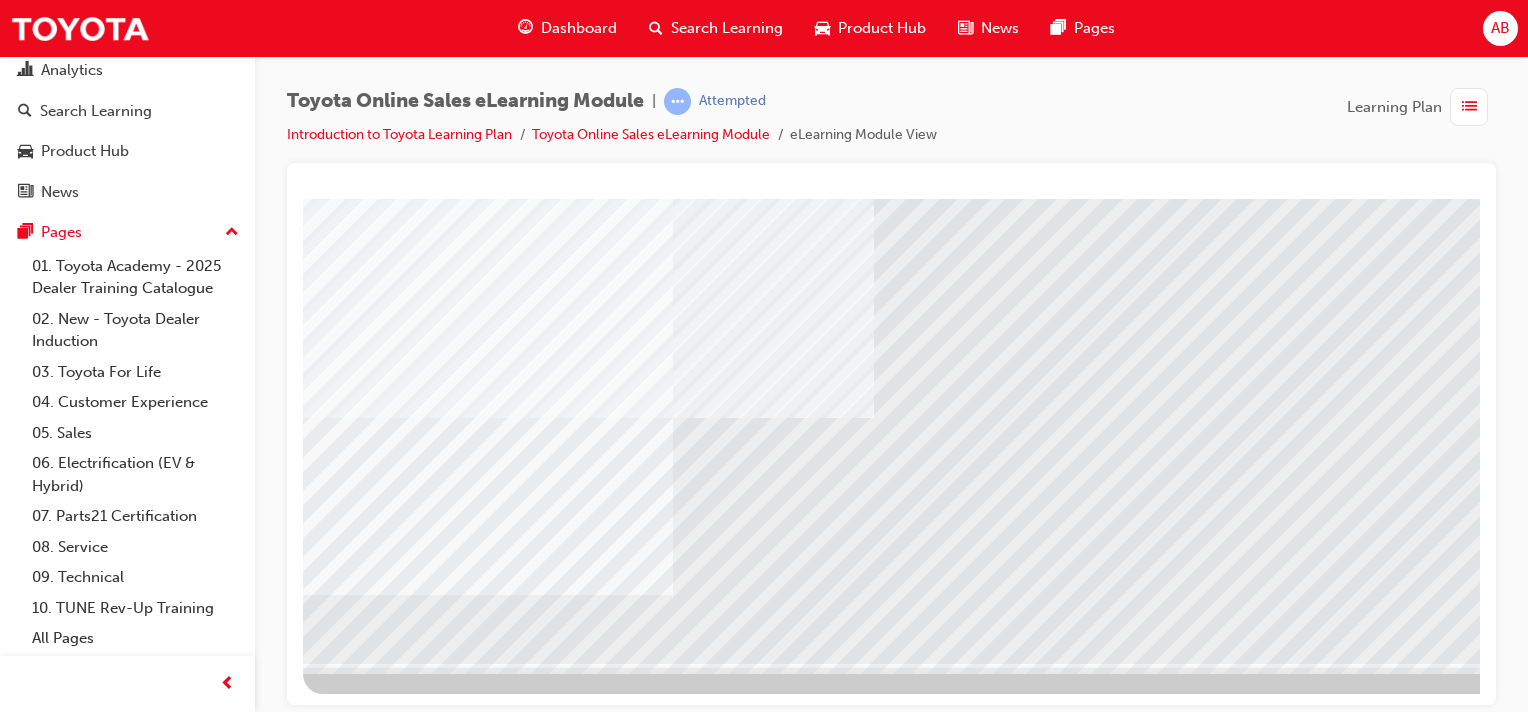 click at bounding box center (373, 4582) 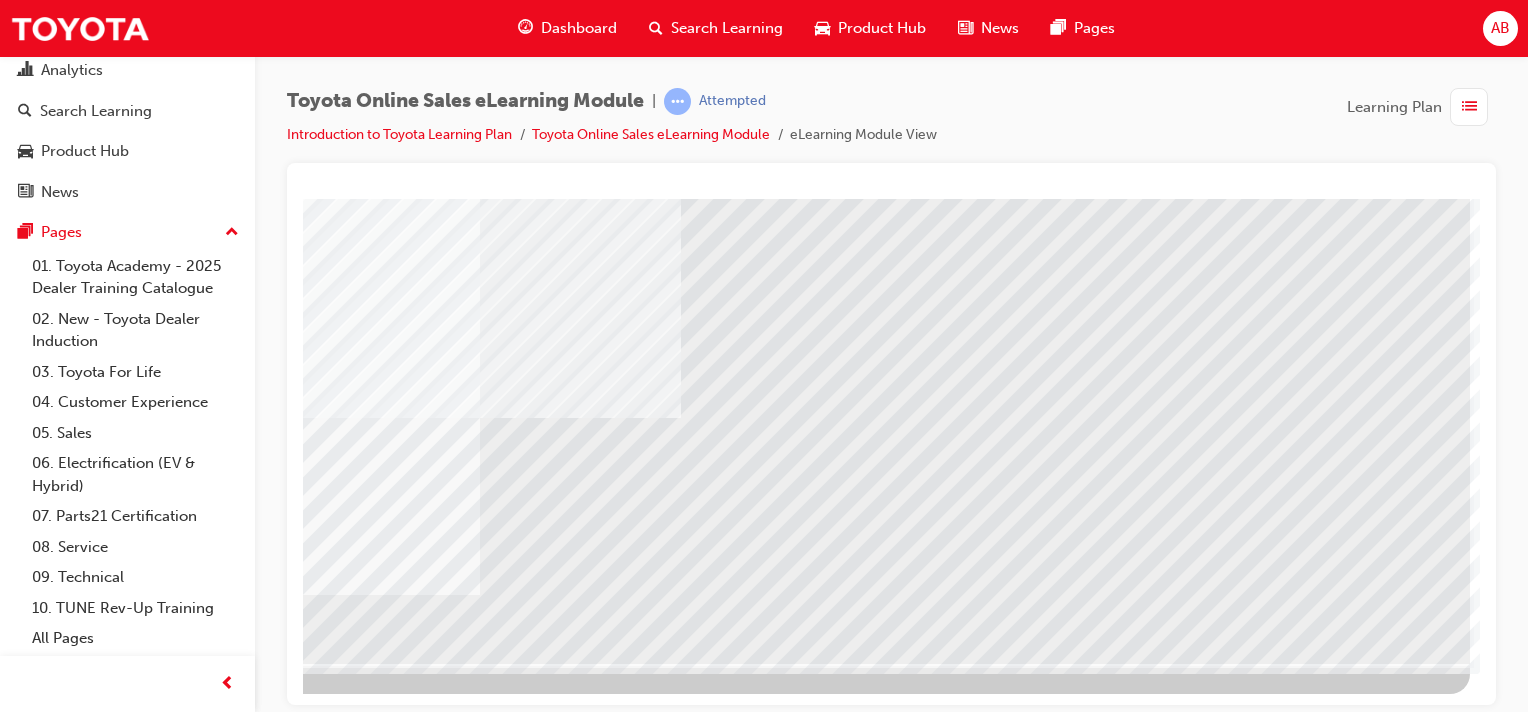 click at bounding box center [173, 4480] 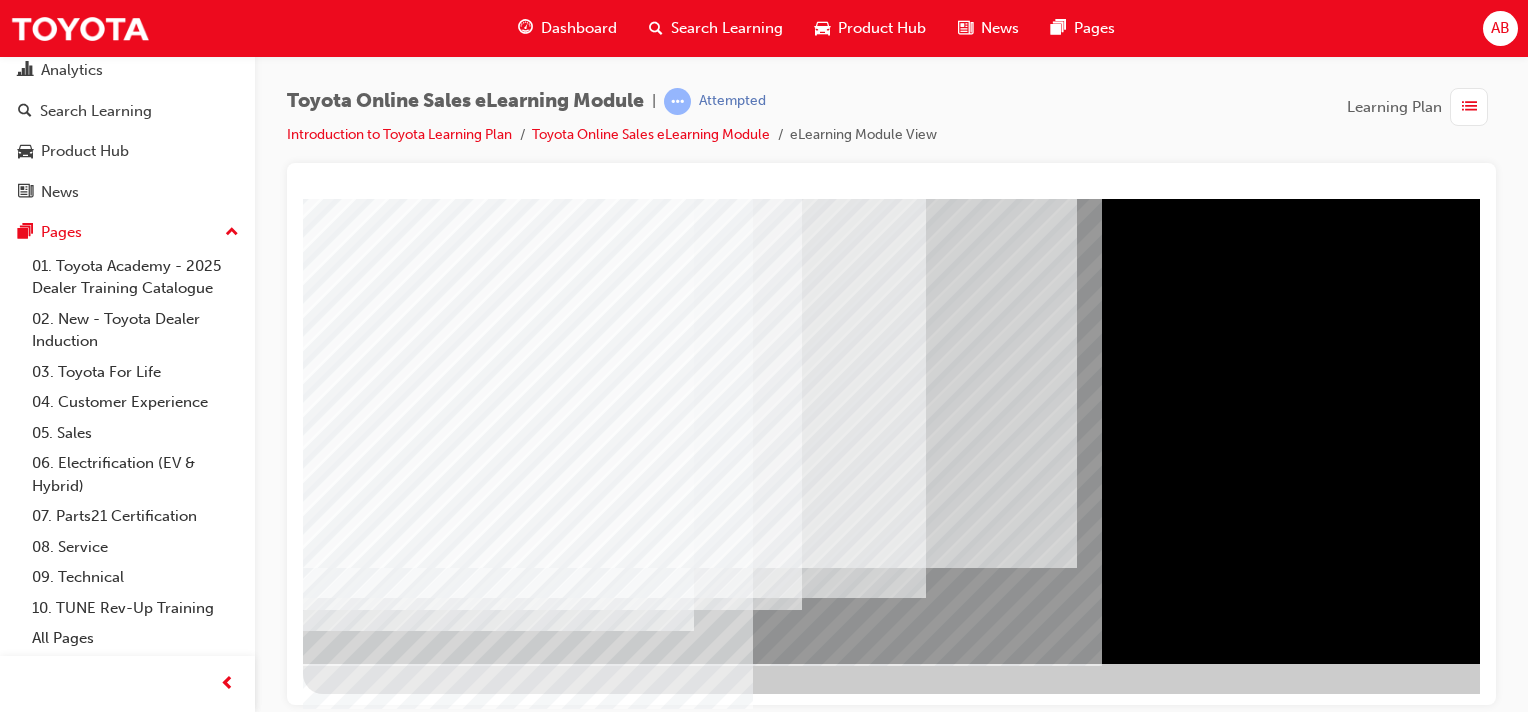 scroll, scrollTop: 155, scrollLeft: 0, axis: vertical 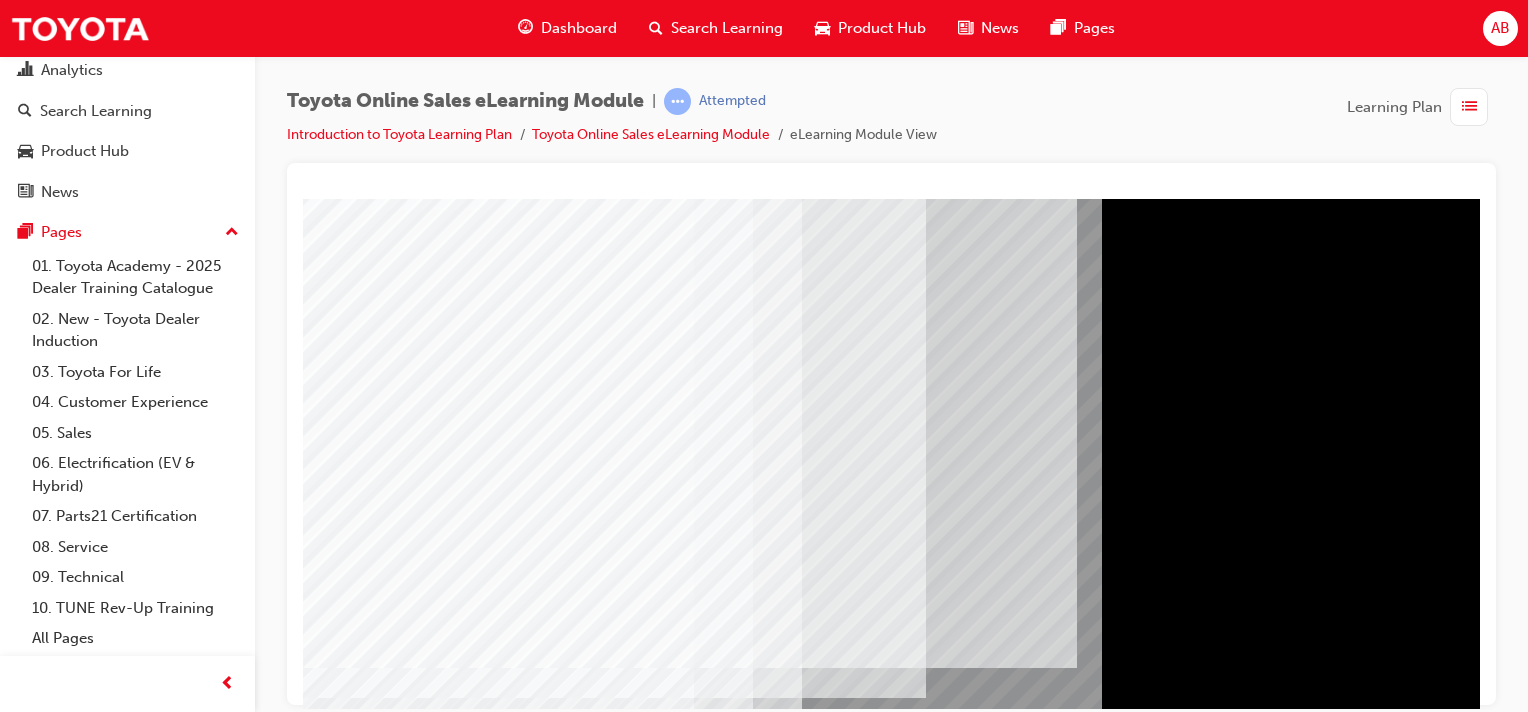 click at bounding box center [328, 5057] 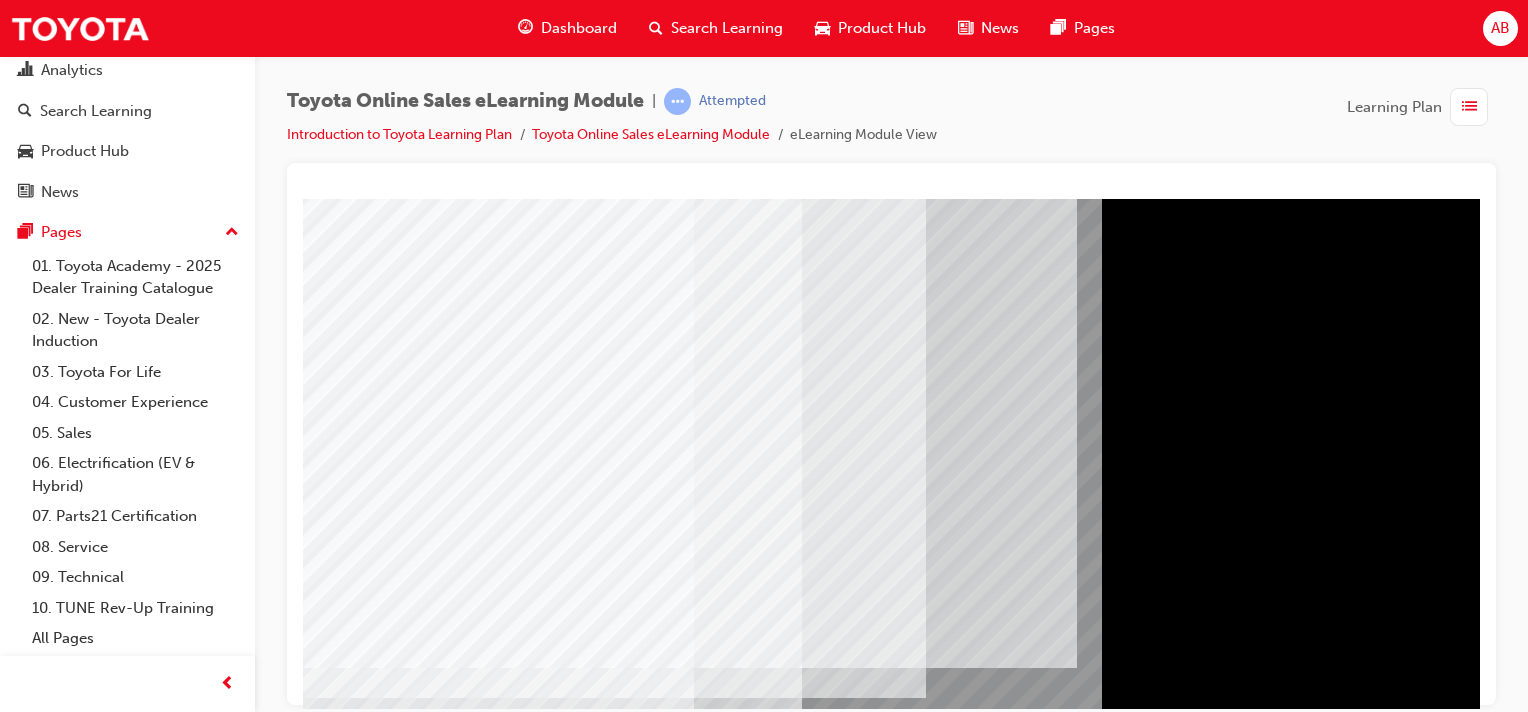 click at bounding box center (328, 5107) 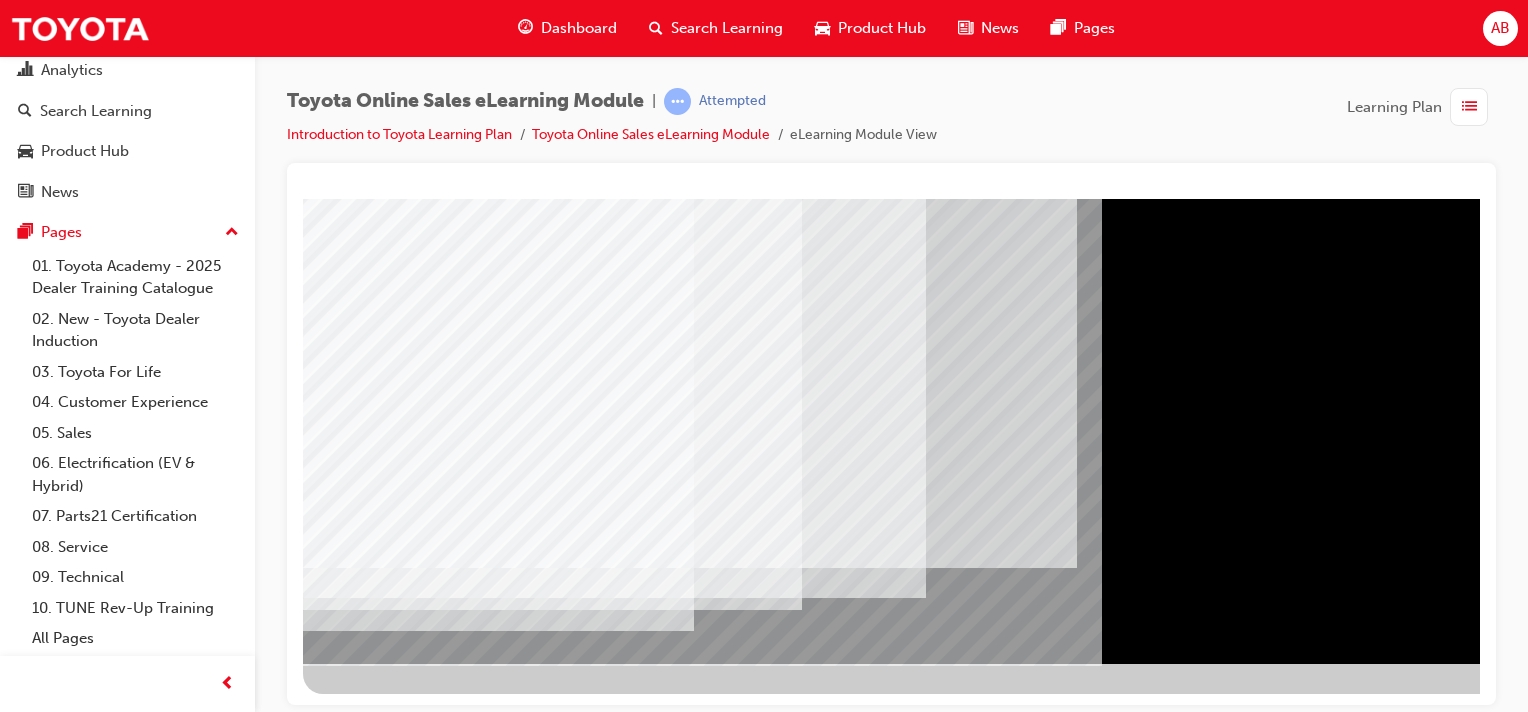 scroll, scrollTop: 255, scrollLeft: 198, axis: both 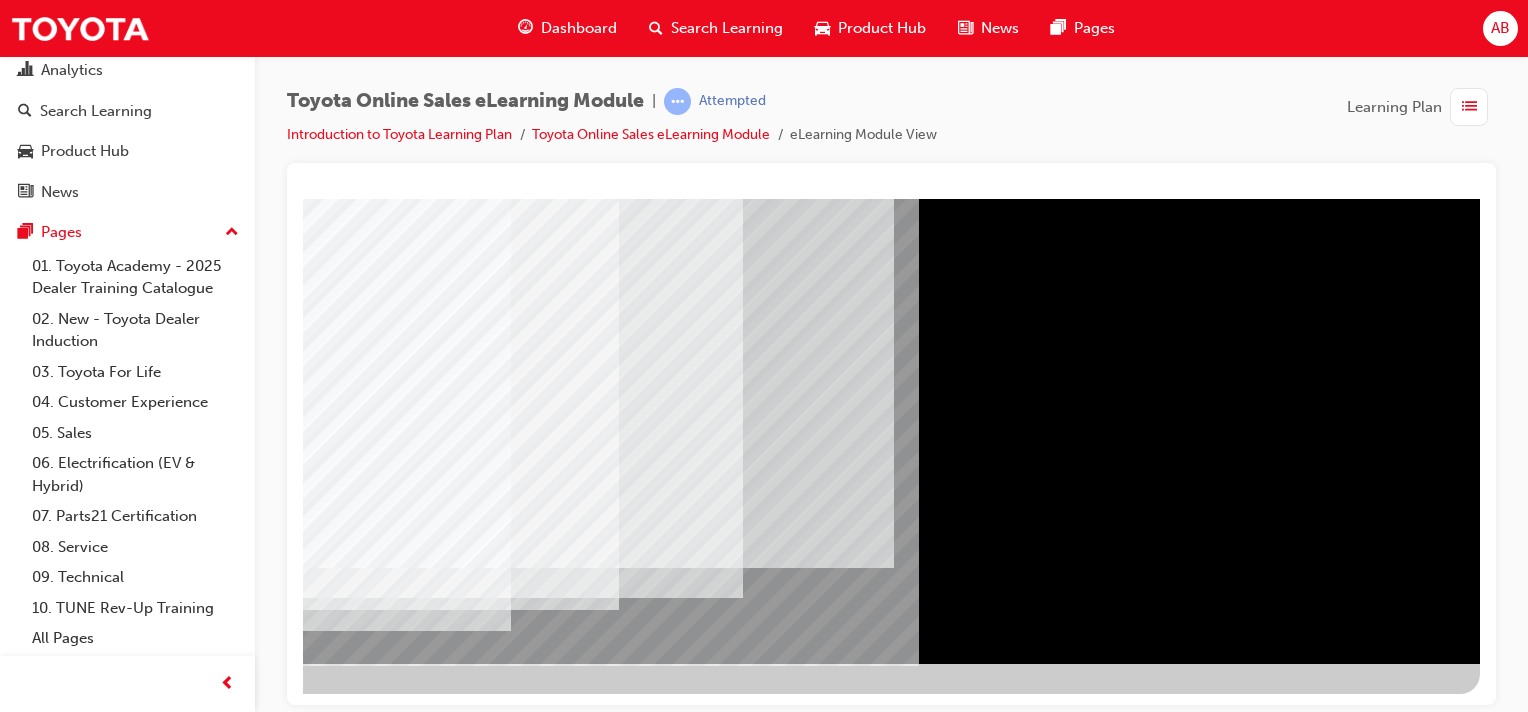 drag, startPoint x: 1272, startPoint y: 702, endPoint x: 1785, endPoint y: 858, distance: 536.19495 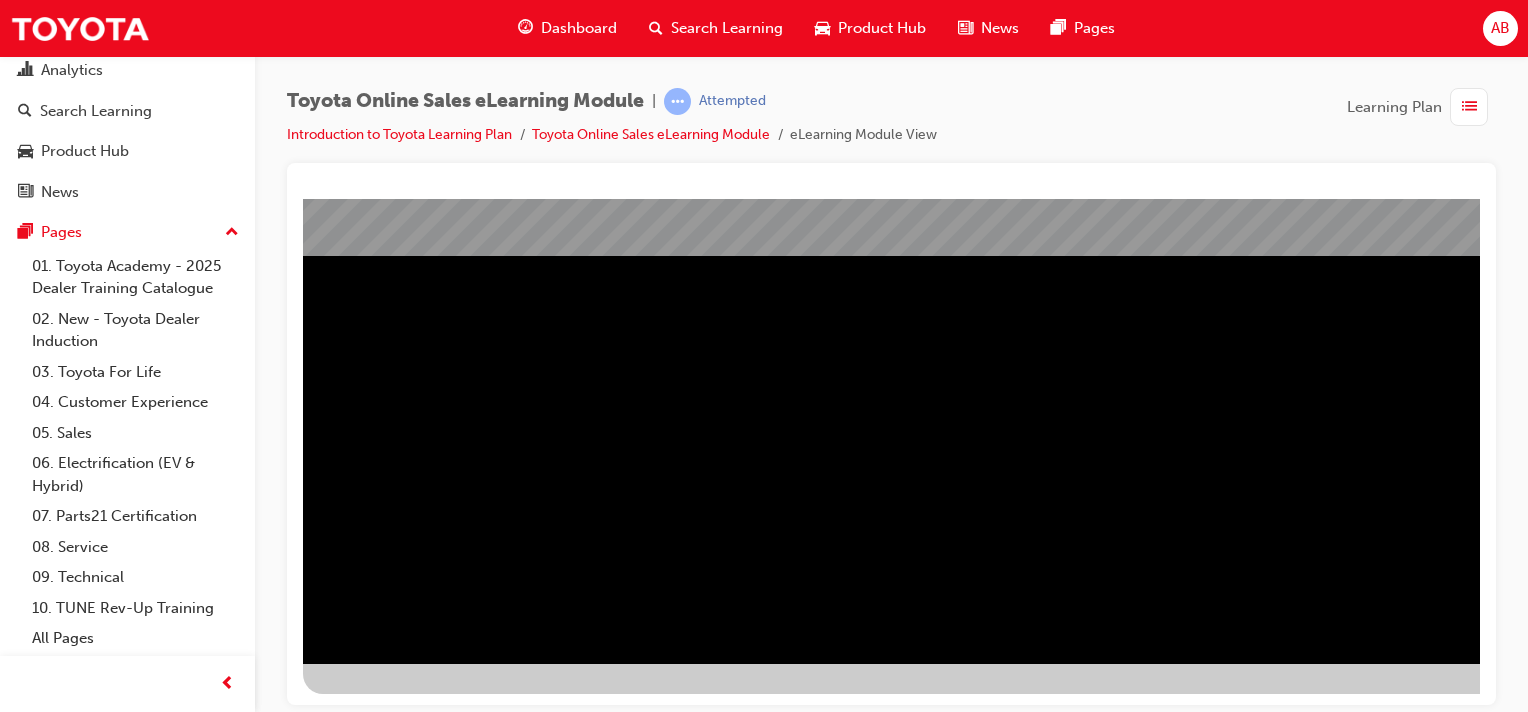 scroll, scrollTop: 0, scrollLeft: 0, axis: both 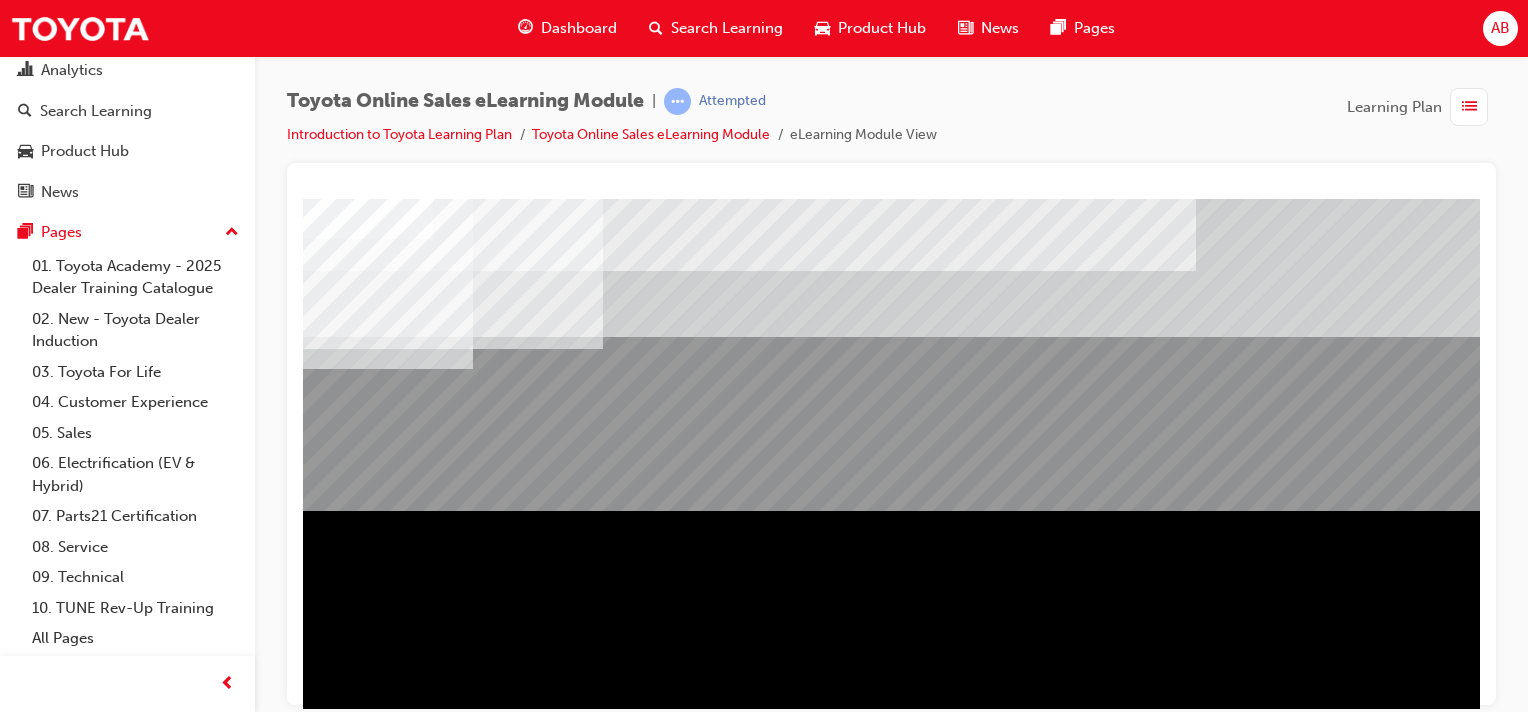 click at bounding box center [384, 1245] 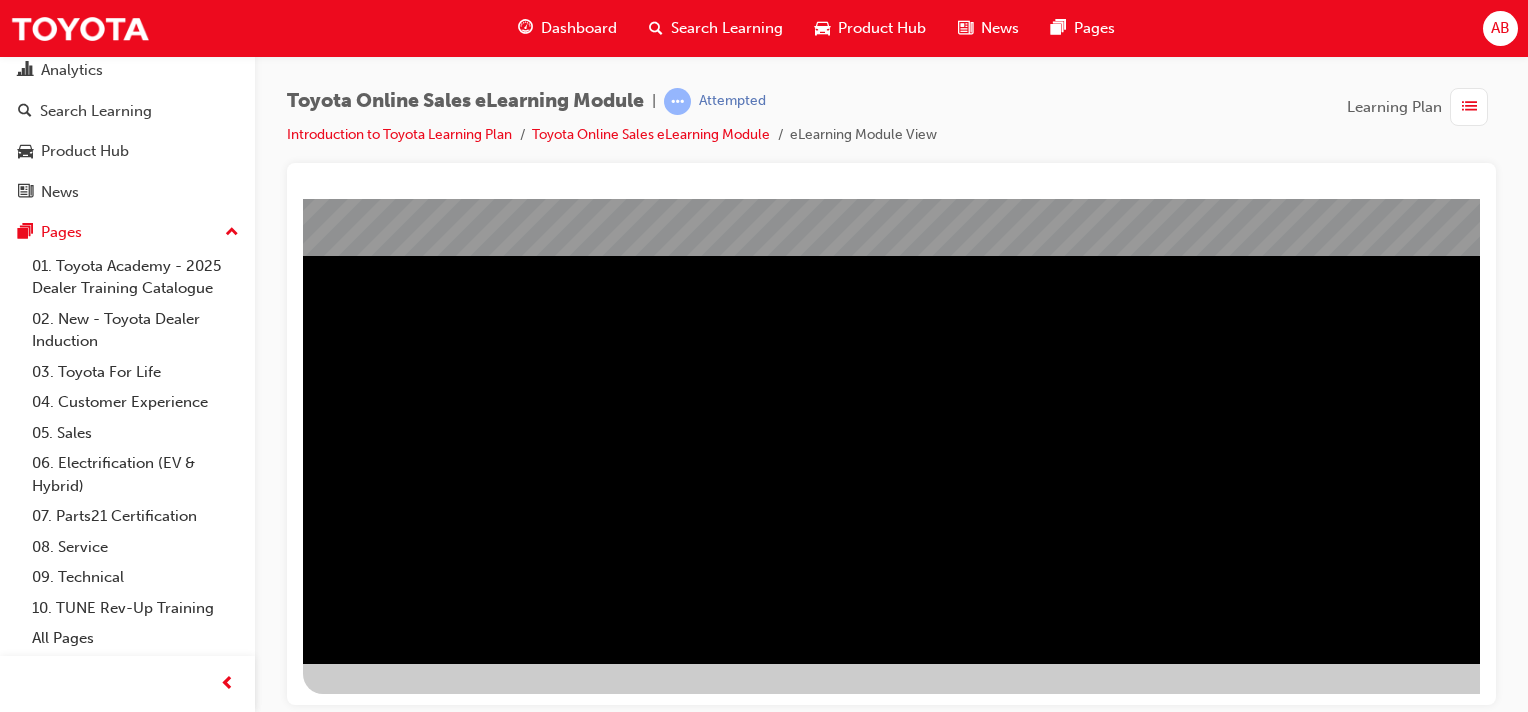 scroll, scrollTop: 255, scrollLeft: 198, axis: both 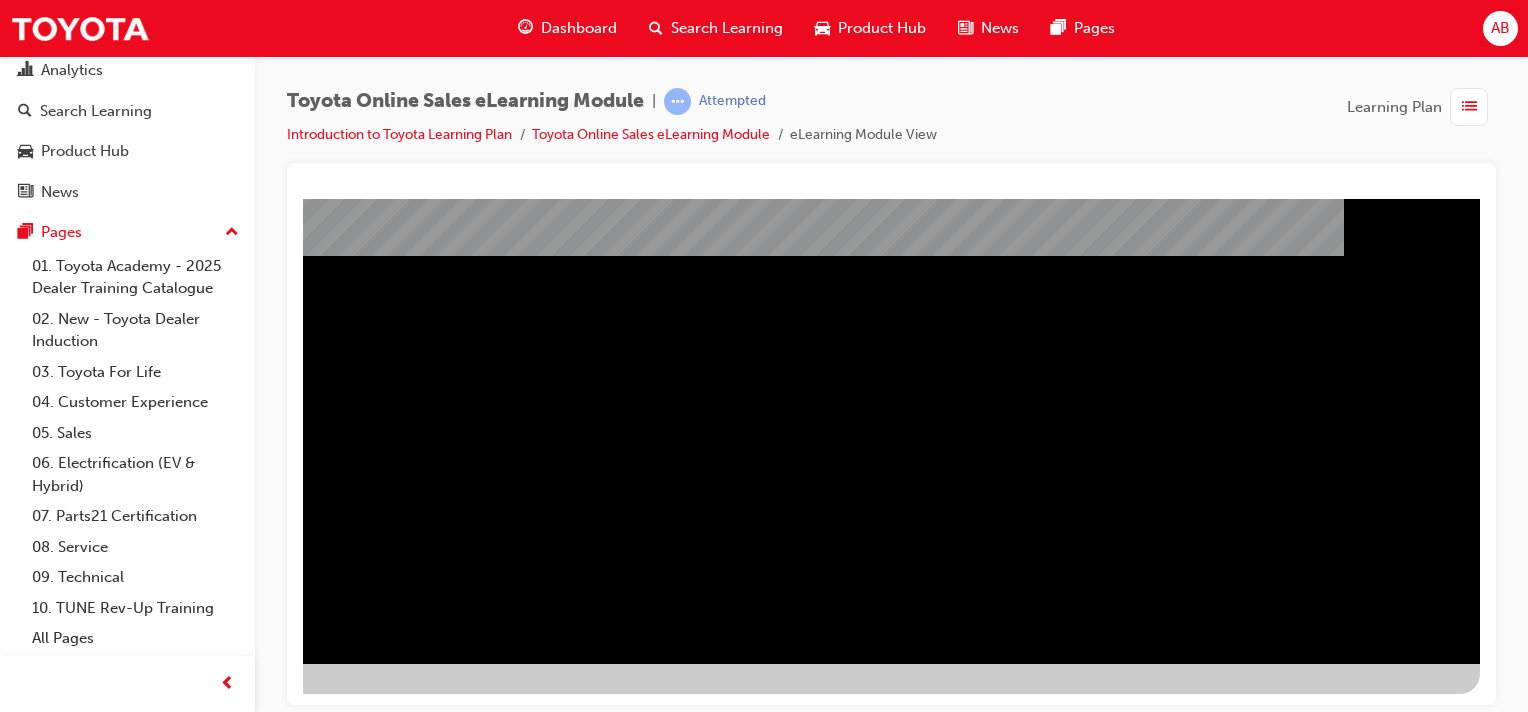 click at bounding box center [183, 1089] 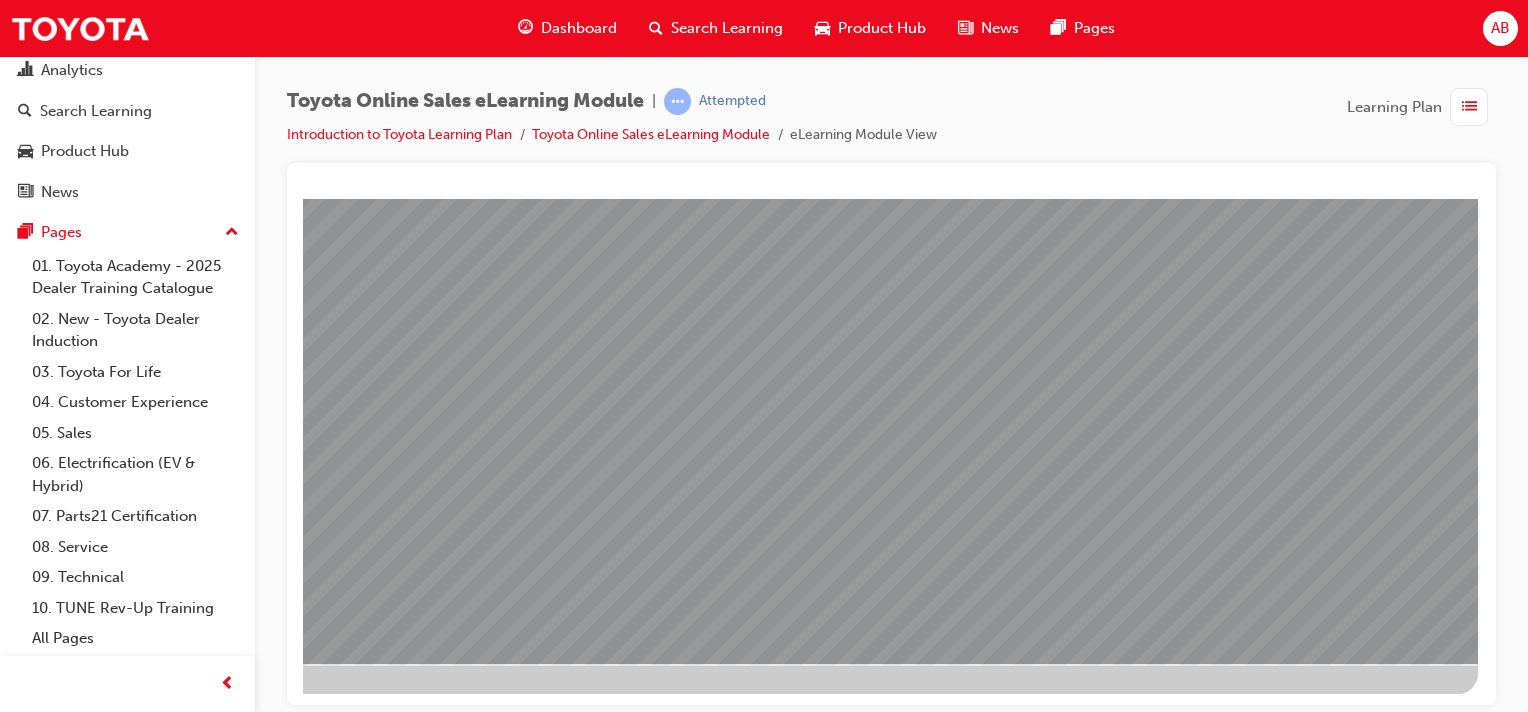 scroll, scrollTop: 0, scrollLeft: 0, axis: both 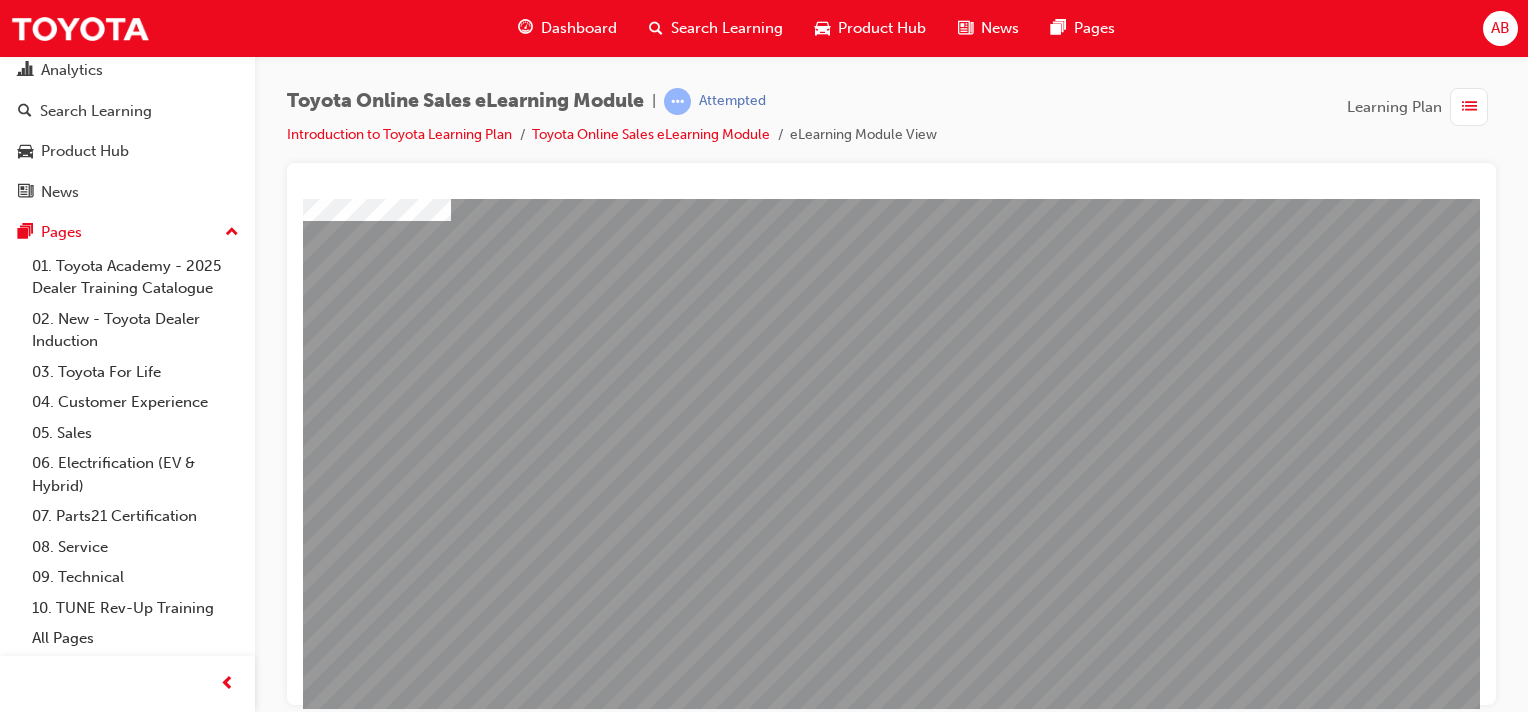 click at bounding box center (368, 4931) 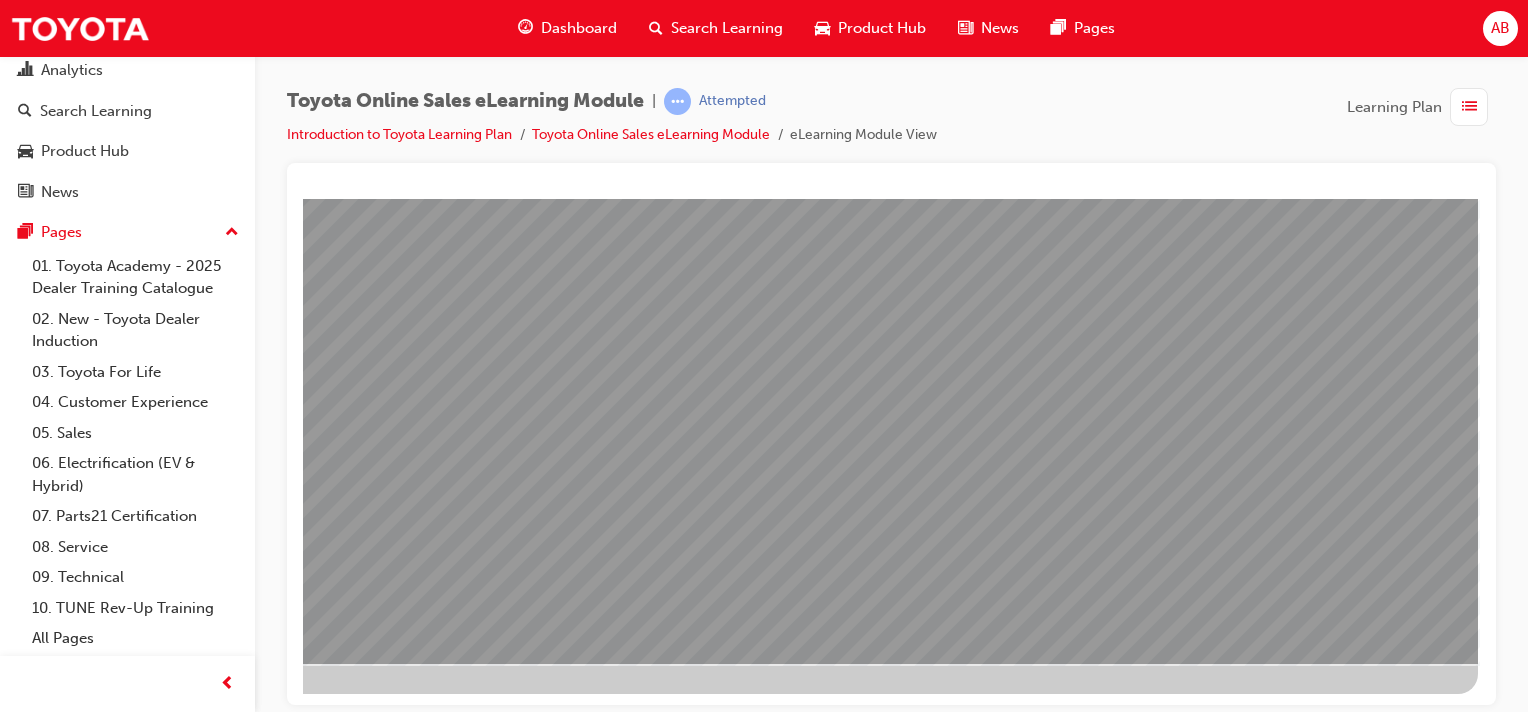 click at bounding box center [188, 4696] 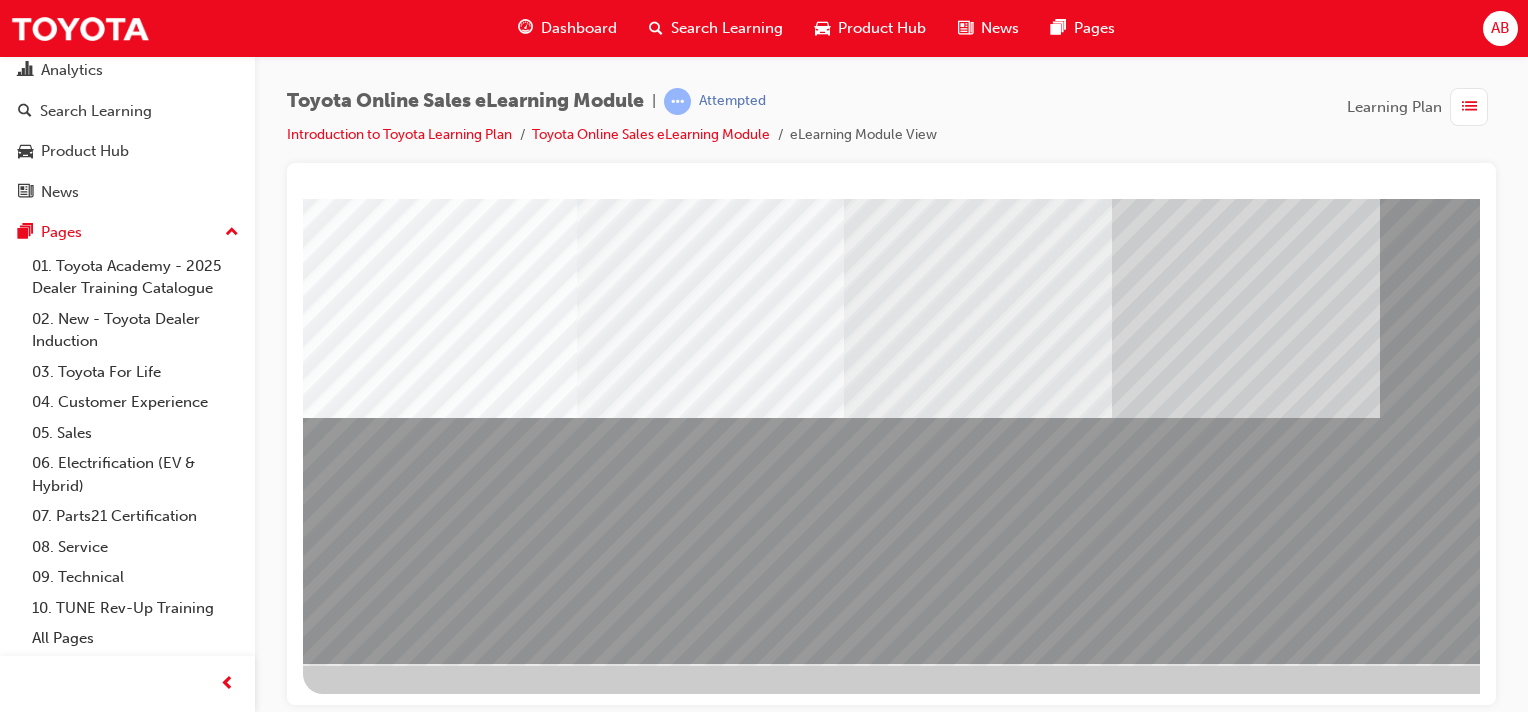 click at bounding box center (433, 1869) 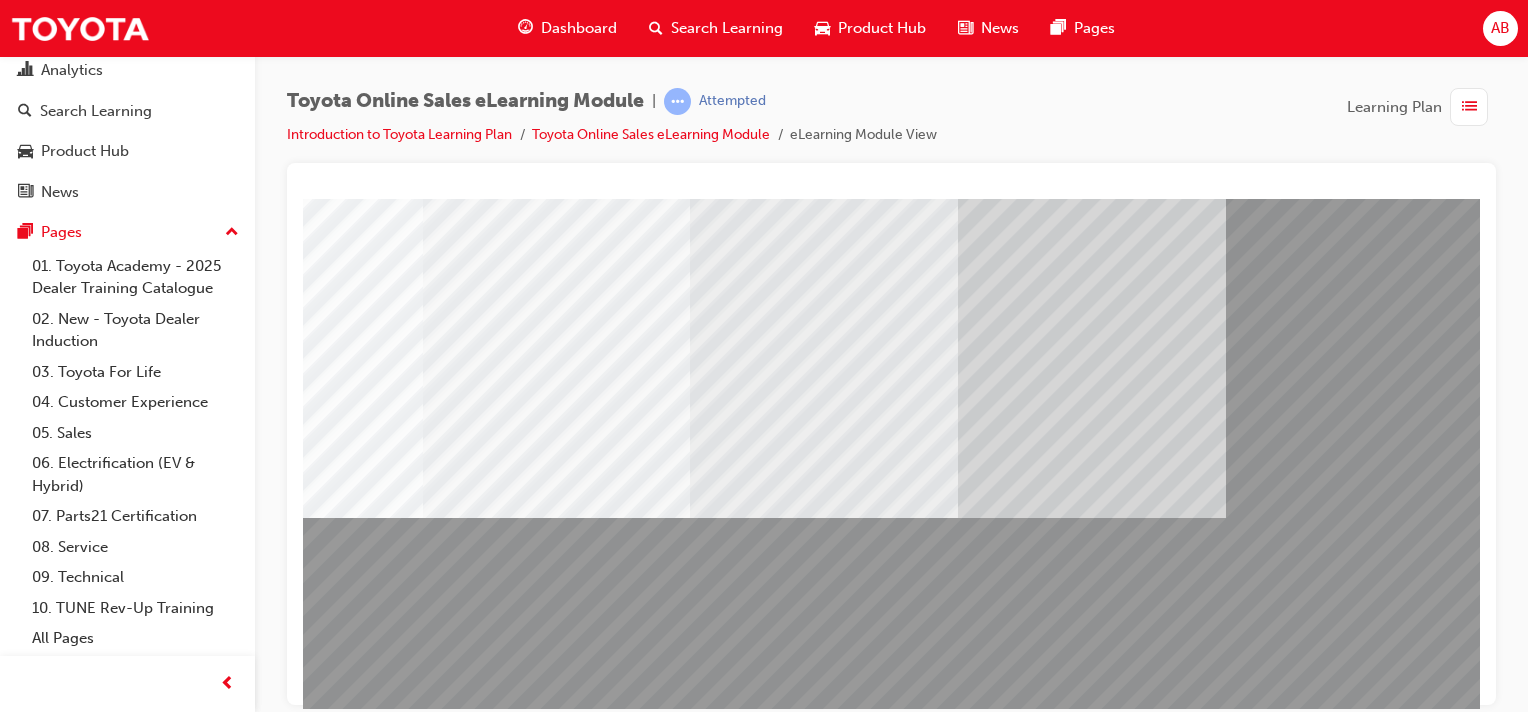 scroll, scrollTop: 155, scrollLeft: 0, axis: vertical 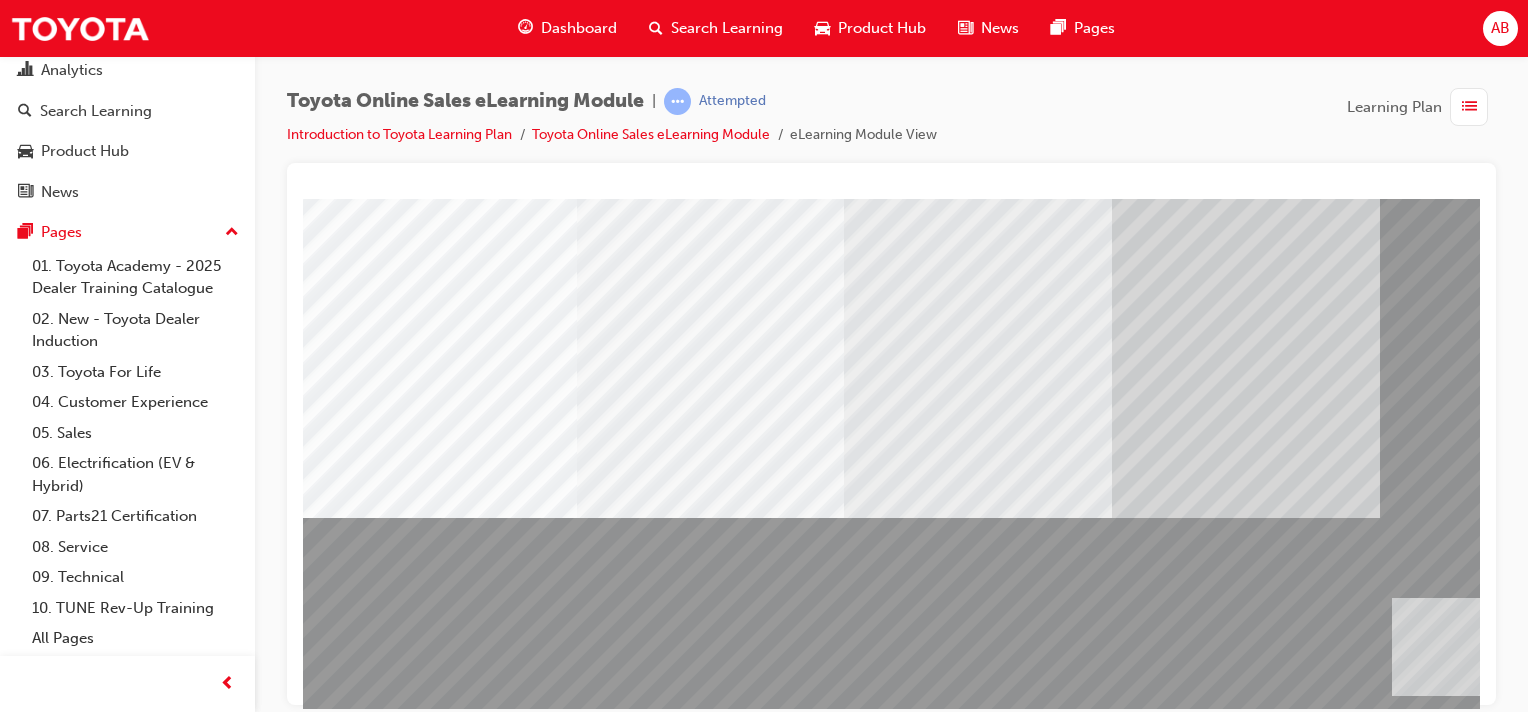 drag, startPoint x: 1230, startPoint y: 606, endPoint x: 1466, endPoint y: 638, distance: 238.1596 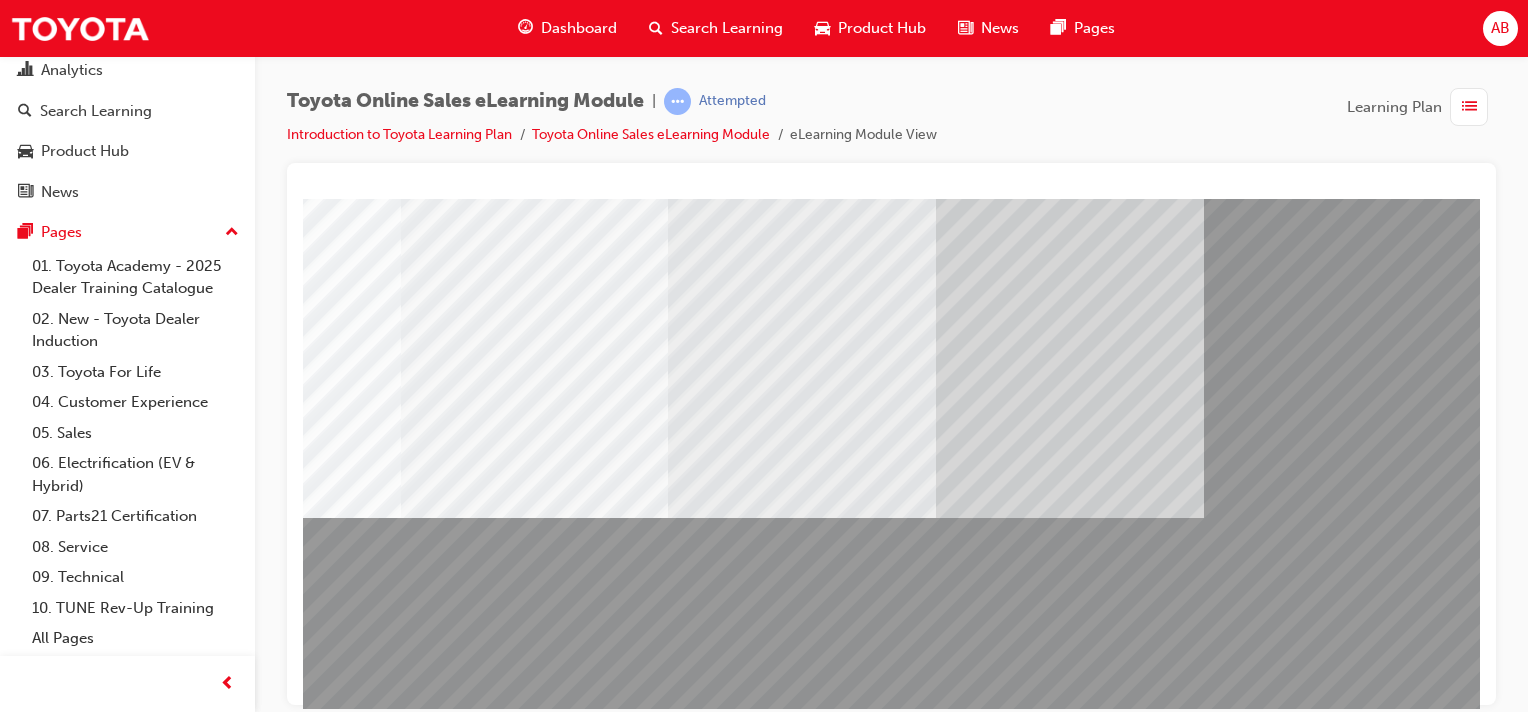scroll, scrollTop: 155, scrollLeft: 198, axis: both 